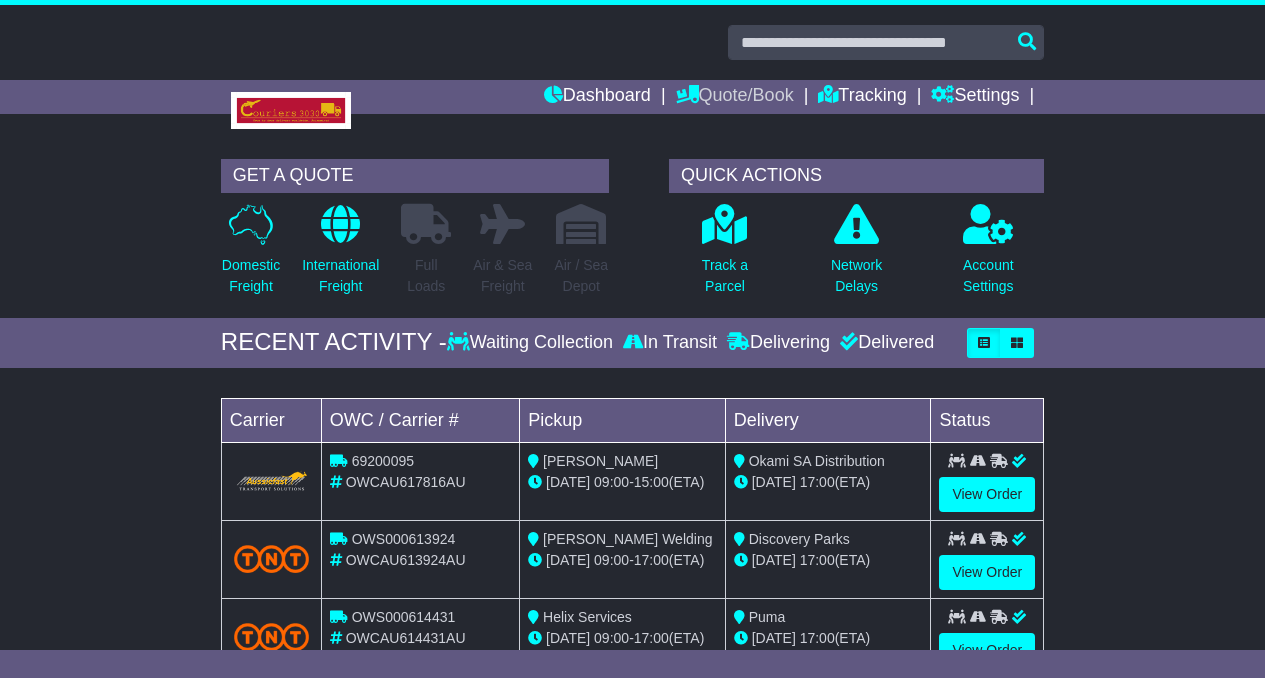scroll, scrollTop: 0, scrollLeft: 0, axis: both 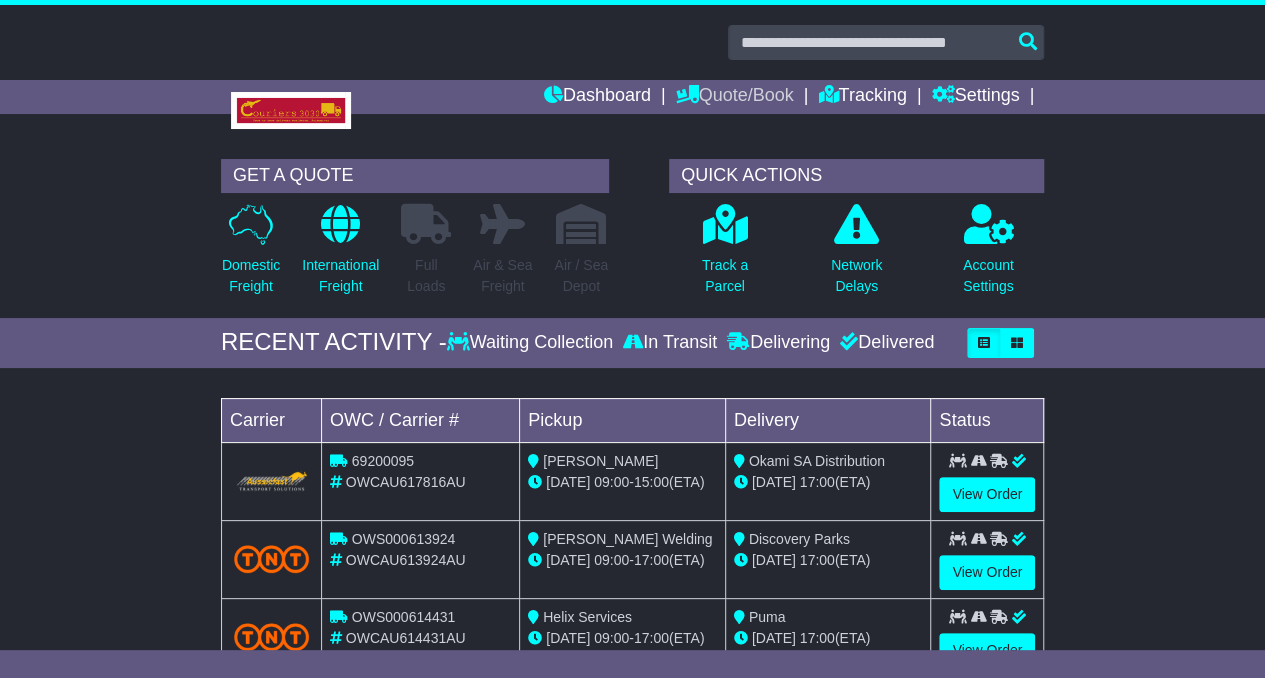 click on "Quote/Book" at bounding box center [735, 97] 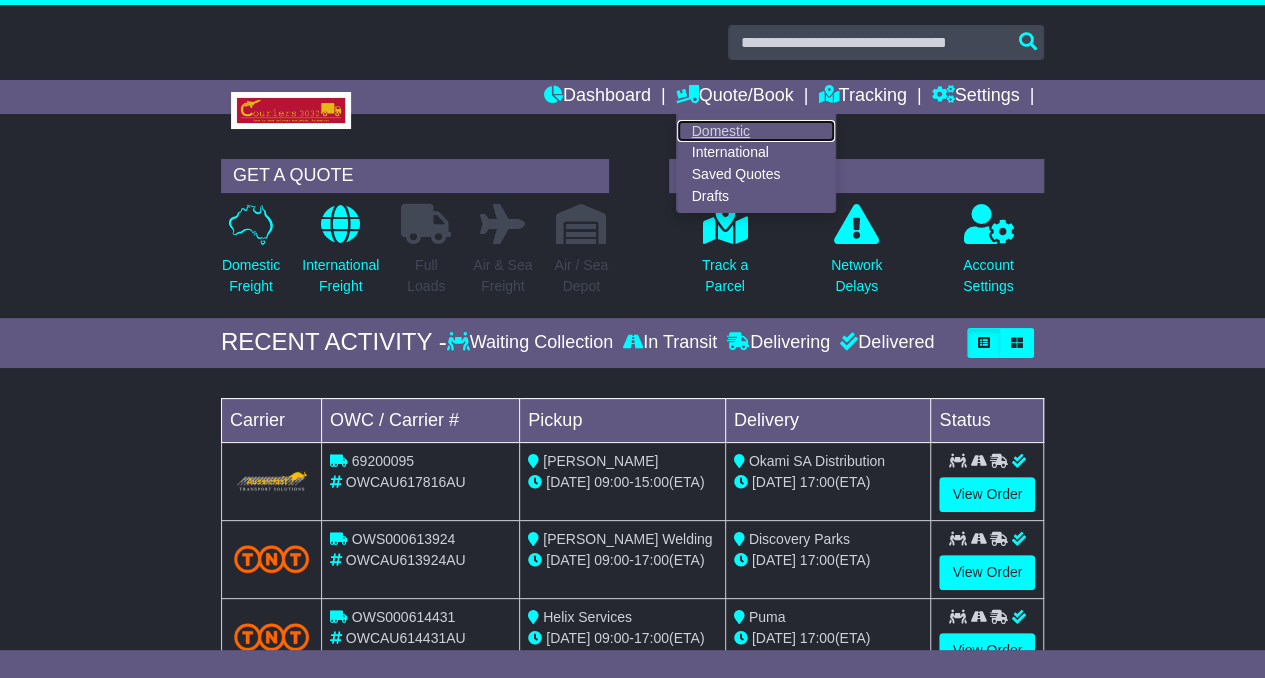 click on "Domestic" at bounding box center [756, 131] 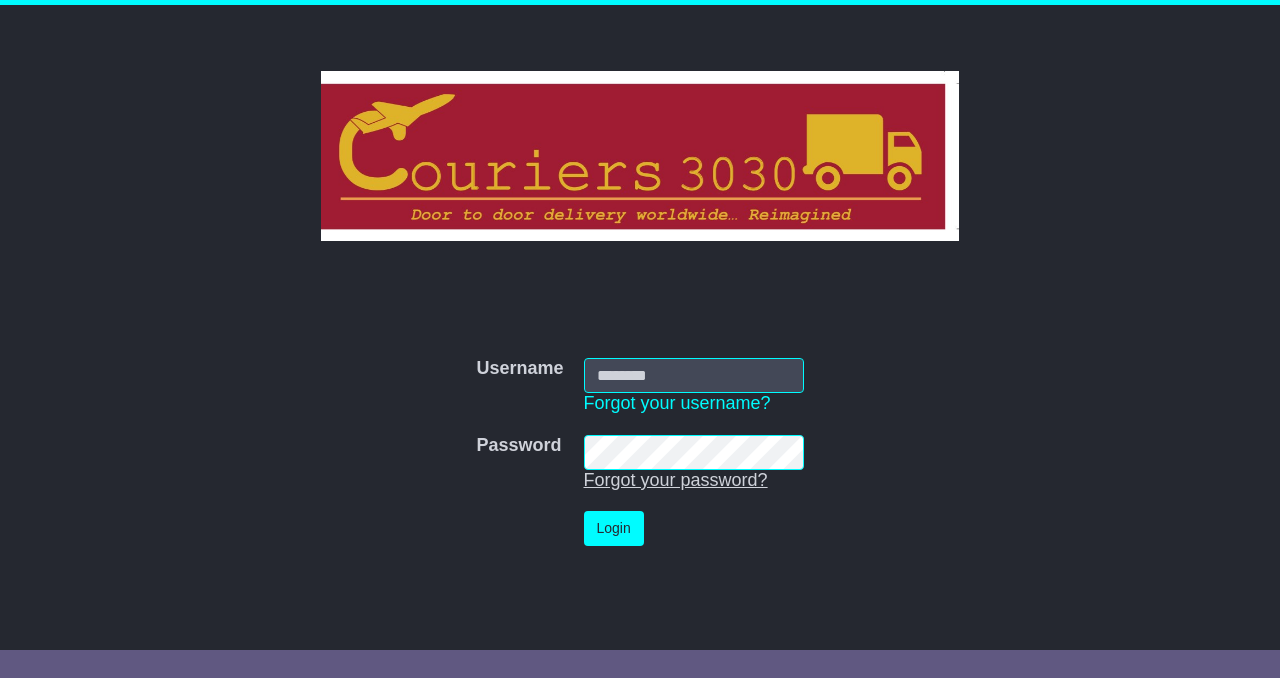scroll, scrollTop: 0, scrollLeft: 0, axis: both 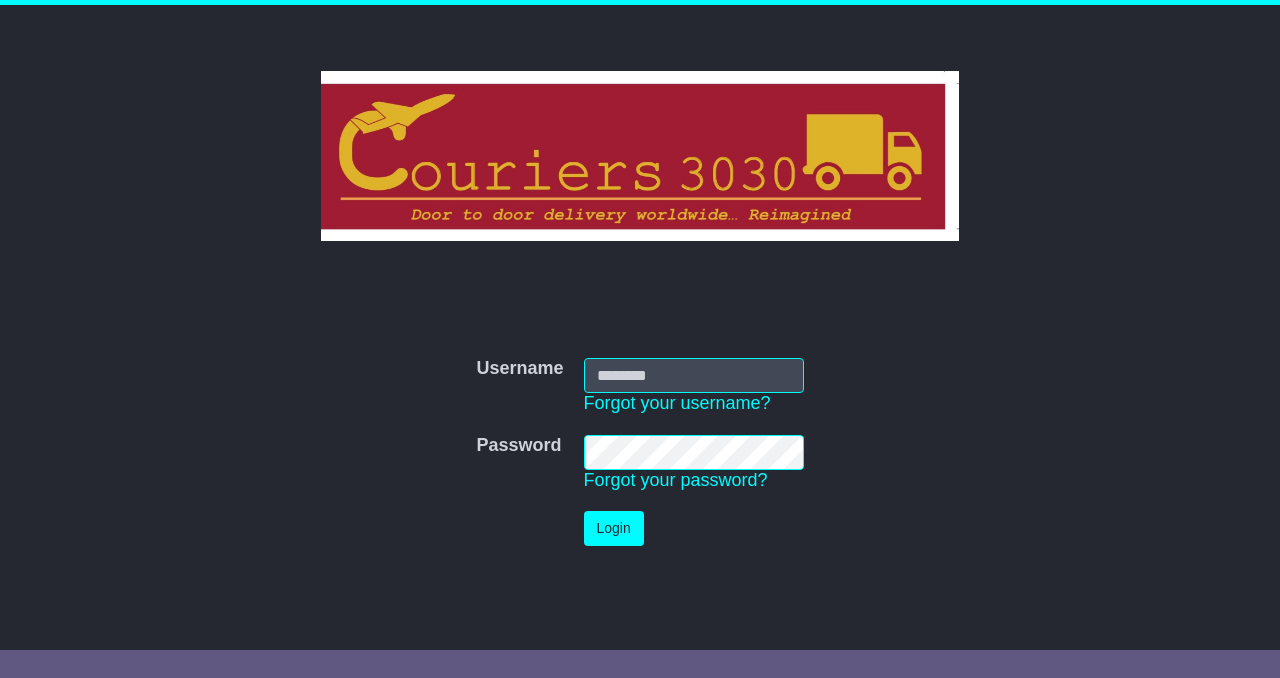type on "**********" 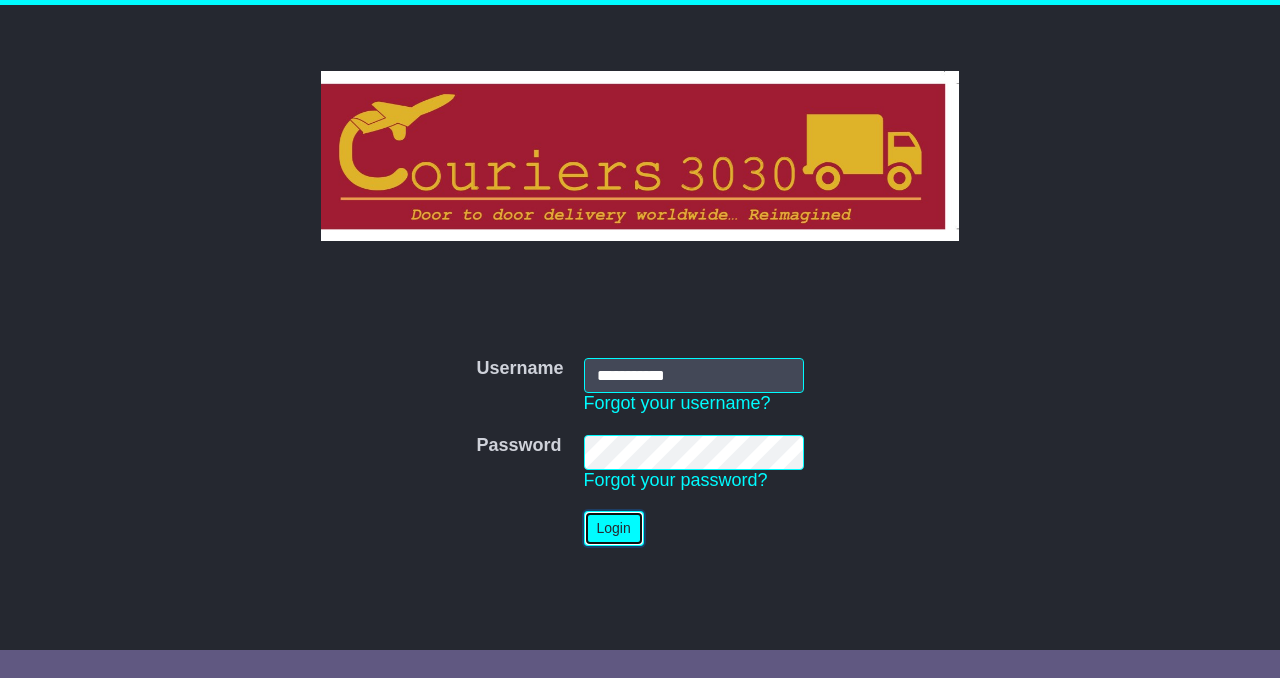 click on "Login" at bounding box center (614, 528) 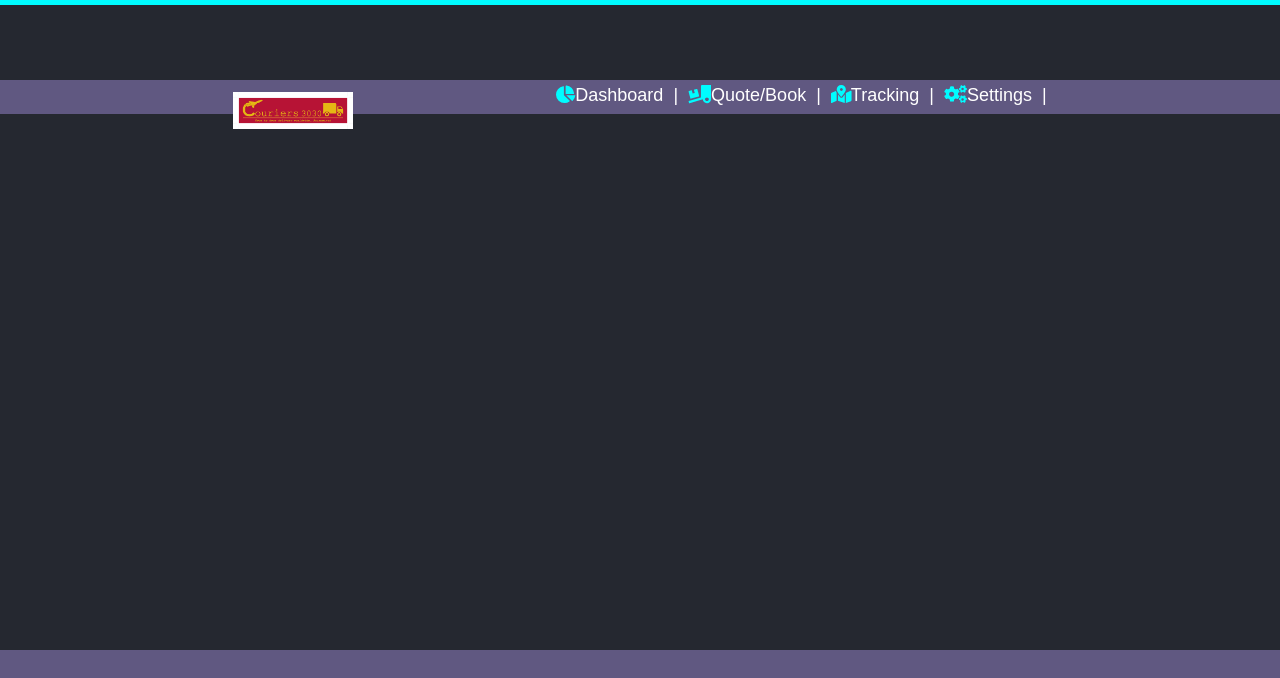 scroll, scrollTop: 0, scrollLeft: 0, axis: both 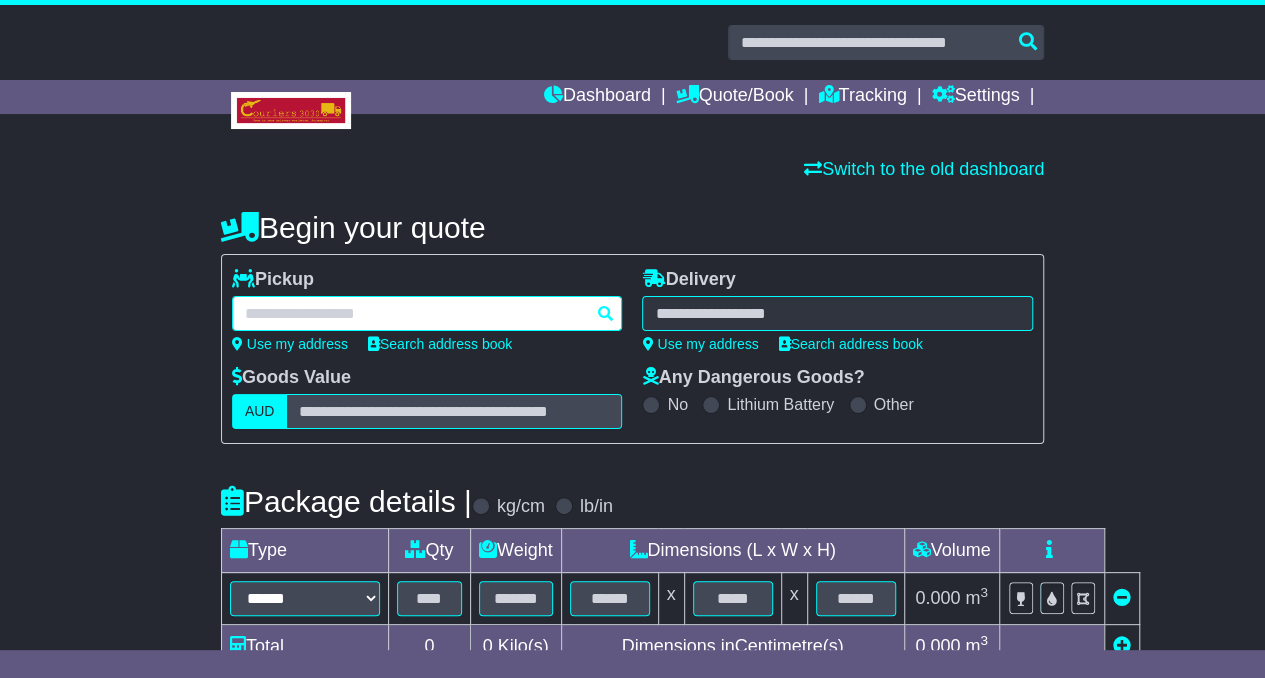 click at bounding box center (427, 313) 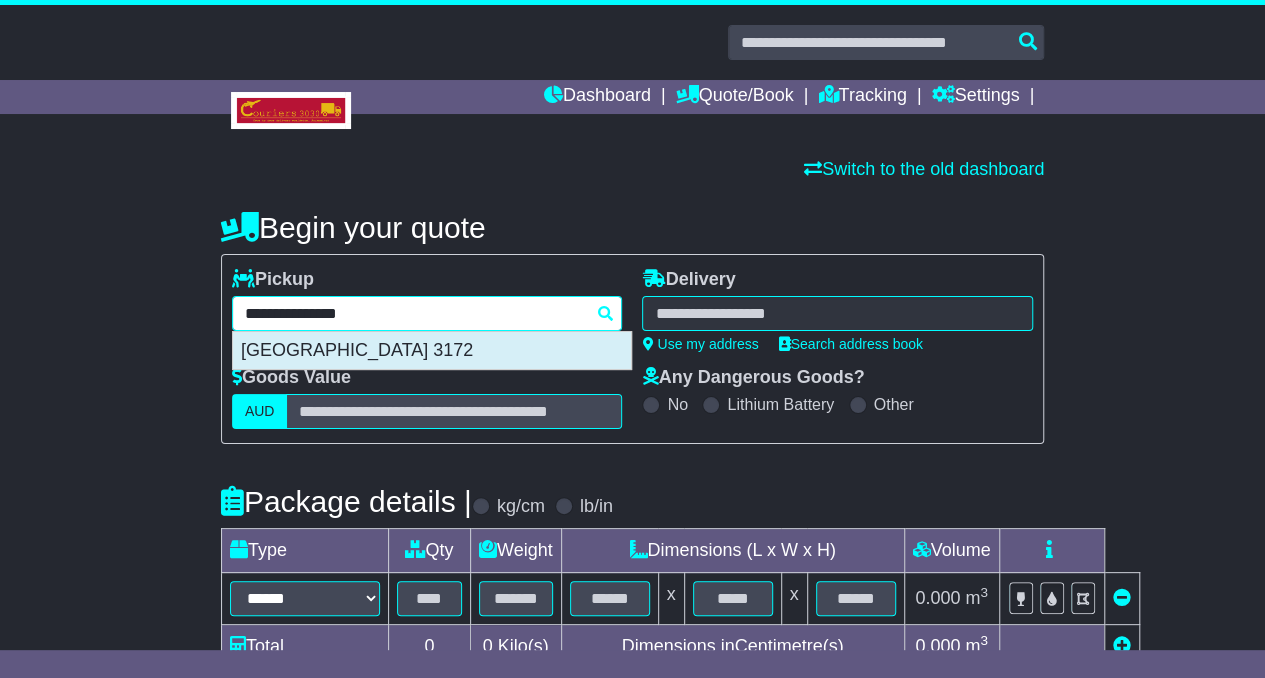 click on "DINGLEY VILLAGE 3172" at bounding box center [432, 351] 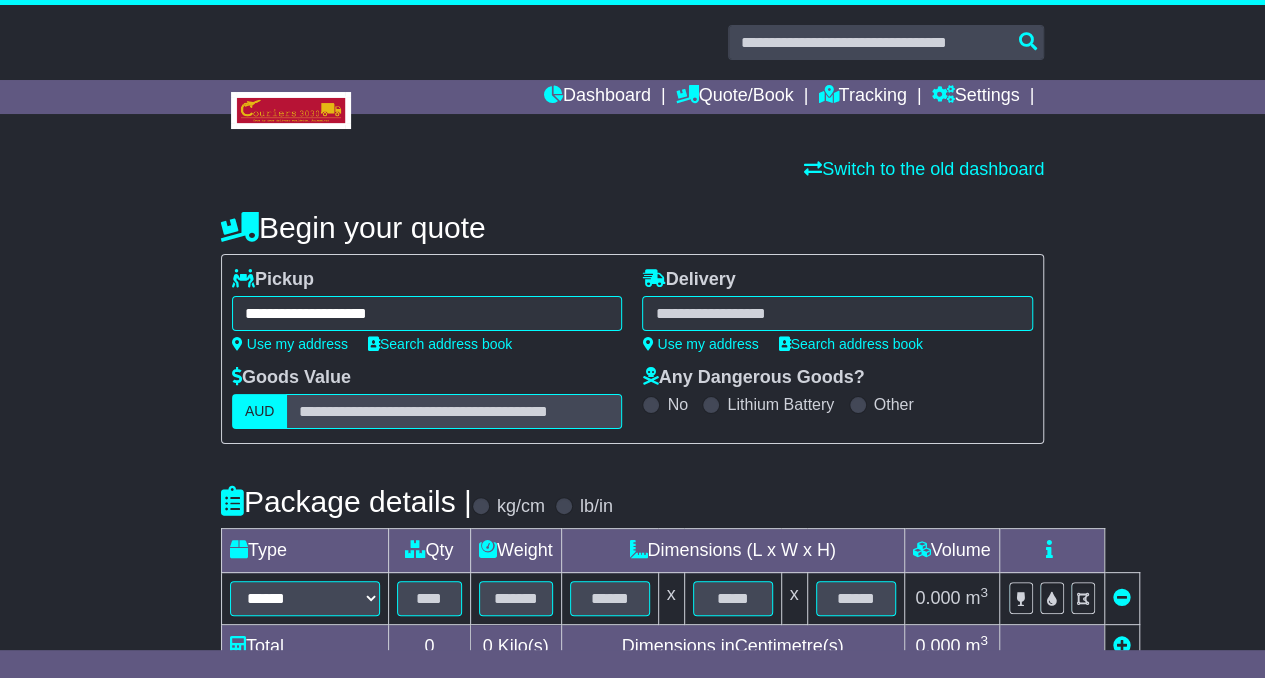 type on "**********" 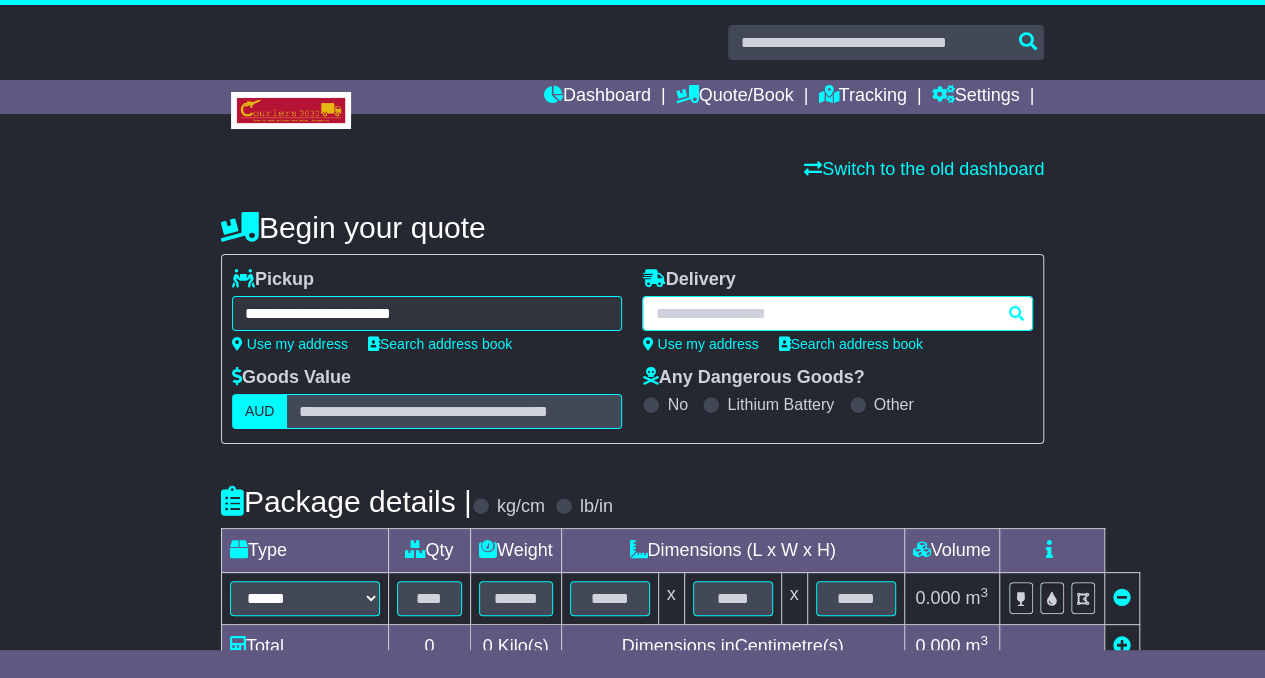 click at bounding box center (837, 313) 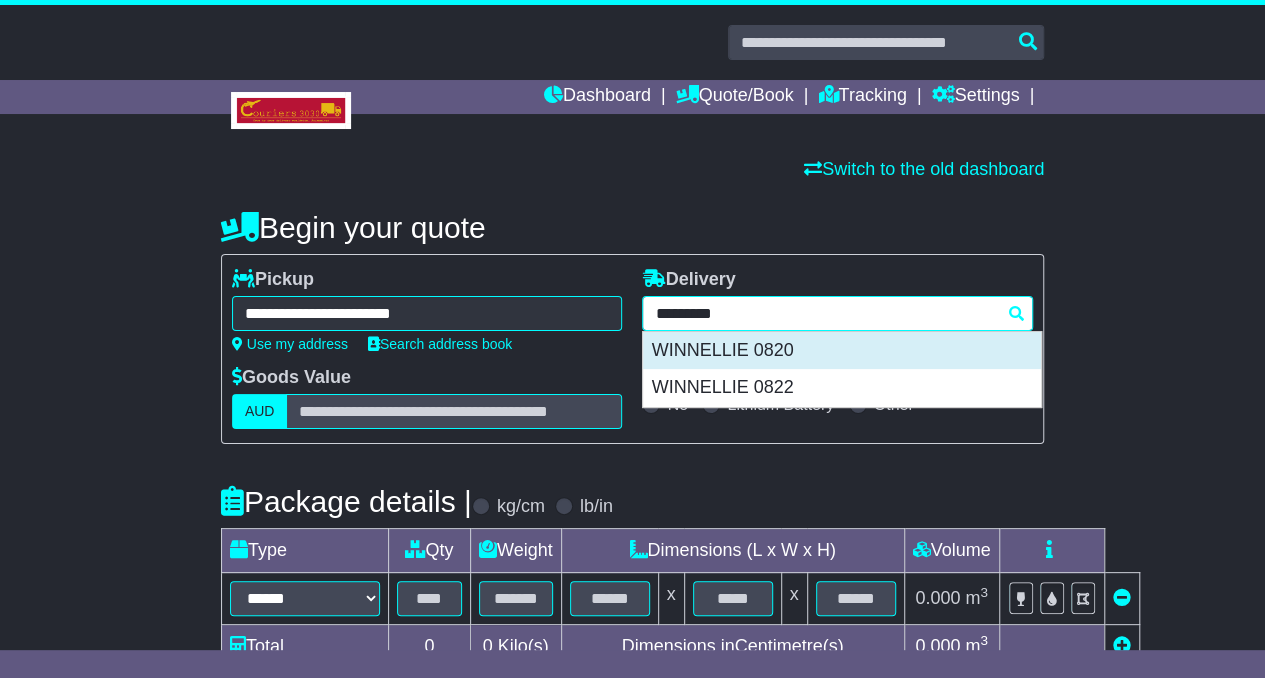 click on "WINNELLIE 0820" at bounding box center (842, 351) 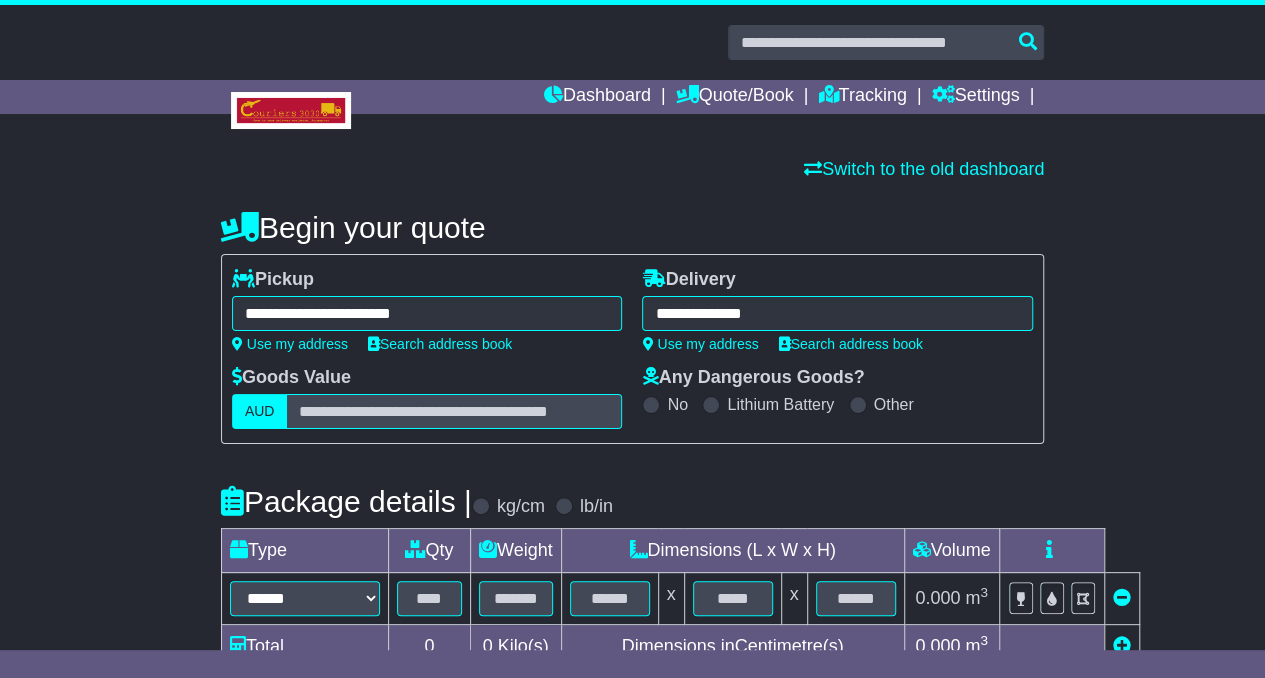 type on "**********" 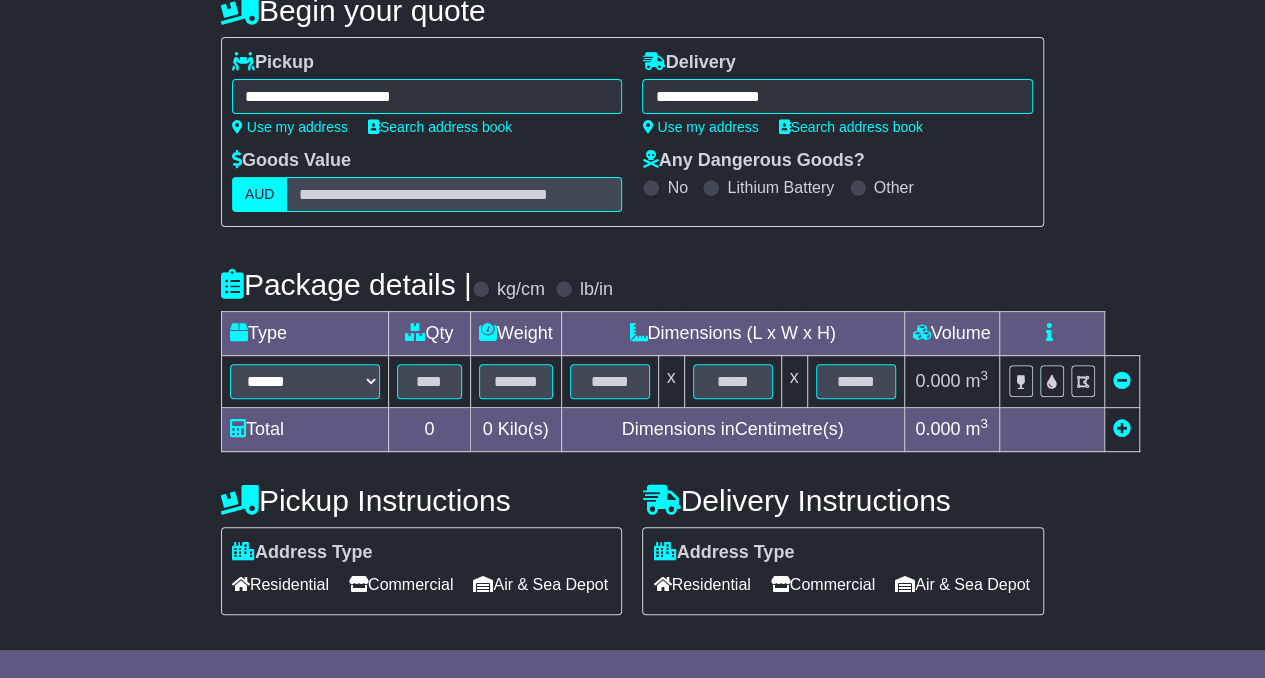 scroll, scrollTop: 218, scrollLeft: 0, axis: vertical 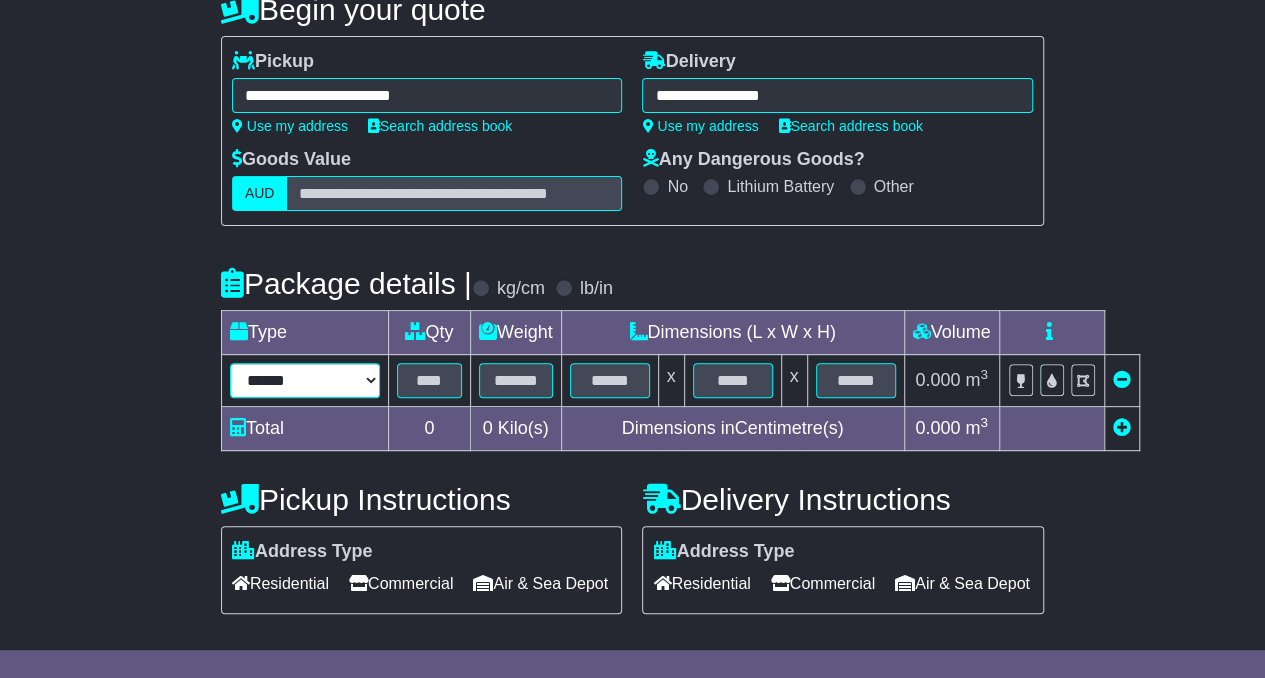 click on "****** ****** *** ******** ***** **** **** ****** *** *******" at bounding box center [305, 380] 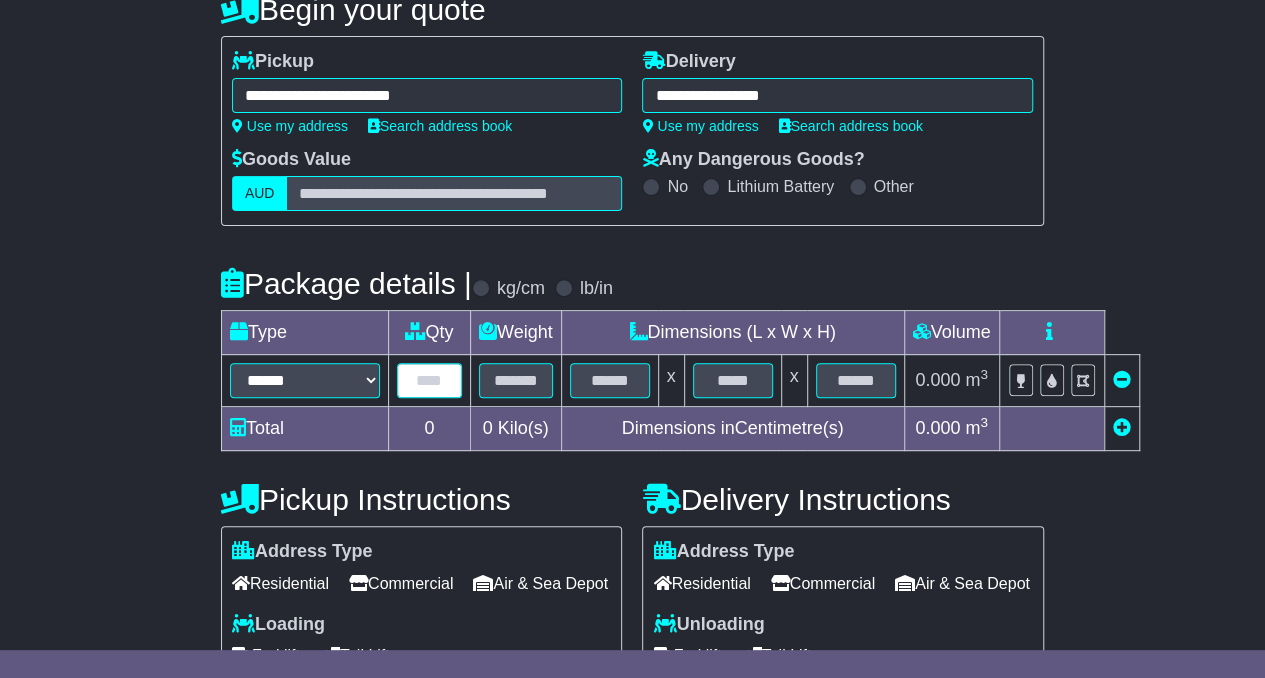 click at bounding box center [429, 380] 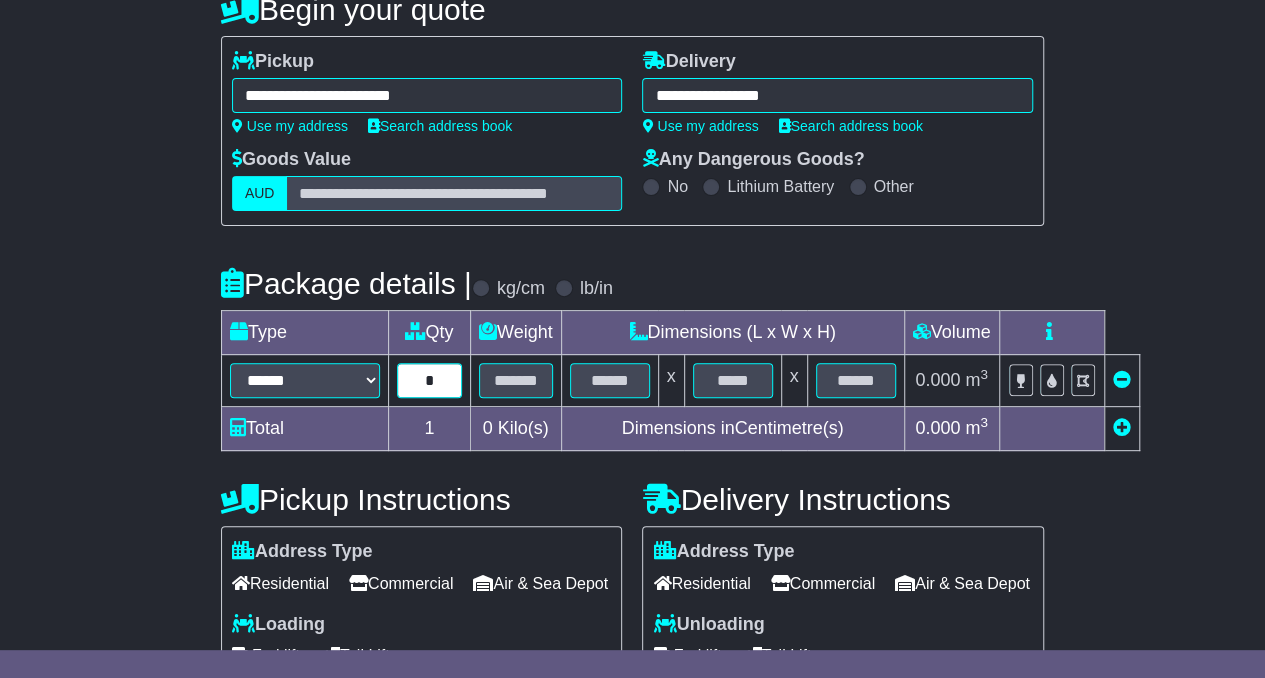 type on "*" 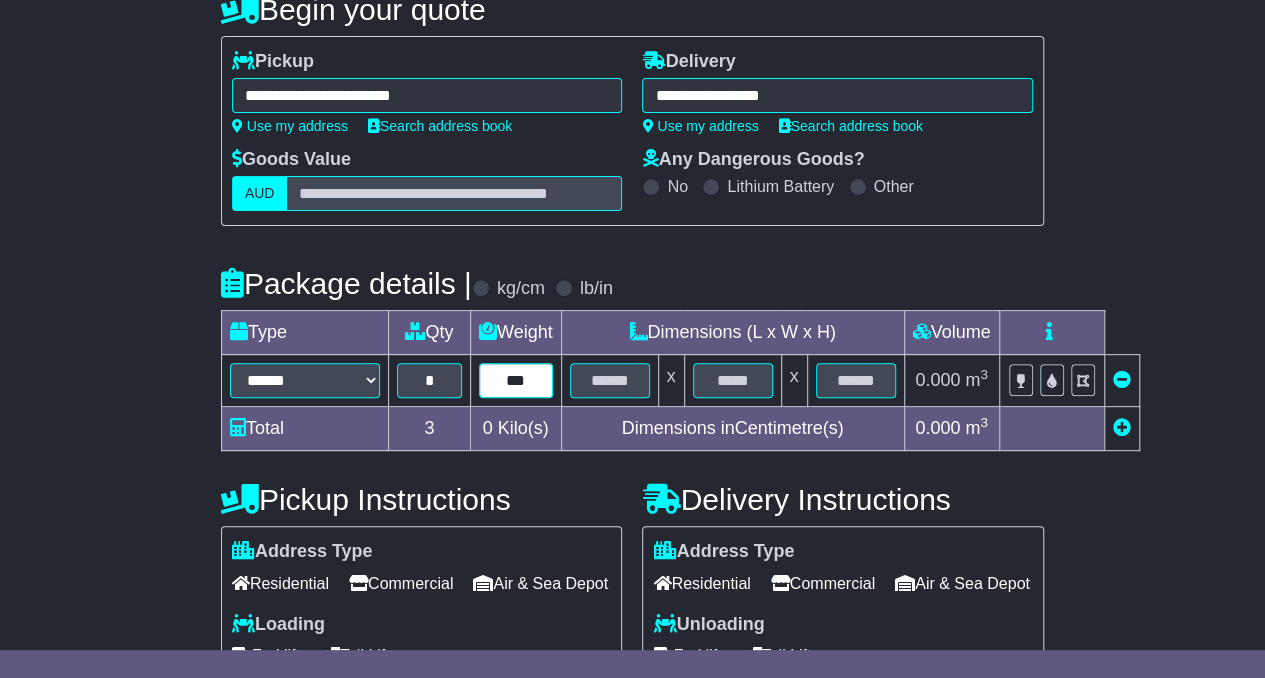 type on "***" 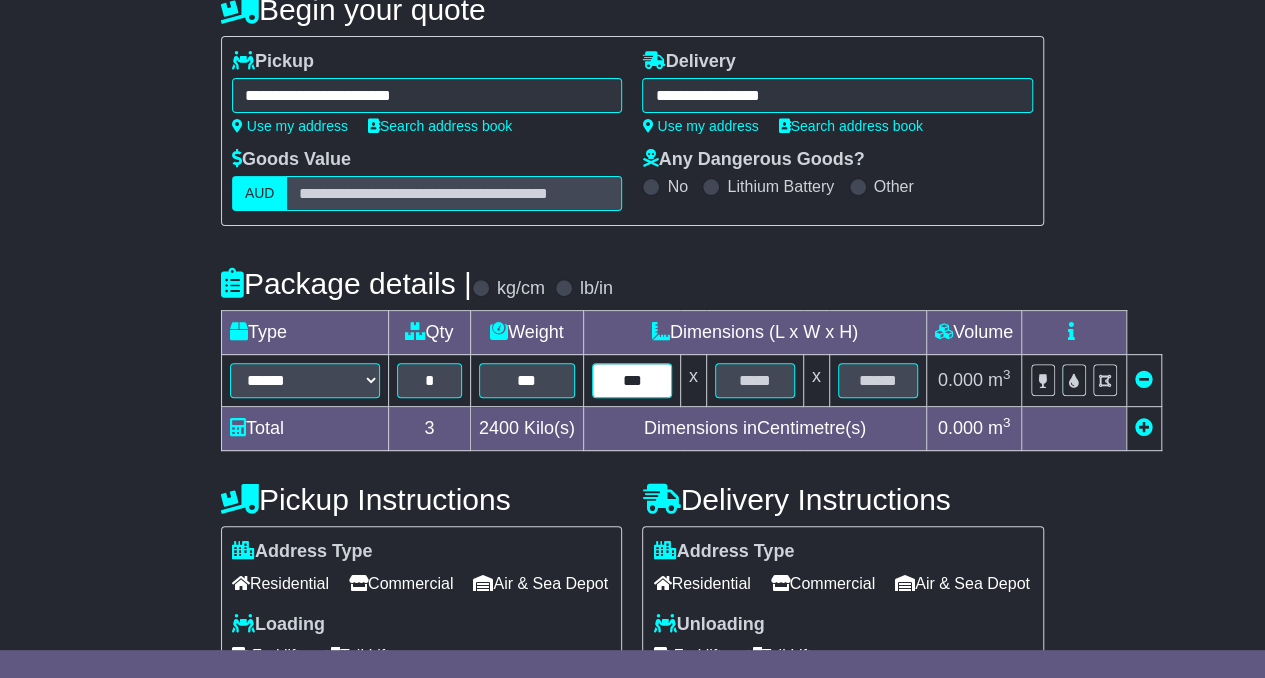 type on "***" 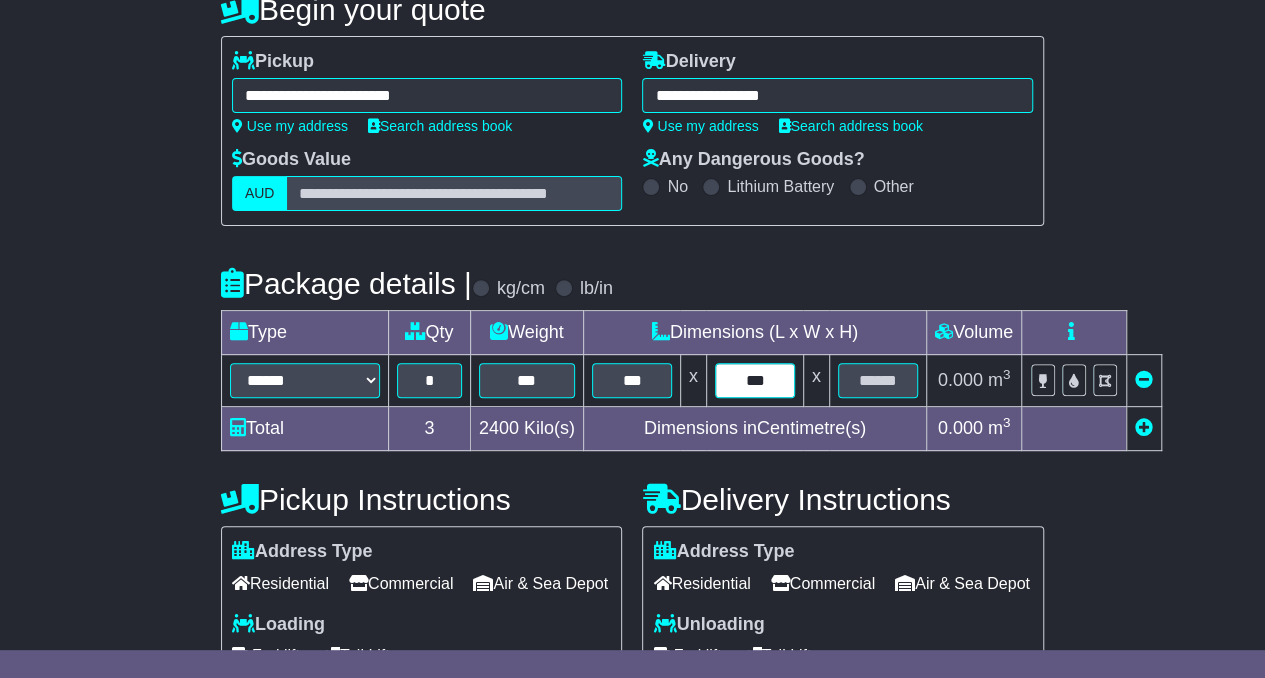 type on "***" 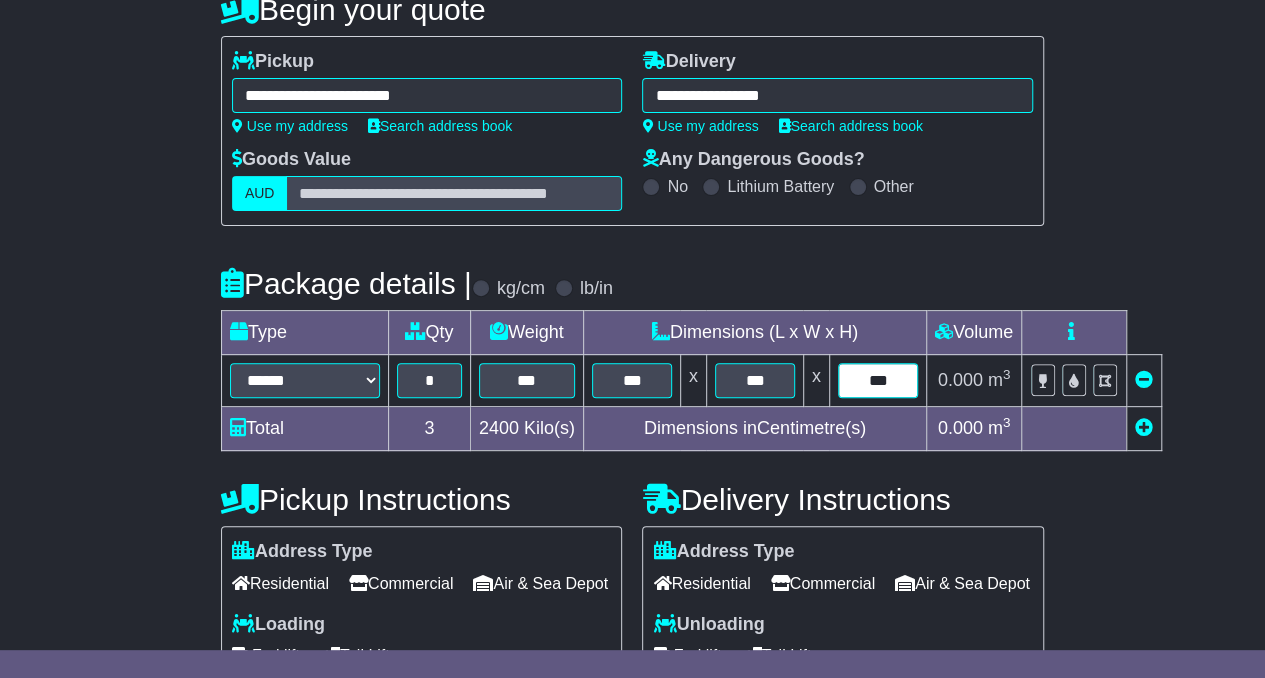 type on "***" 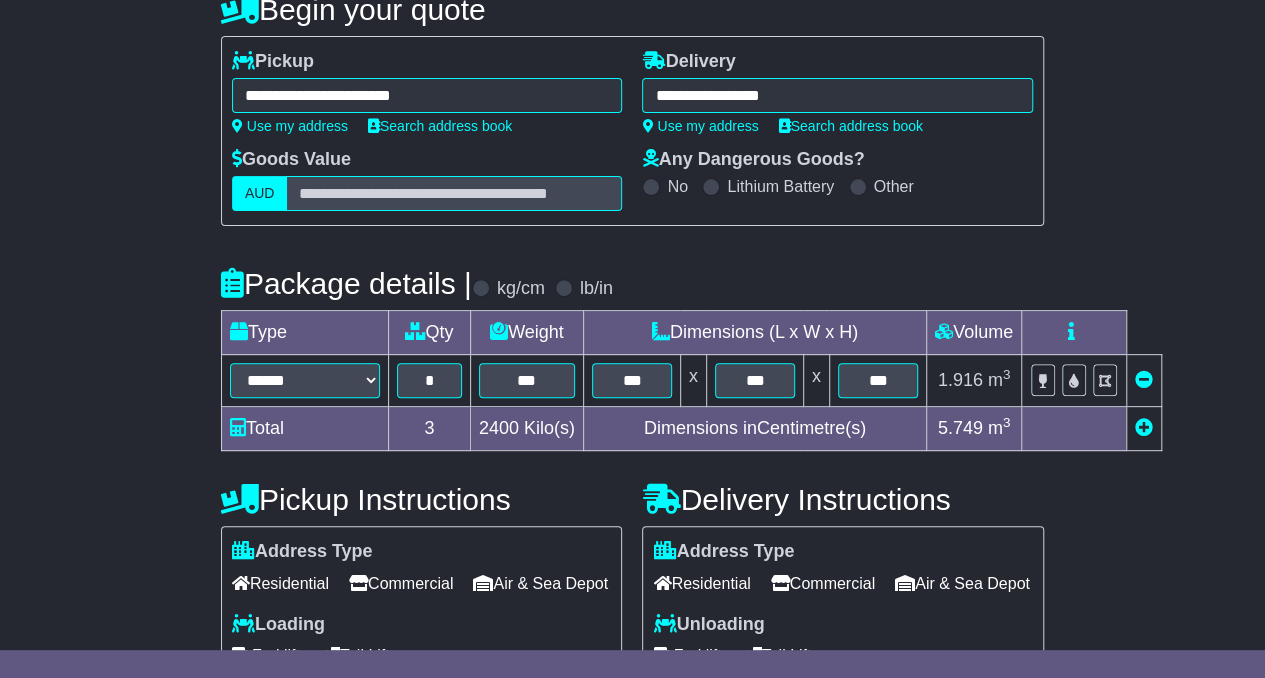 scroll, scrollTop: 581, scrollLeft: 0, axis: vertical 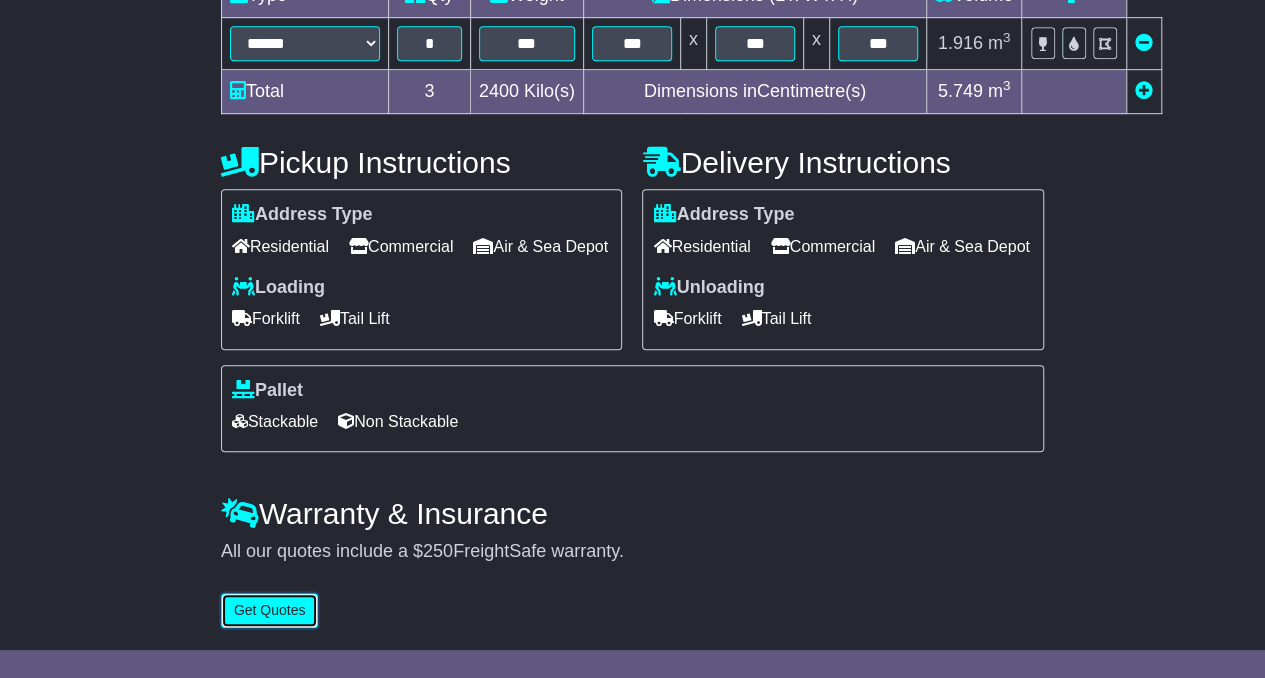 type 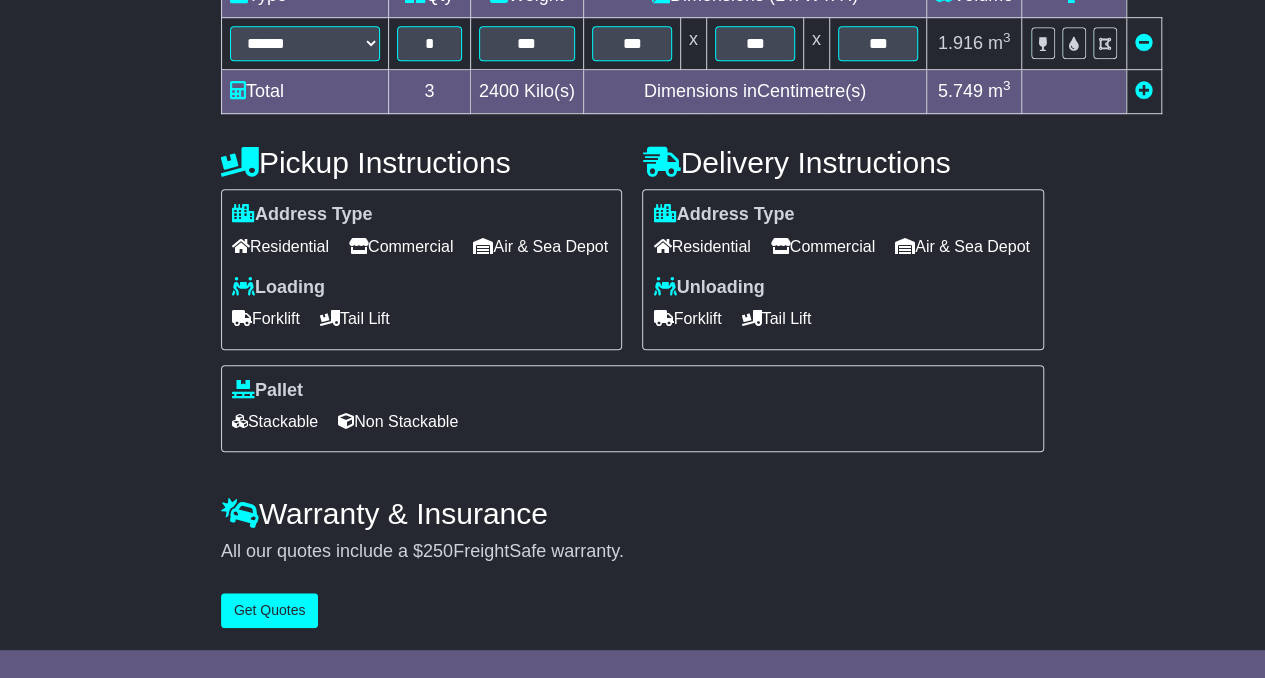 click on "Commercial" at bounding box center (401, 246) 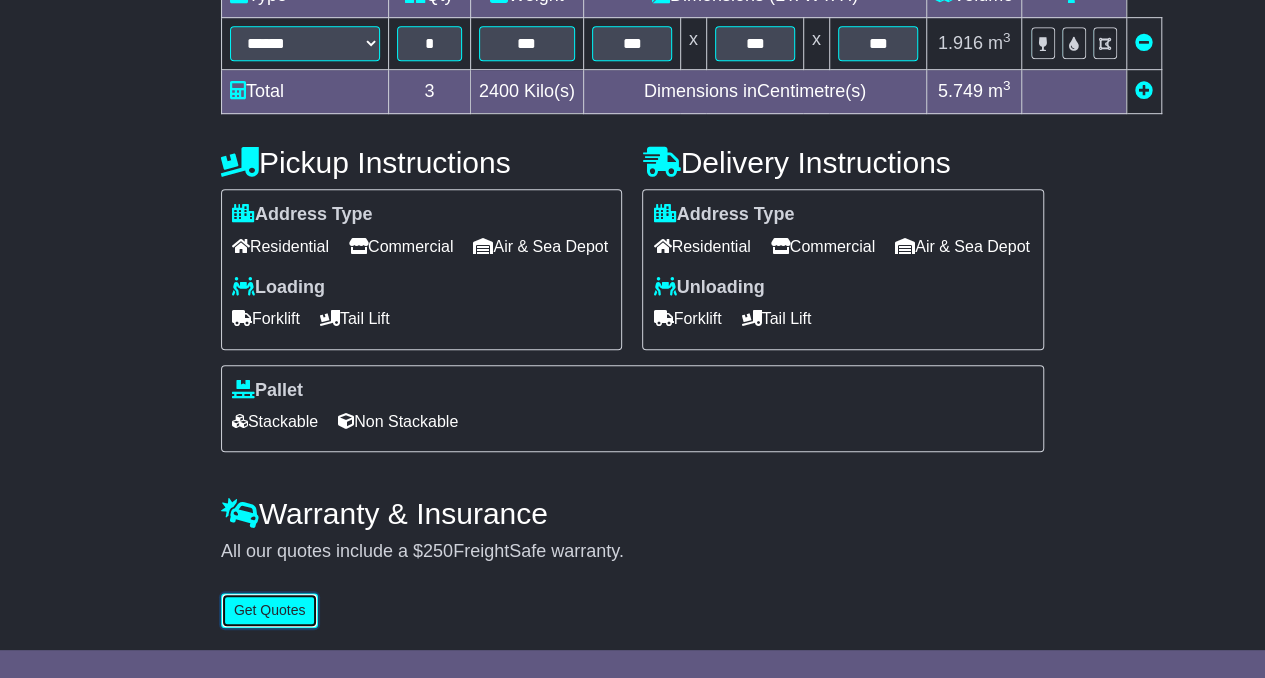 click on "Get Quotes" at bounding box center (270, 610) 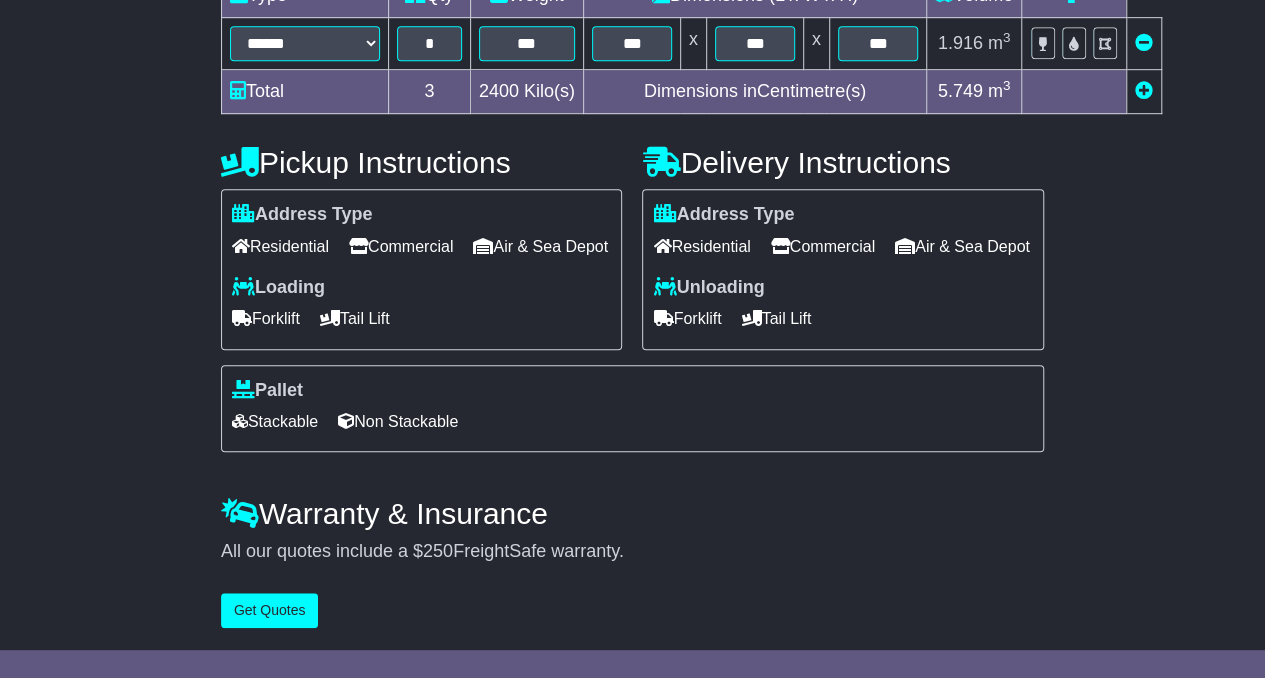 scroll, scrollTop: 0, scrollLeft: 0, axis: both 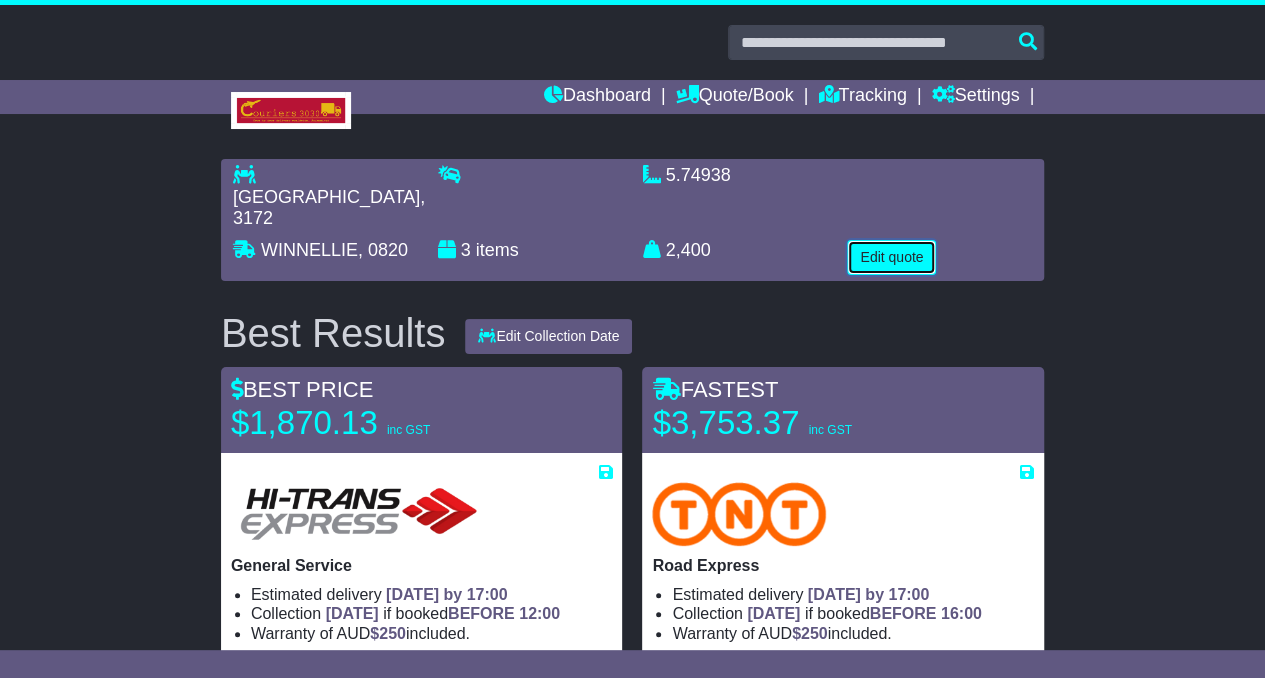 click on "Edit quote" at bounding box center [891, 257] 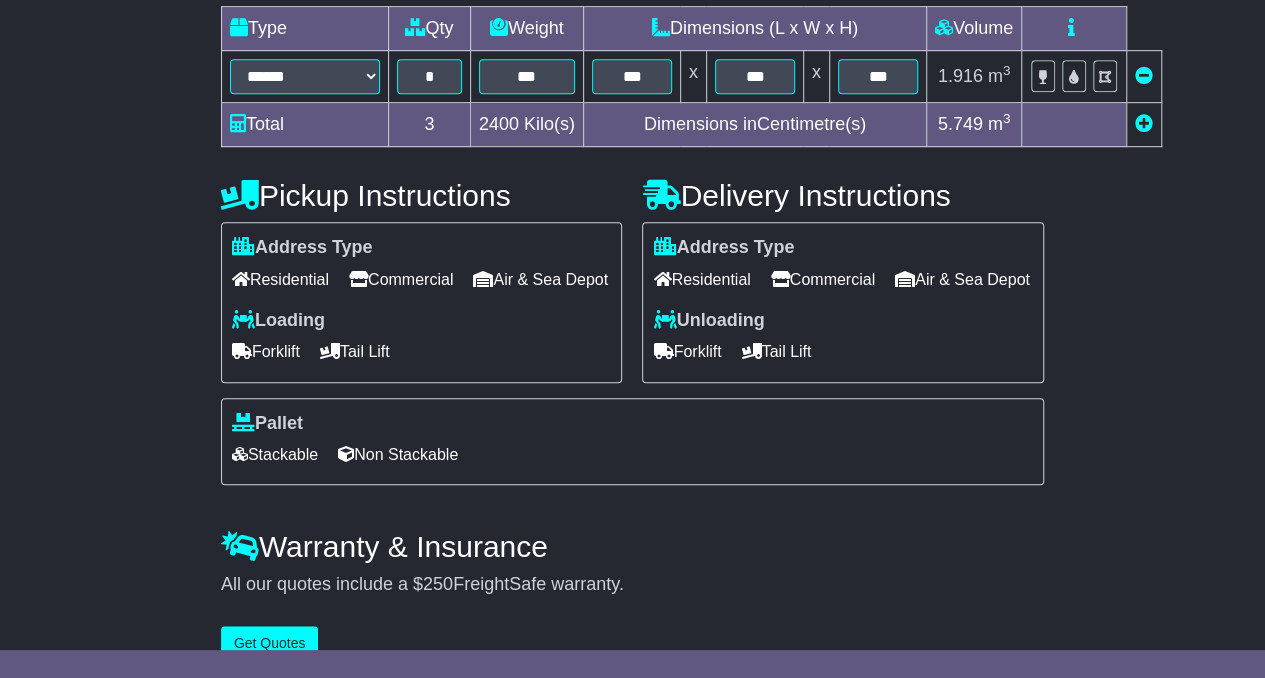 scroll, scrollTop: 585, scrollLeft: 0, axis: vertical 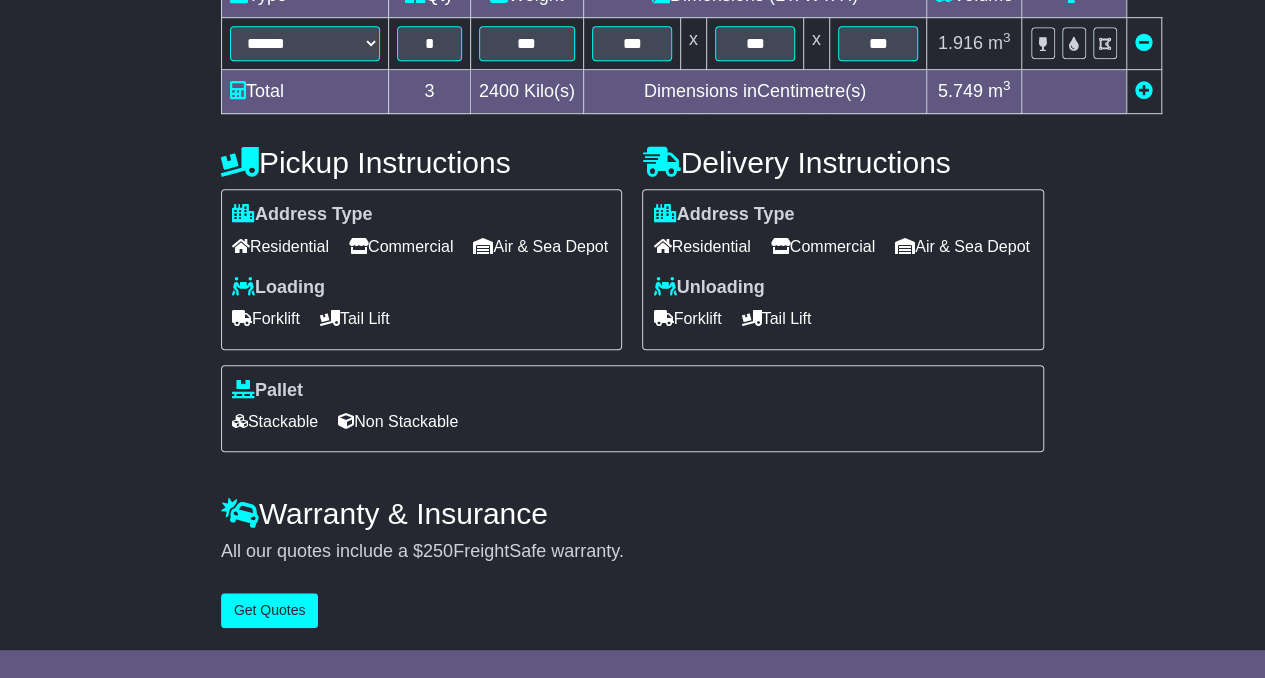 click on "Tail Lift" at bounding box center [776, 318] 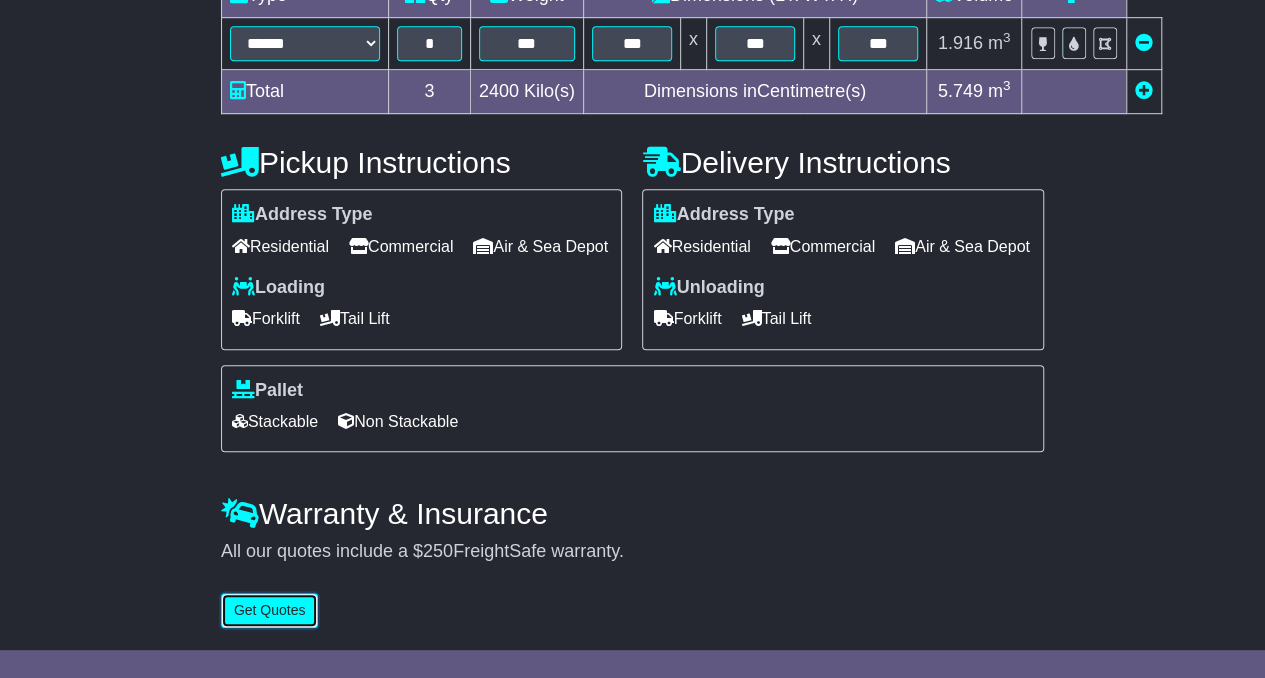click on "Get Quotes" at bounding box center (270, 610) 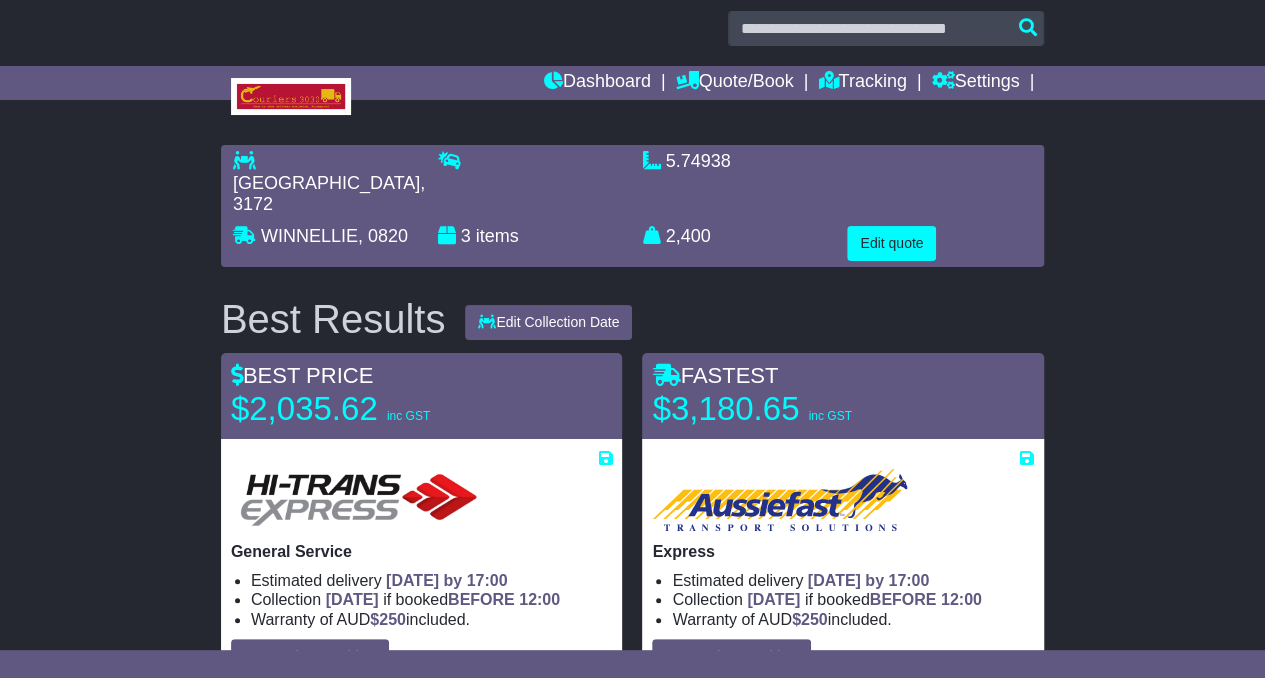 scroll, scrollTop: 13, scrollLeft: 0, axis: vertical 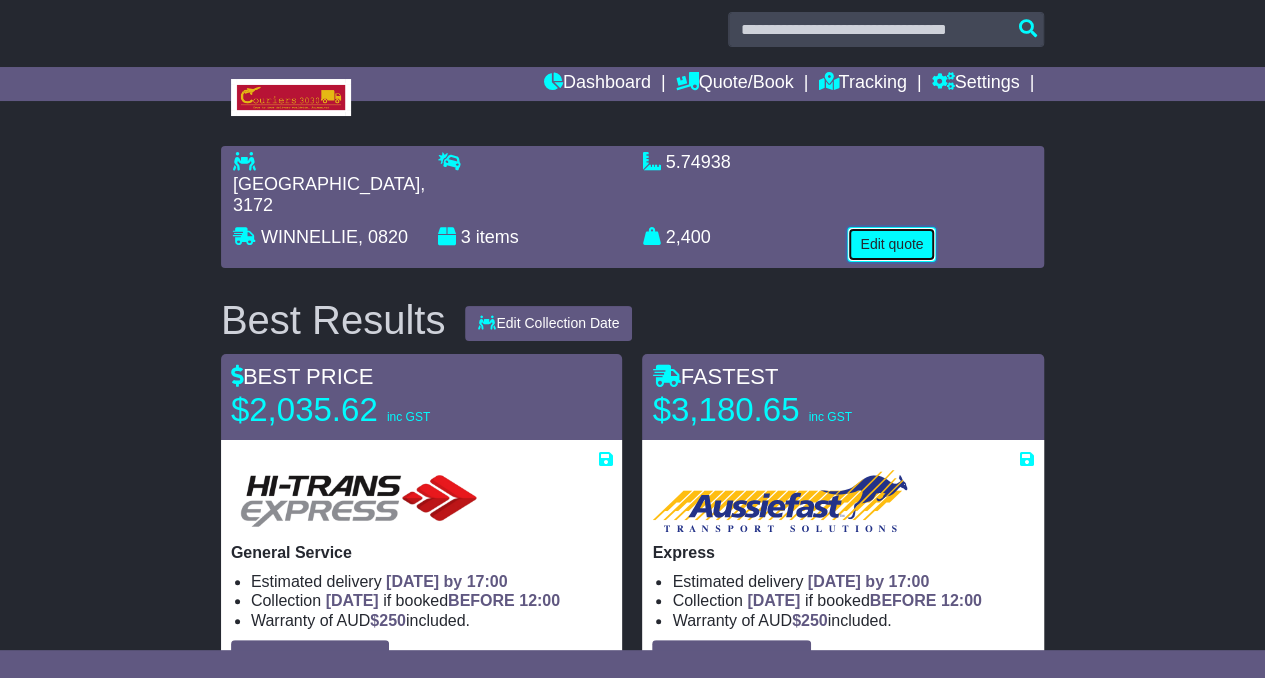 click on "Edit quote" at bounding box center (891, 244) 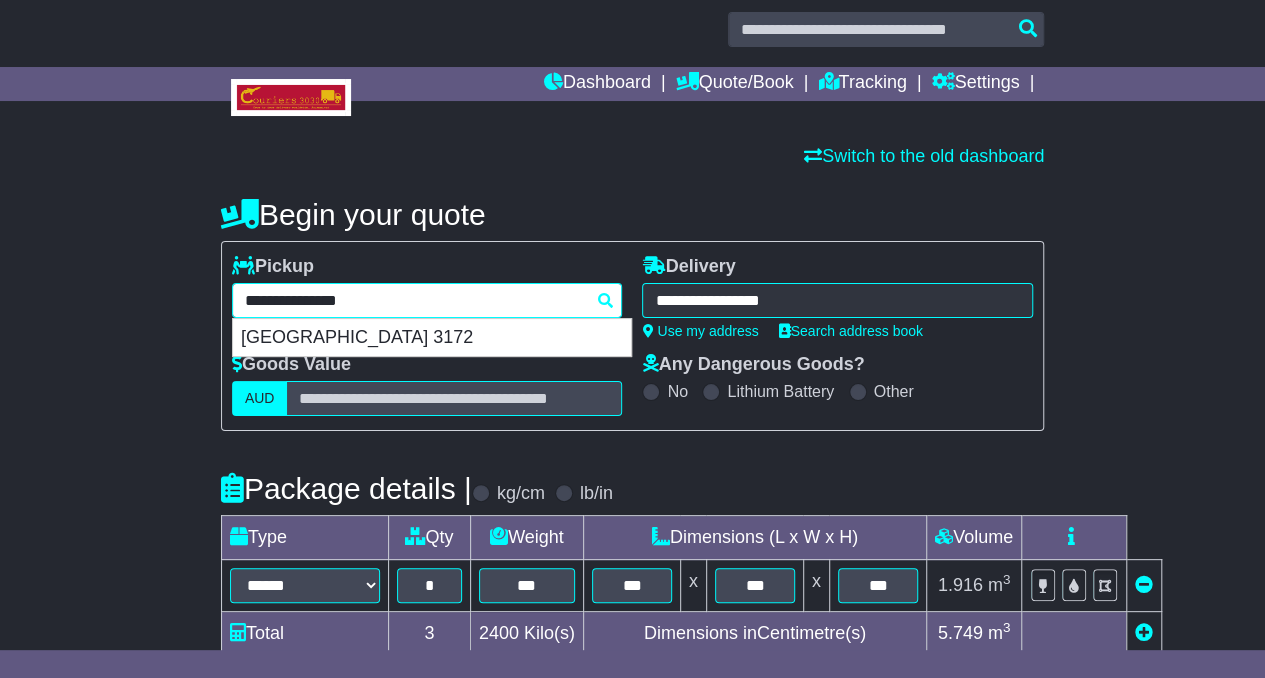 click on "**********" at bounding box center (427, 300) 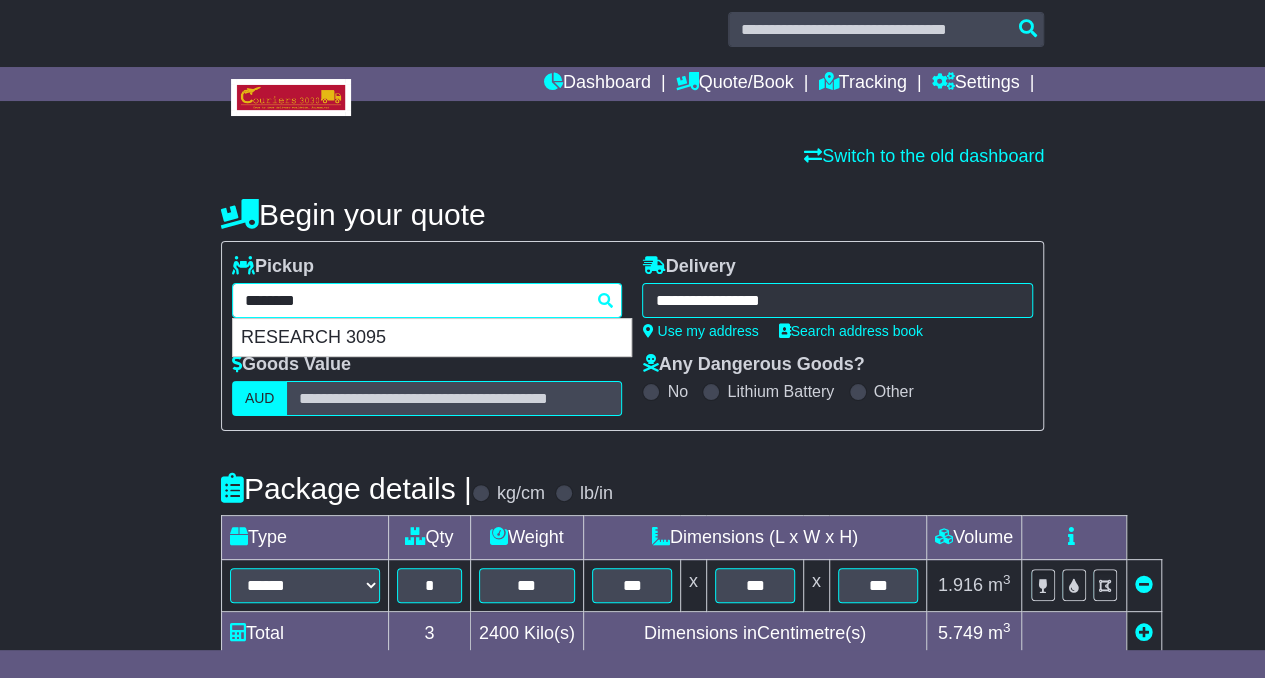 click on "RESEARCH 3095" at bounding box center (432, 338) 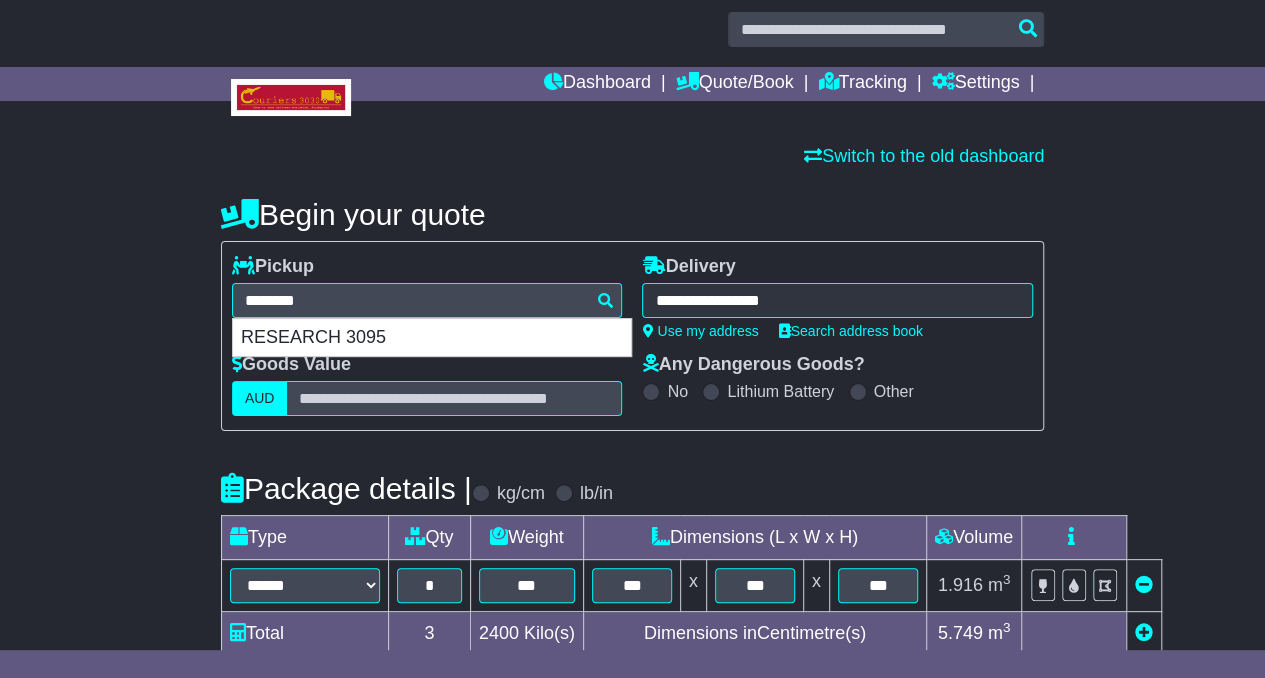 type on "**********" 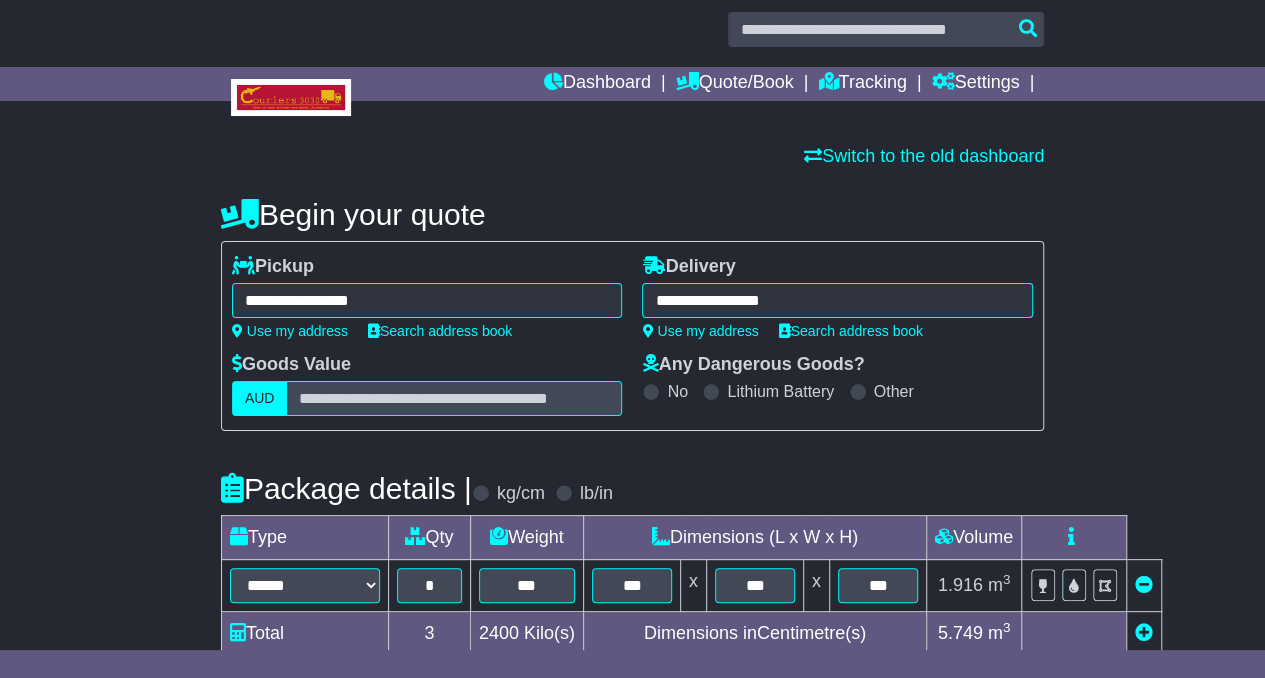 click on "**********" at bounding box center [837, 300] 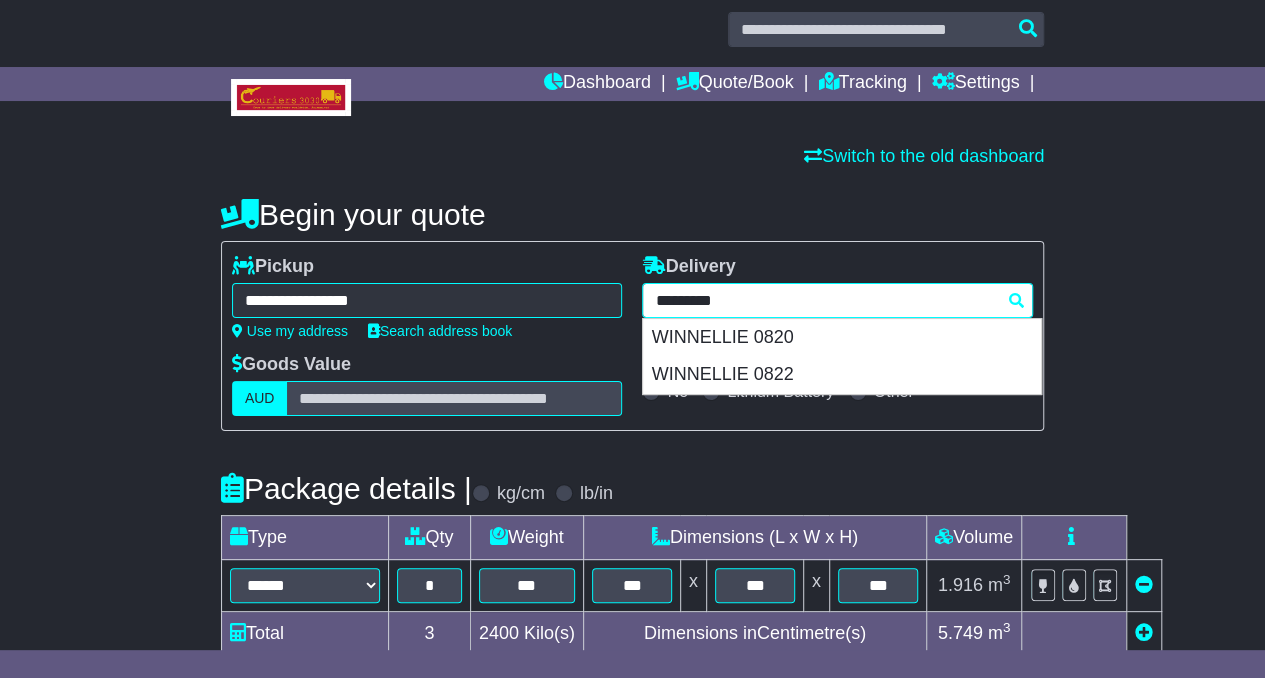 click on "*********" at bounding box center (837, 300) 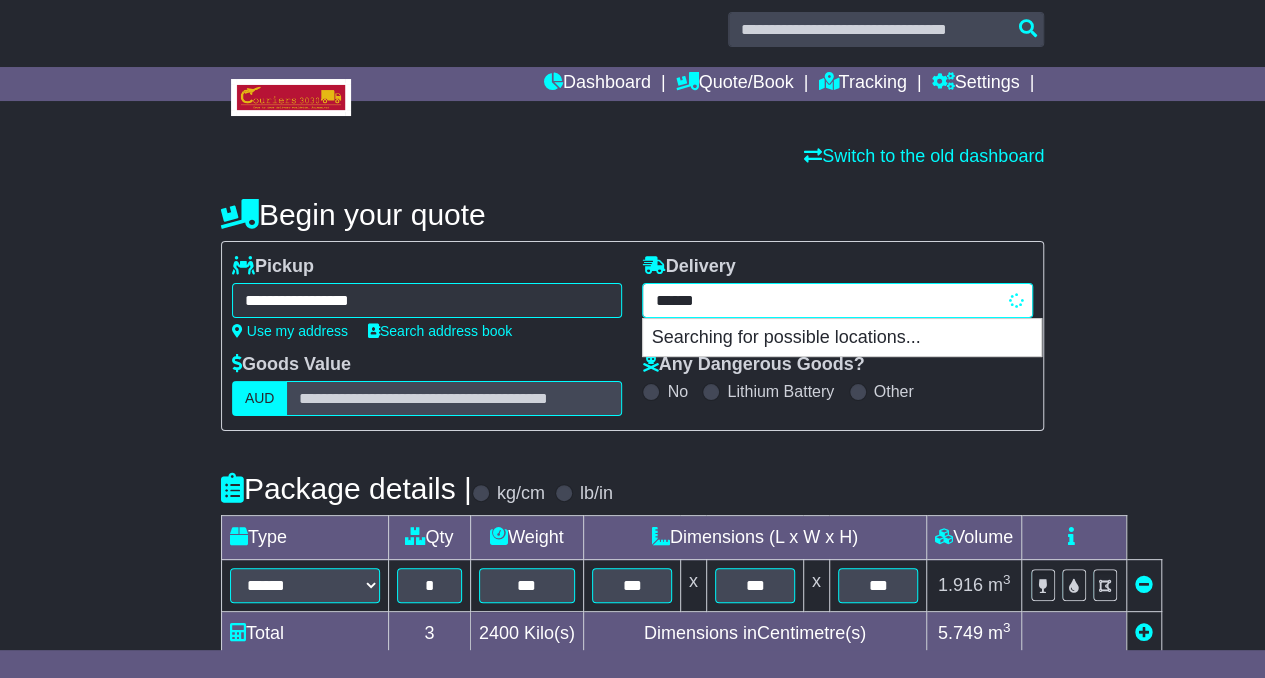 type on "*******" 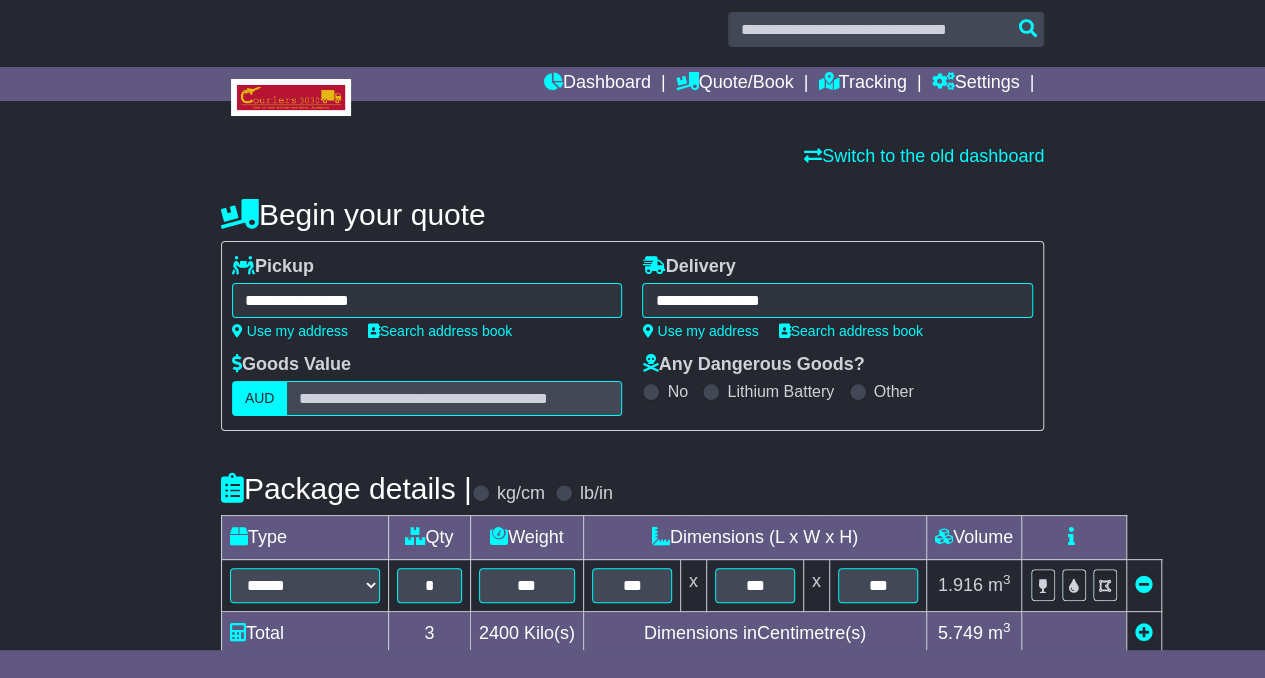 click on "**********" at bounding box center [837, 300] 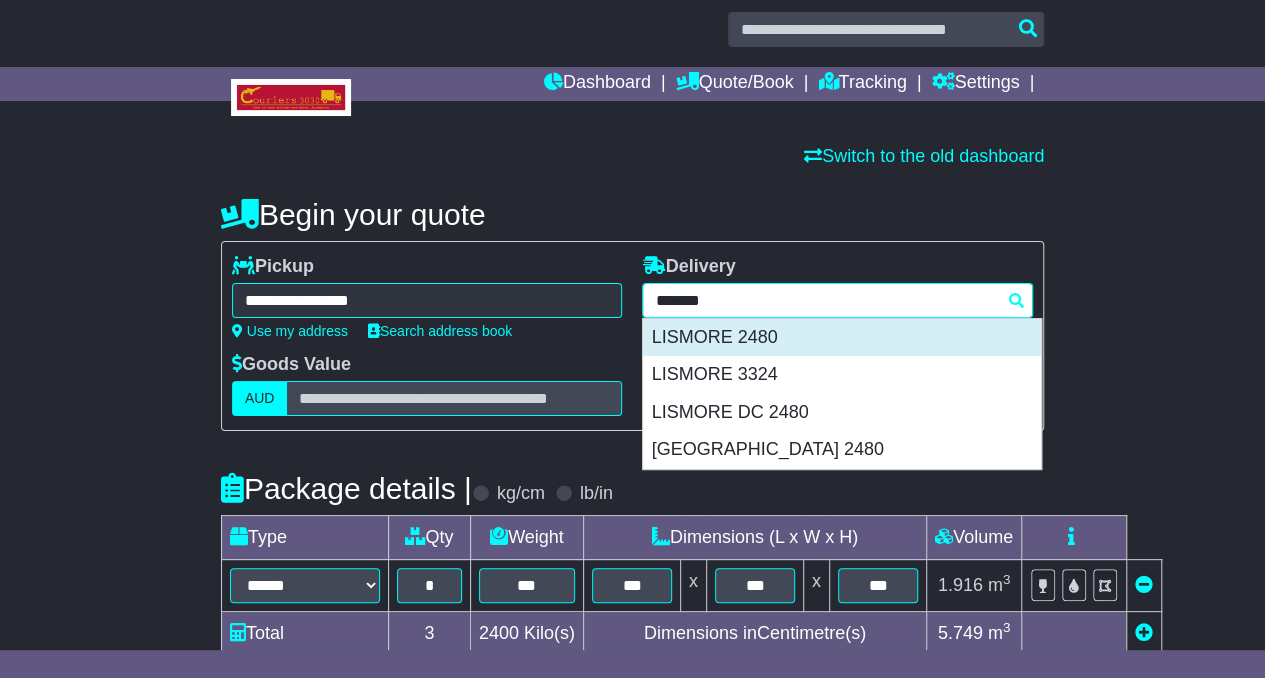 click on "LISMORE 2480" at bounding box center (842, 338) 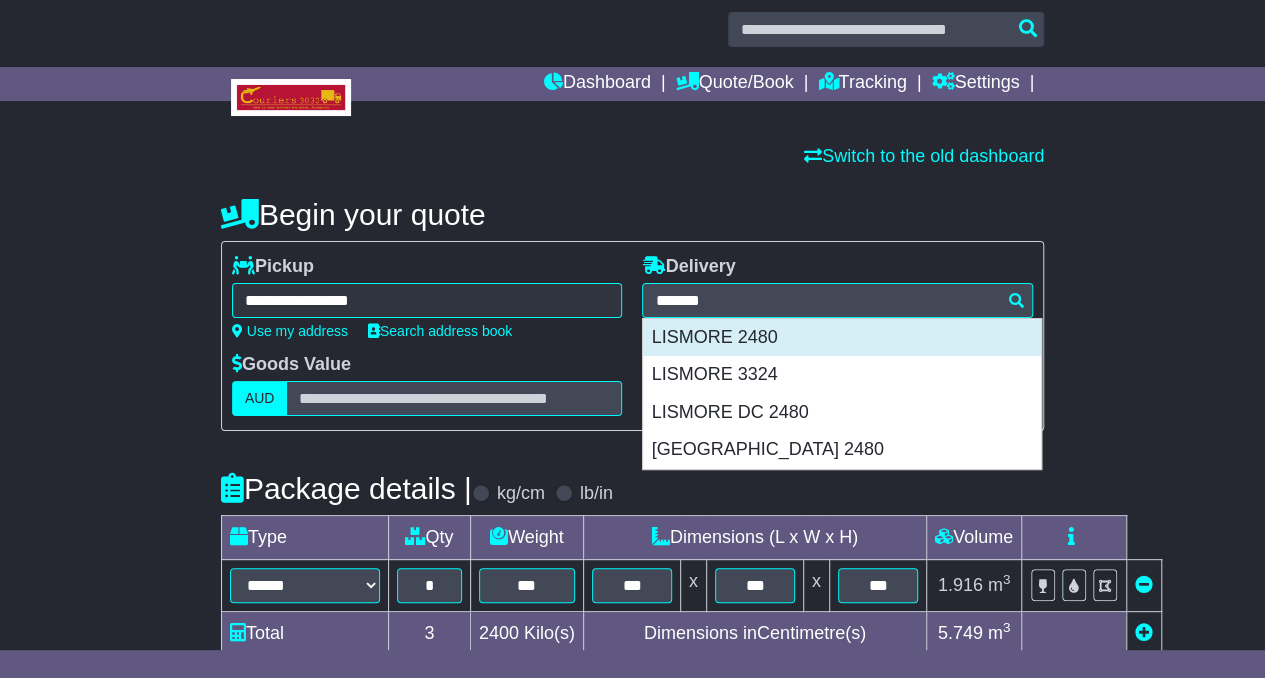 type on "**********" 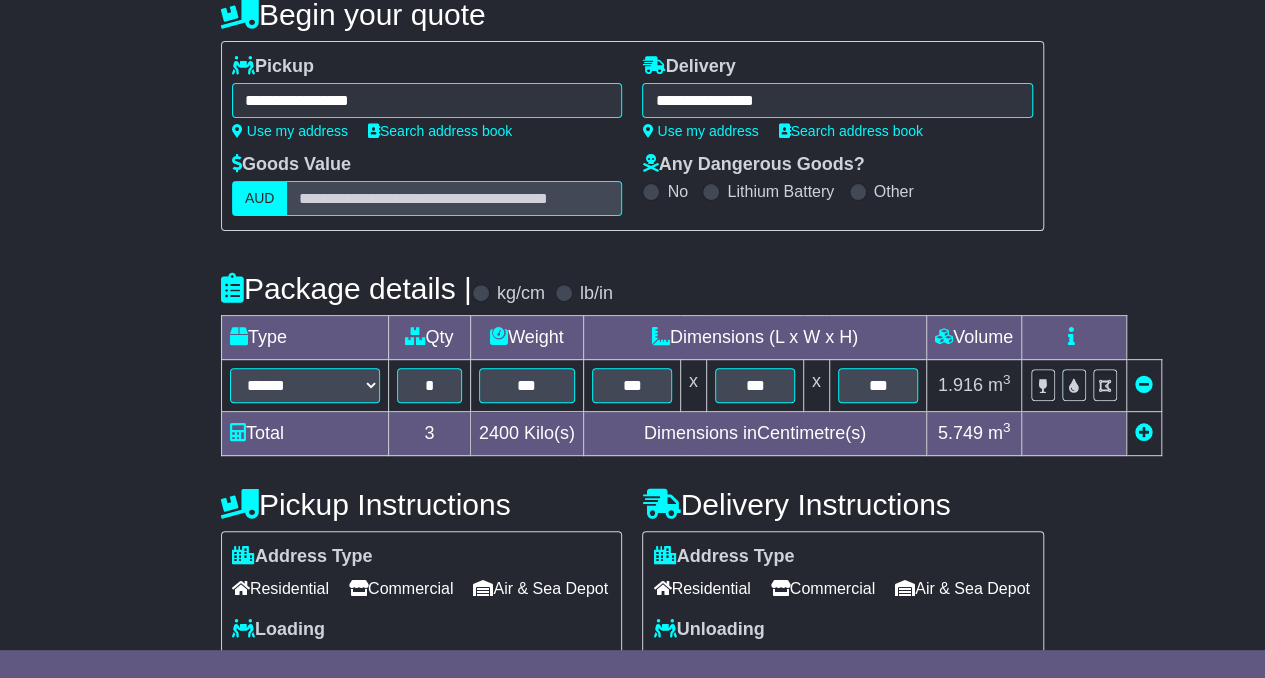 scroll, scrollTop: 220, scrollLeft: 0, axis: vertical 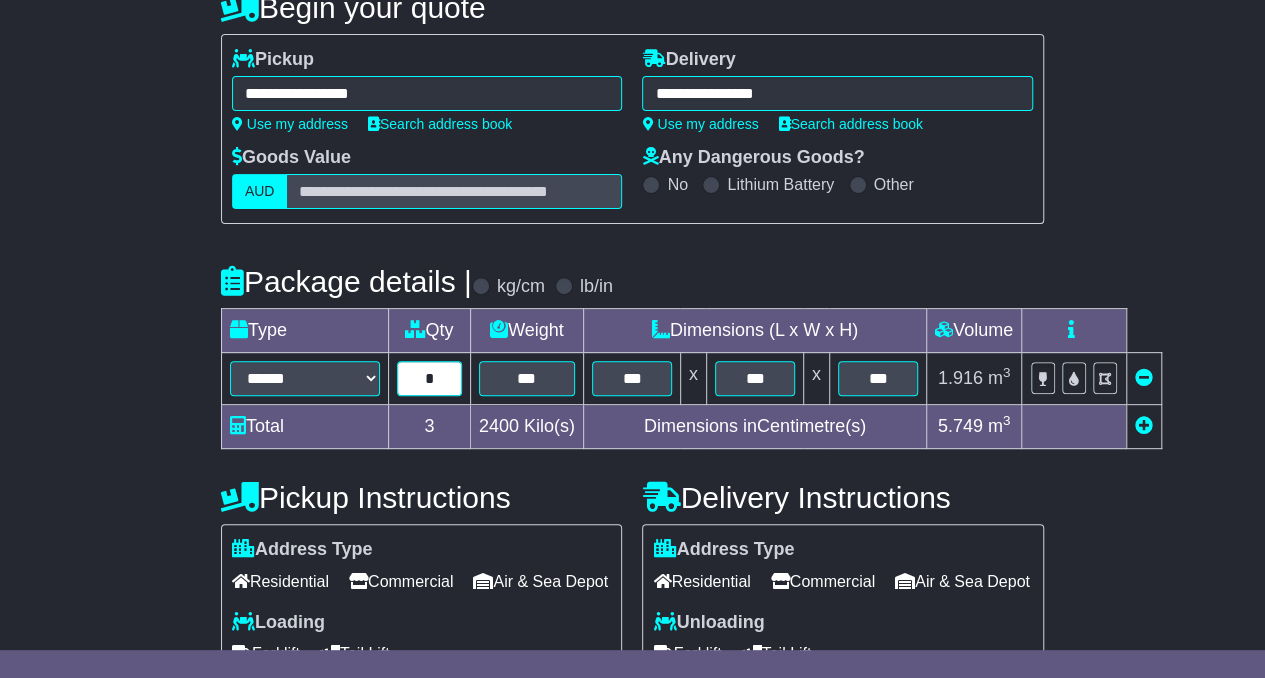 click on "*" at bounding box center [429, 378] 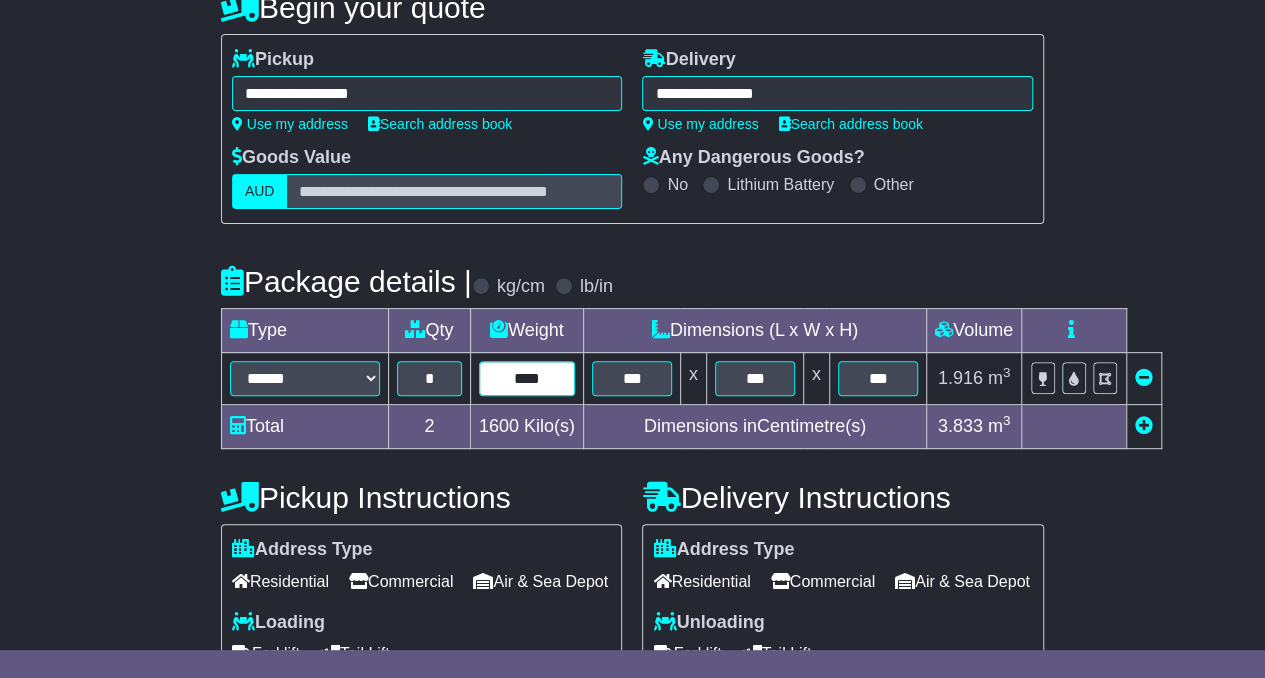 type on "****" 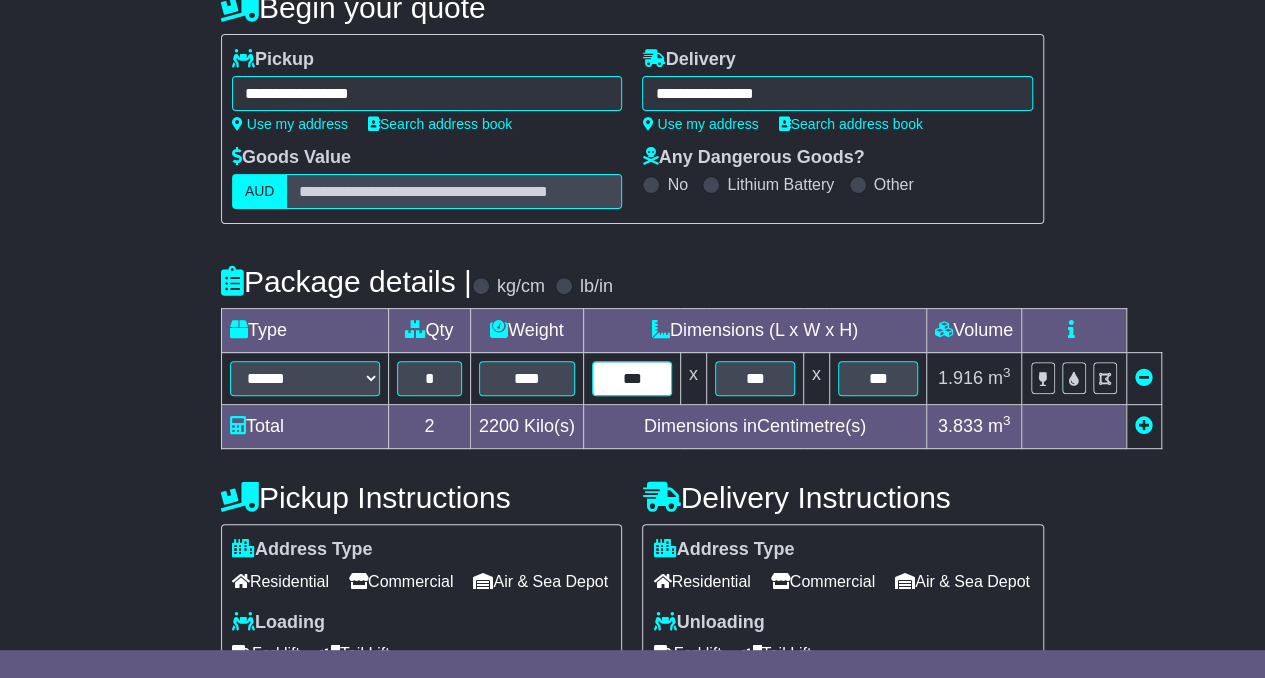 type on "***" 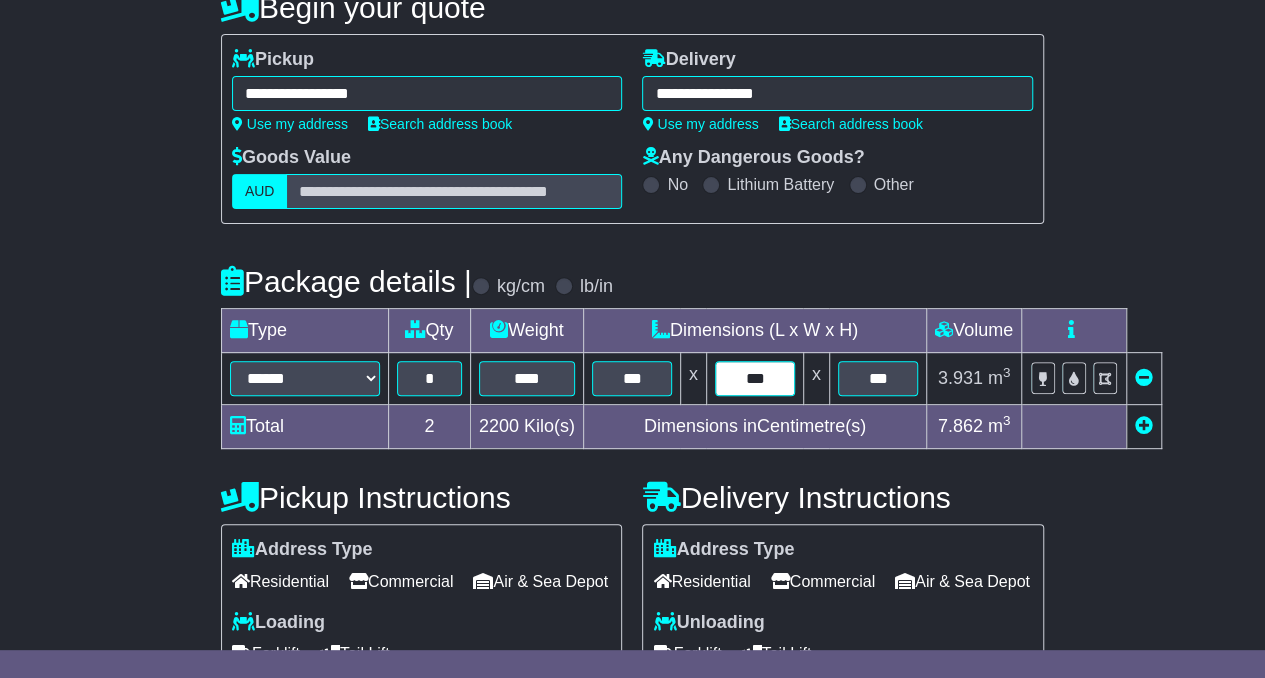 type on "***" 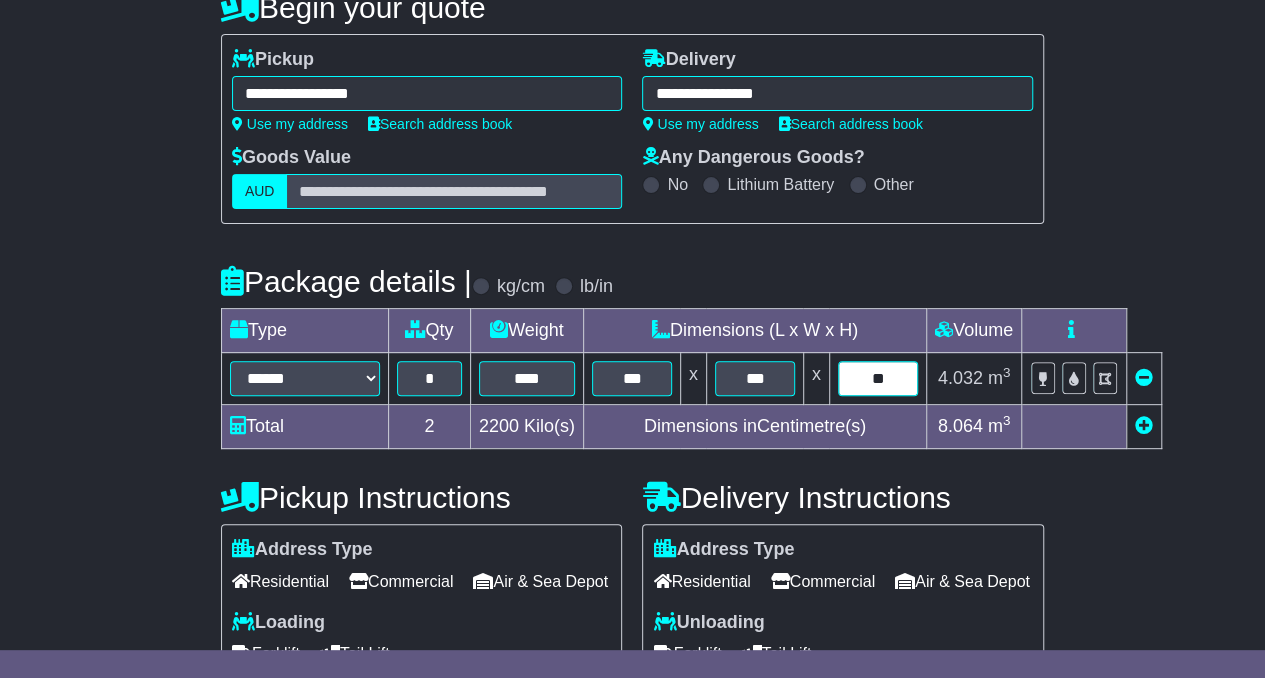 type on "**" 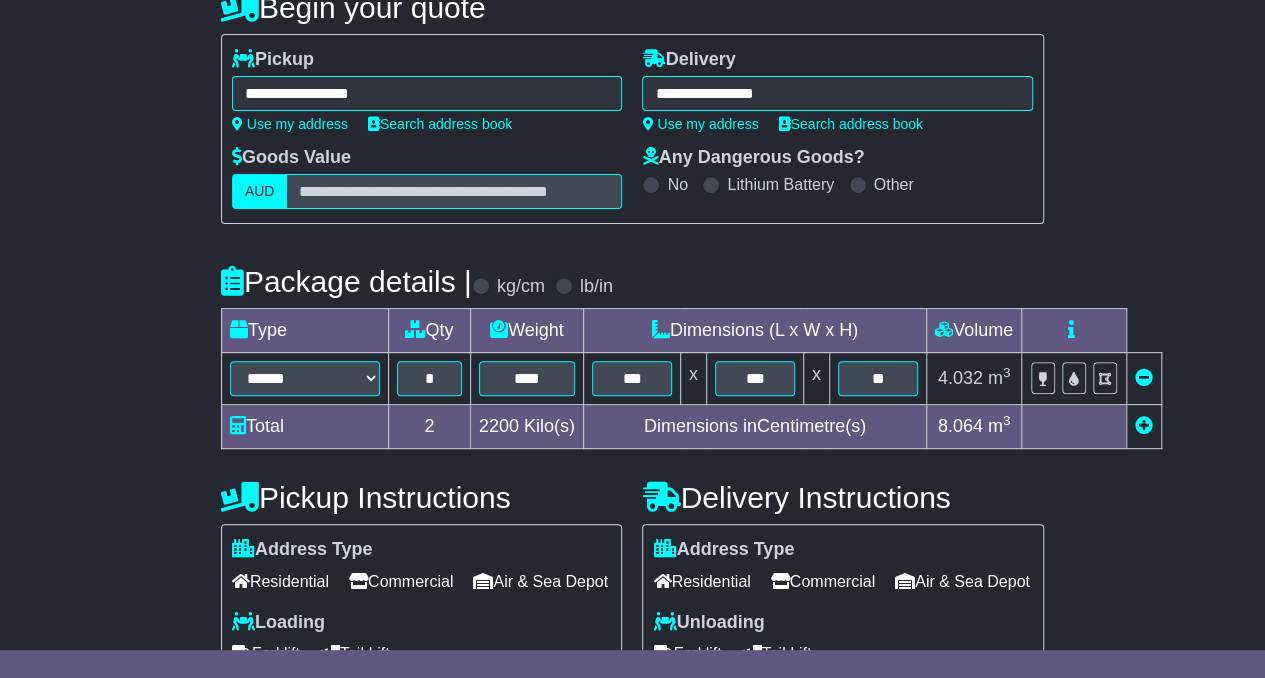 scroll, scrollTop: 585, scrollLeft: 0, axis: vertical 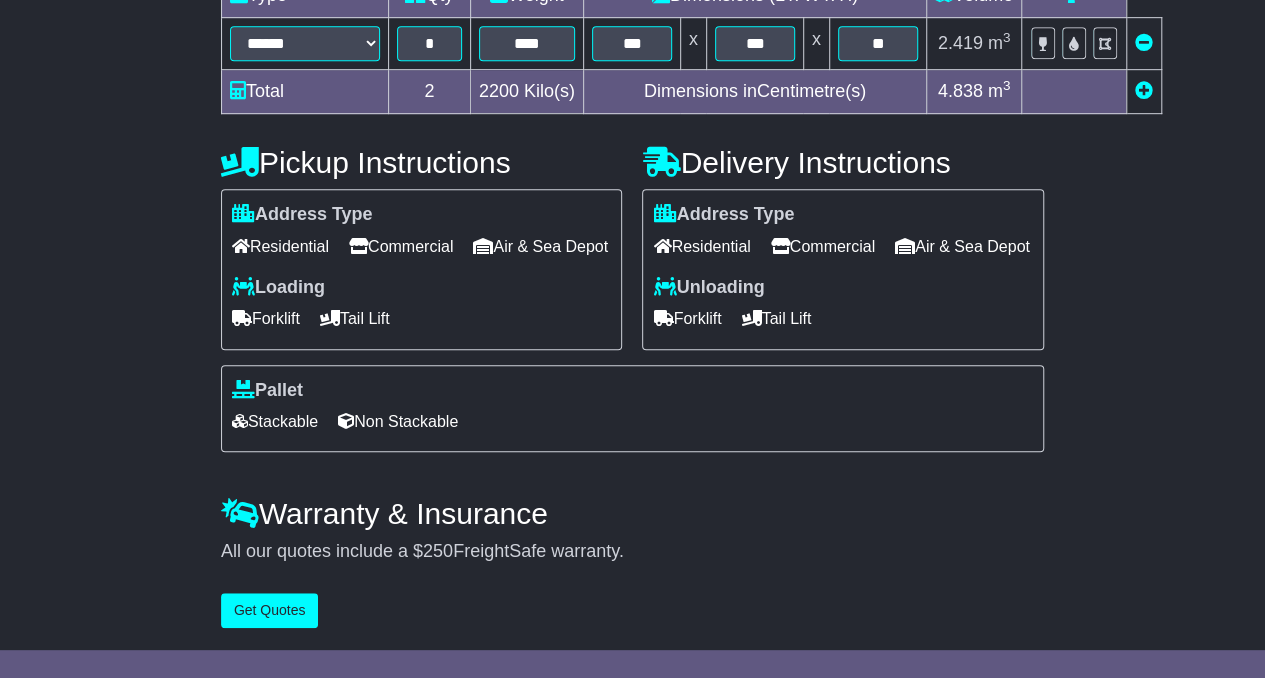 click on "Forklift" at bounding box center (687, 318) 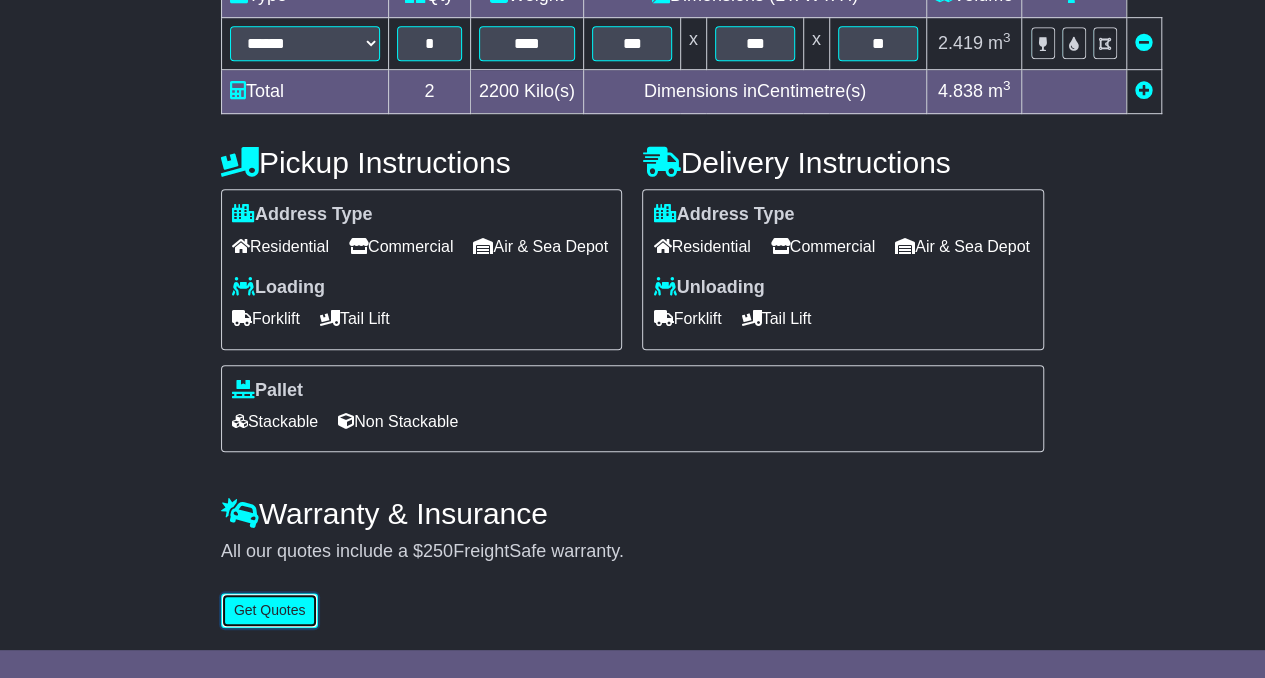 click on "Get Quotes" at bounding box center [270, 610] 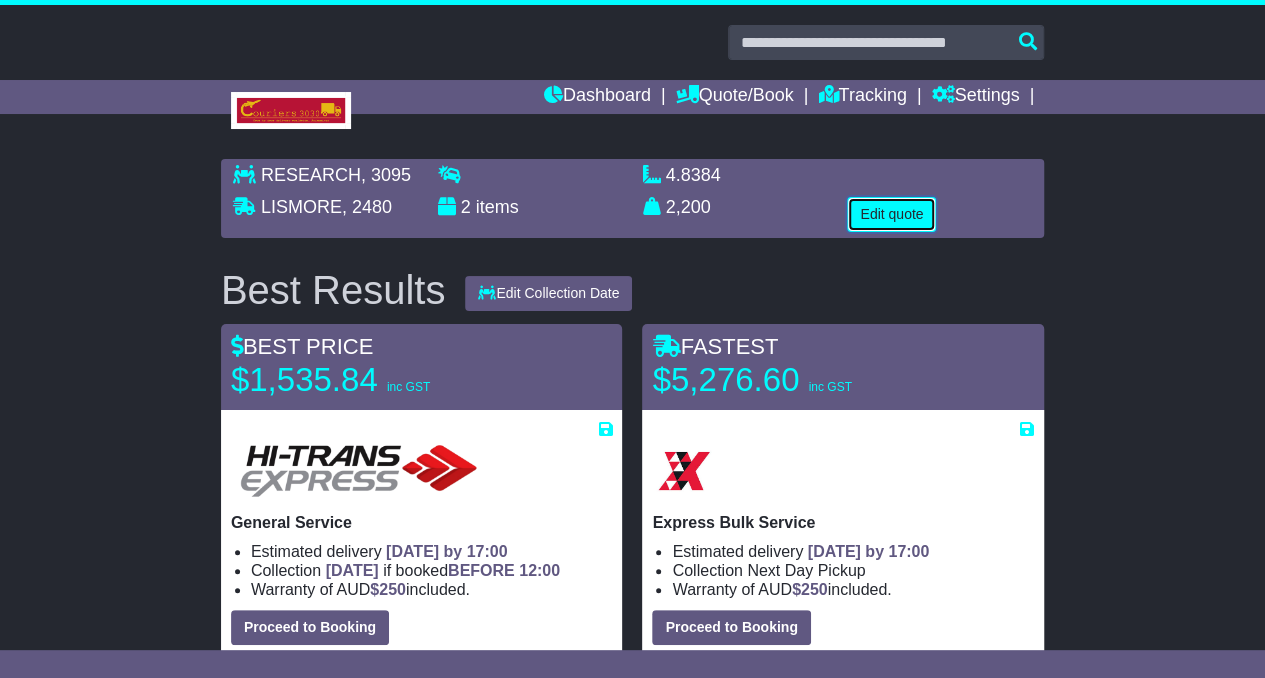 click on "Edit quote" at bounding box center (891, 214) 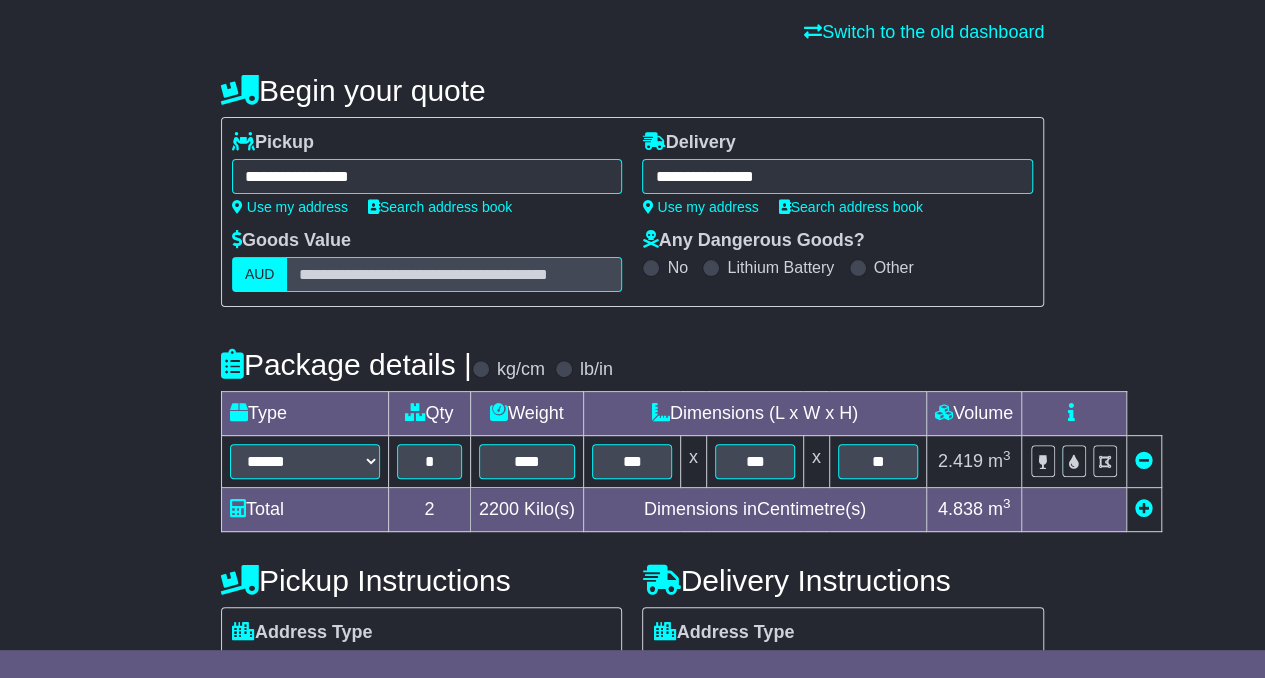 scroll, scrollTop: 303, scrollLeft: 0, axis: vertical 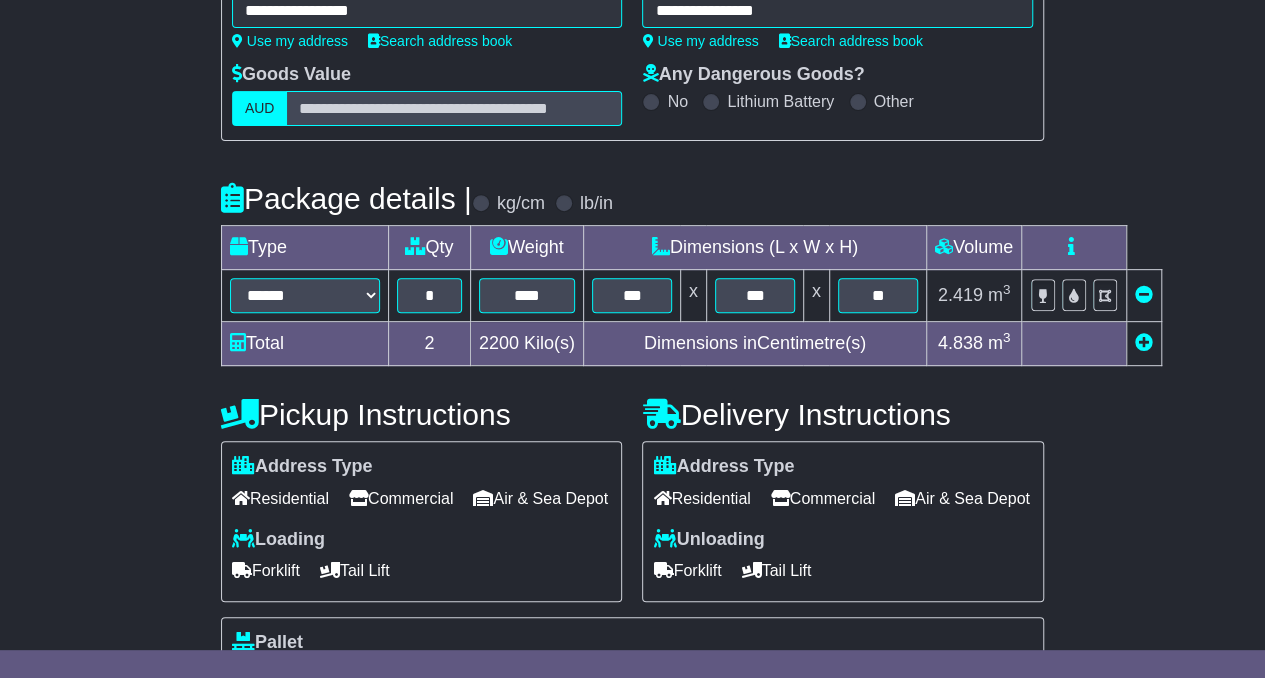 click on "Residential" at bounding box center (701, 498) 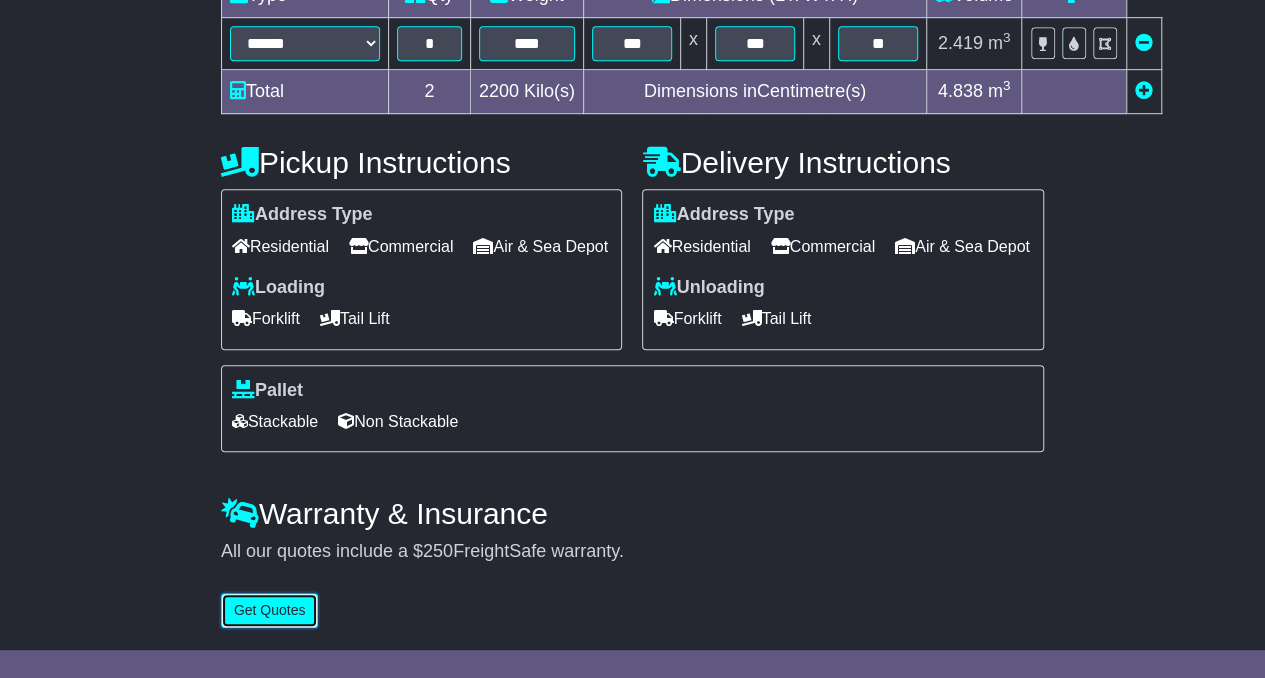 click on "Get Quotes" at bounding box center (270, 610) 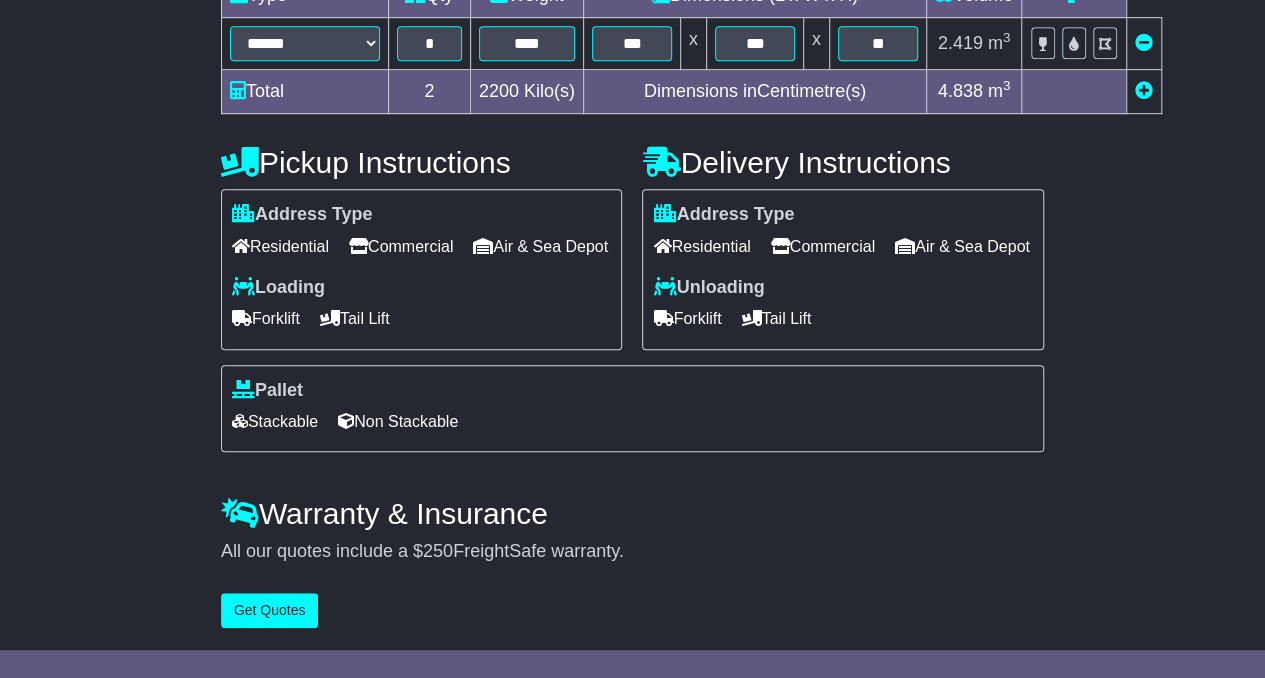 scroll, scrollTop: 0, scrollLeft: 0, axis: both 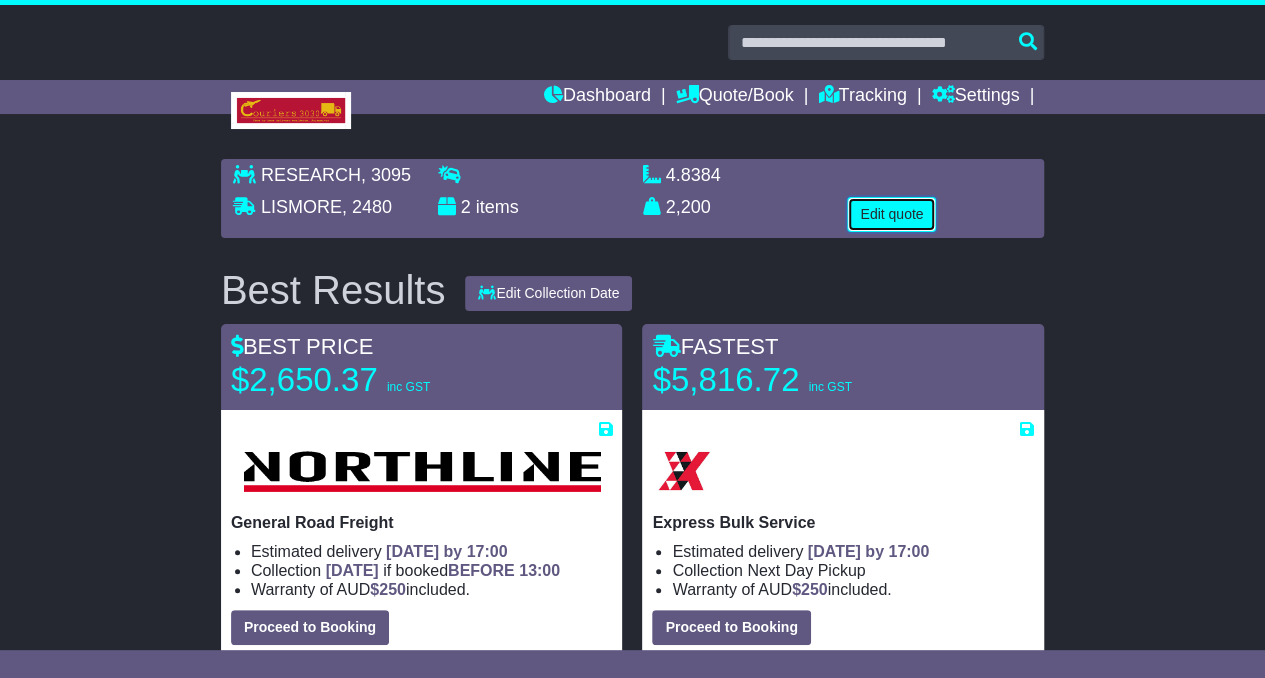 click on "Edit quote" at bounding box center (891, 214) 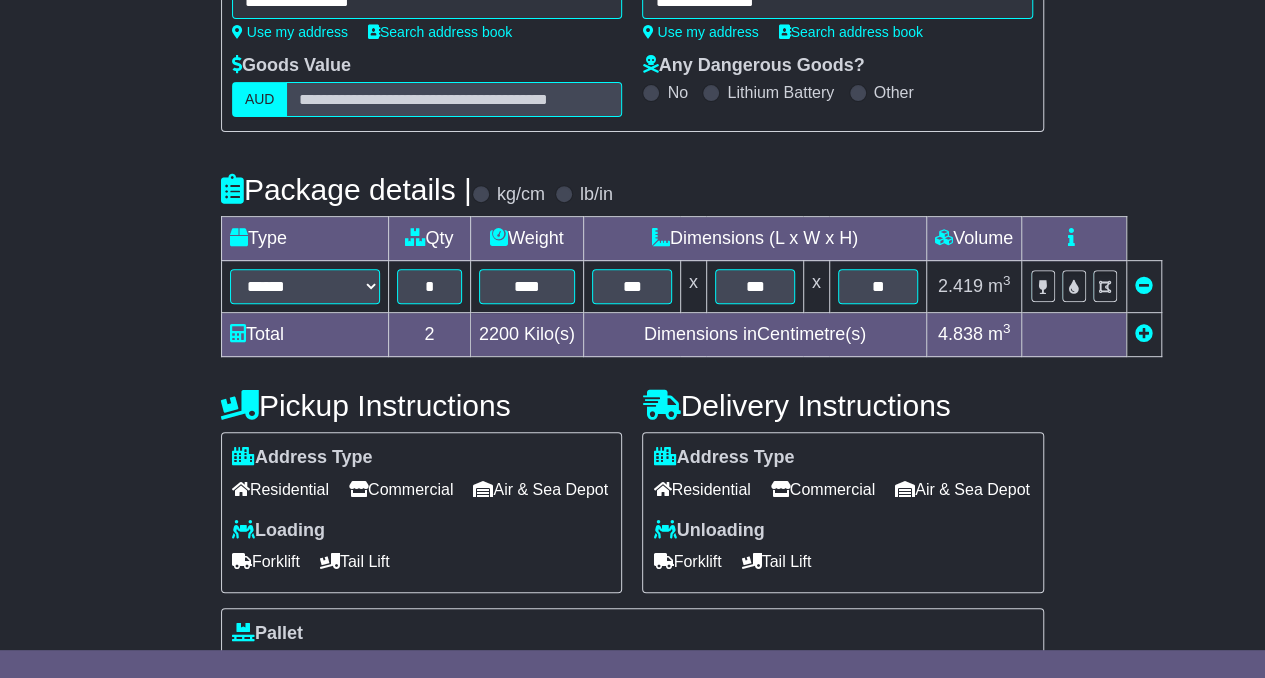 scroll, scrollTop: 367, scrollLeft: 0, axis: vertical 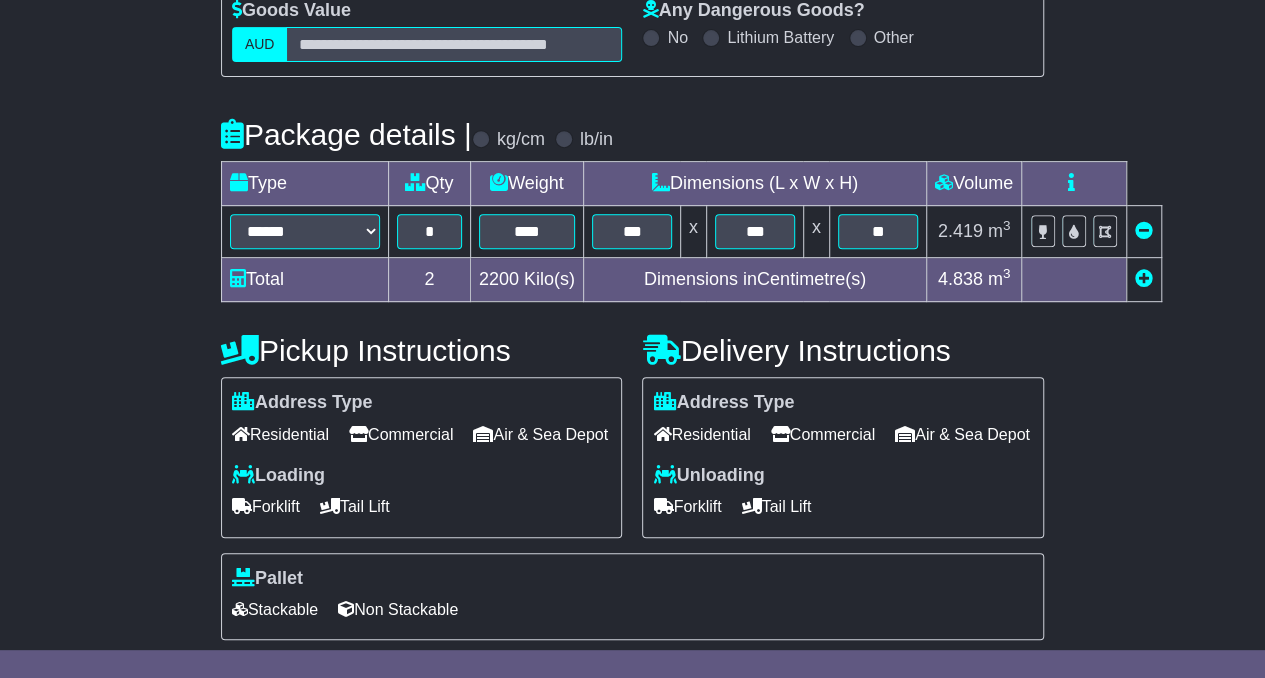 click on "Commercial" at bounding box center [823, 434] 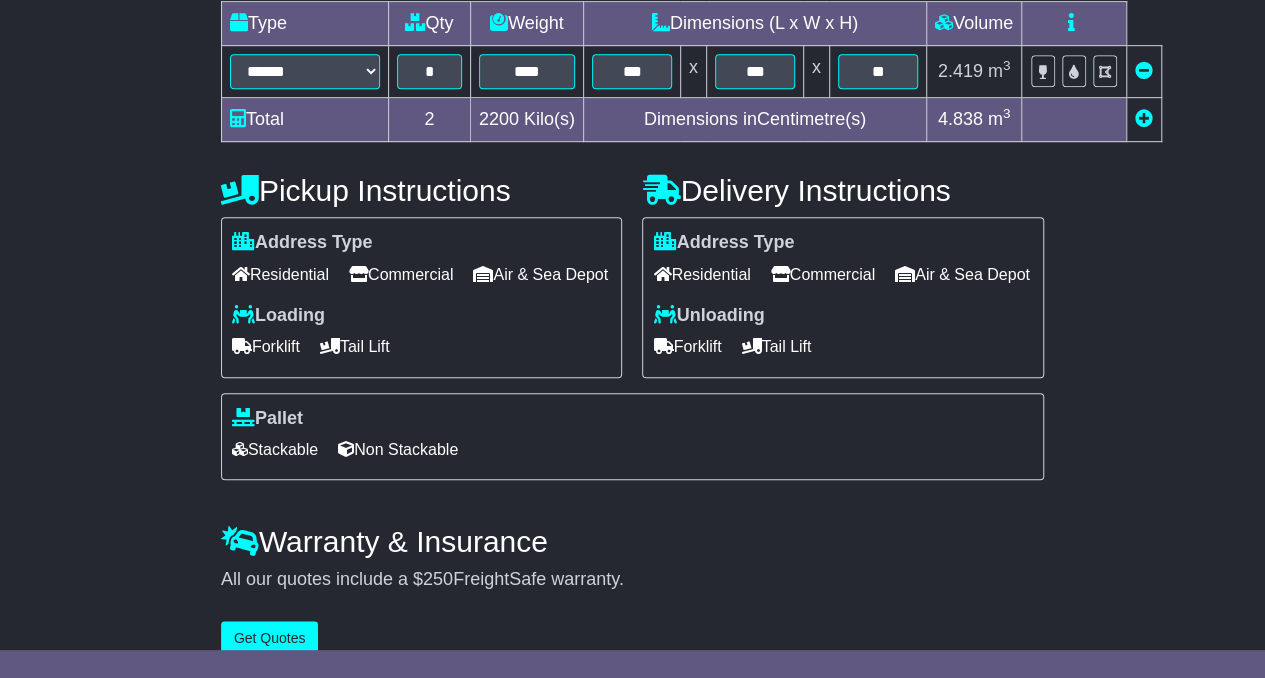 scroll, scrollTop: 585, scrollLeft: 0, axis: vertical 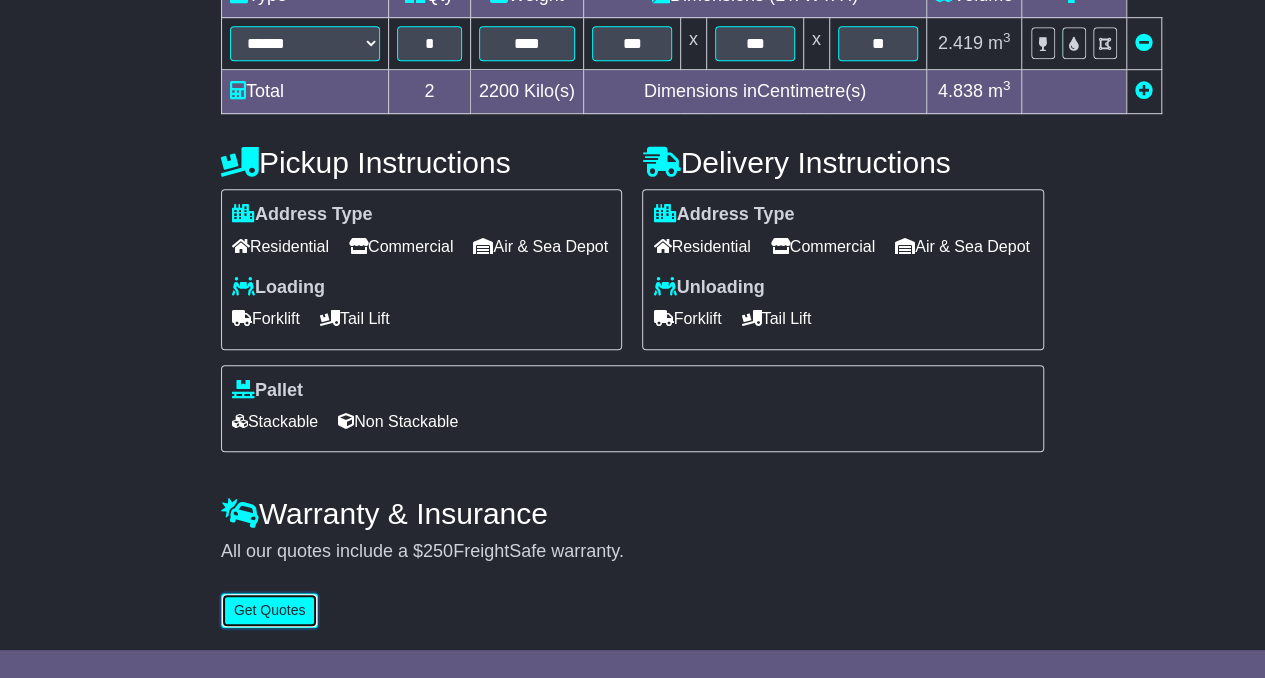 click on "Get Quotes" at bounding box center (270, 610) 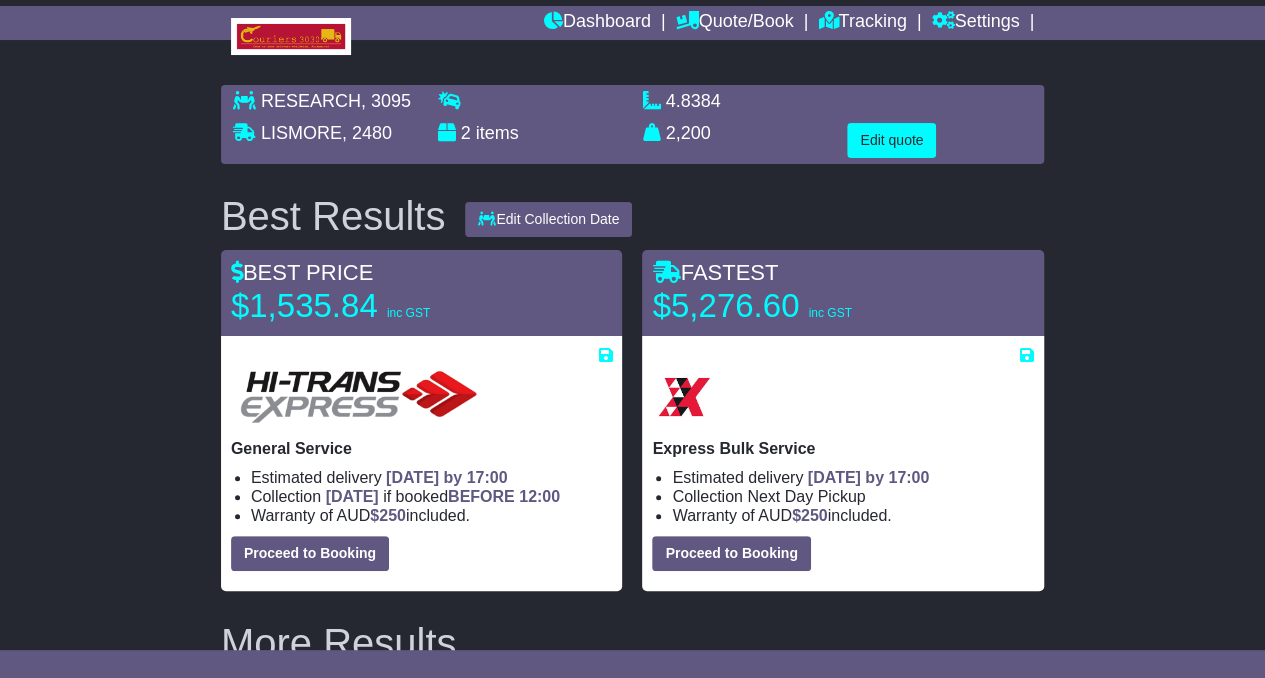 scroll, scrollTop: 73, scrollLeft: 0, axis: vertical 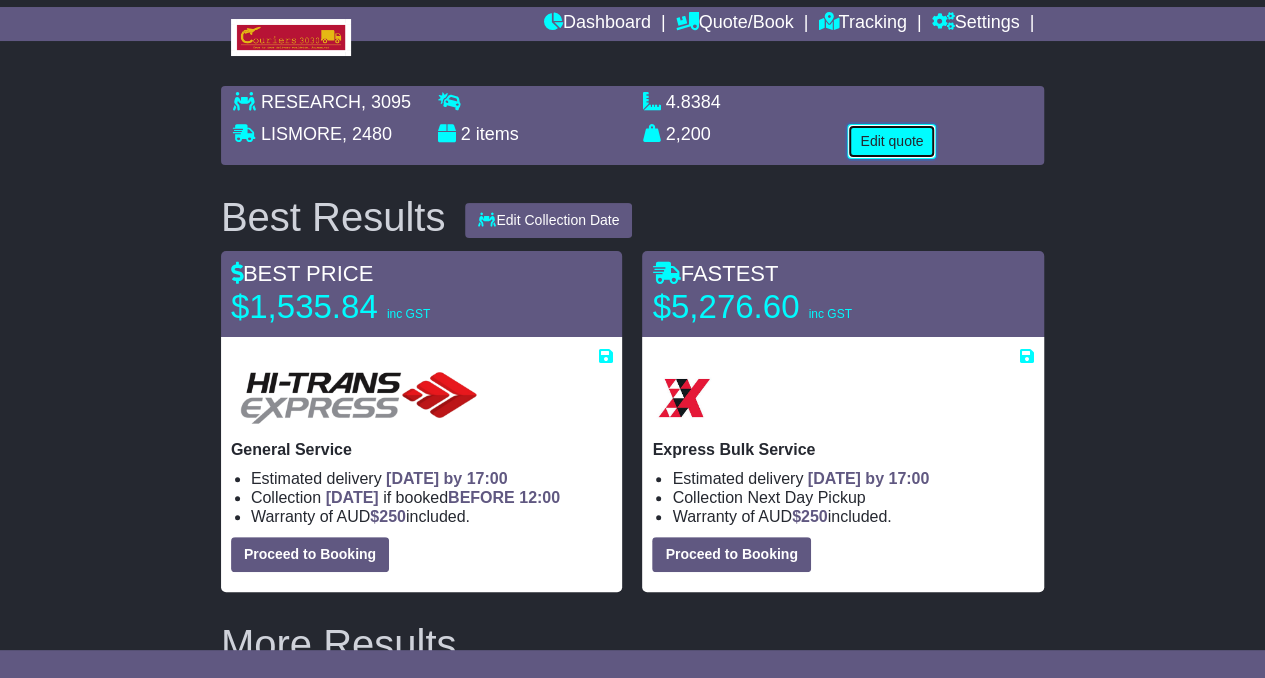 click on "Edit quote" at bounding box center [891, 141] 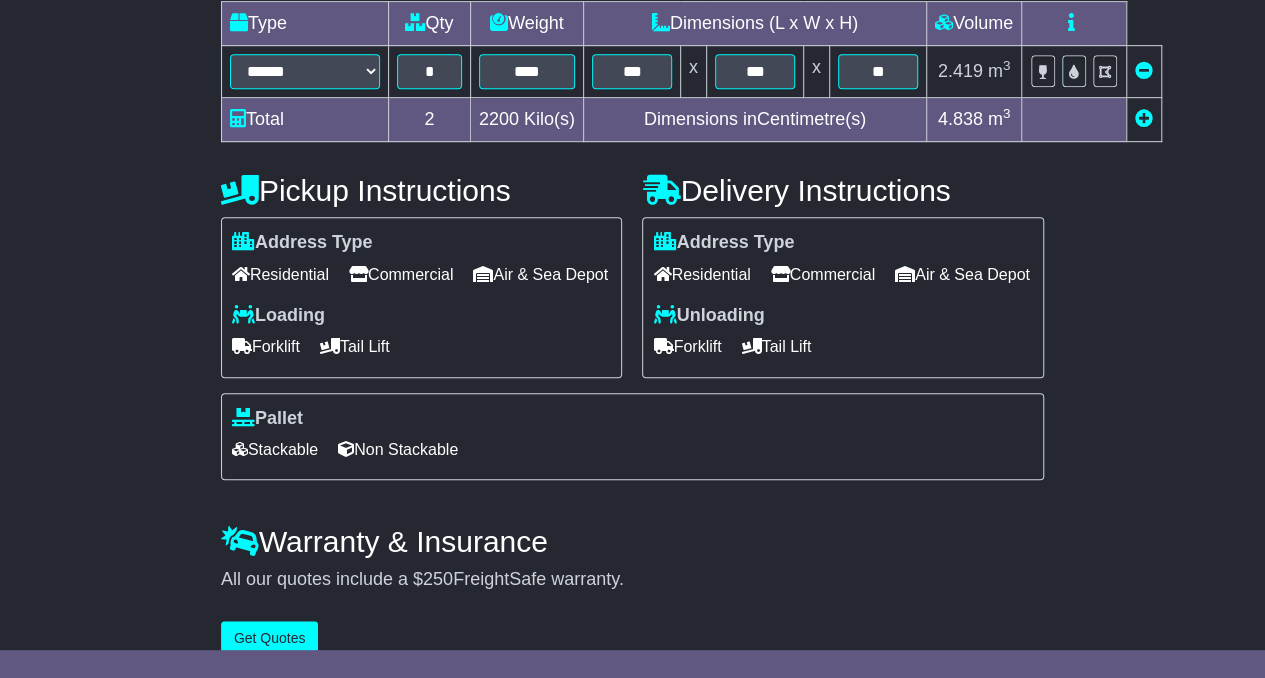 scroll, scrollTop: 585, scrollLeft: 0, axis: vertical 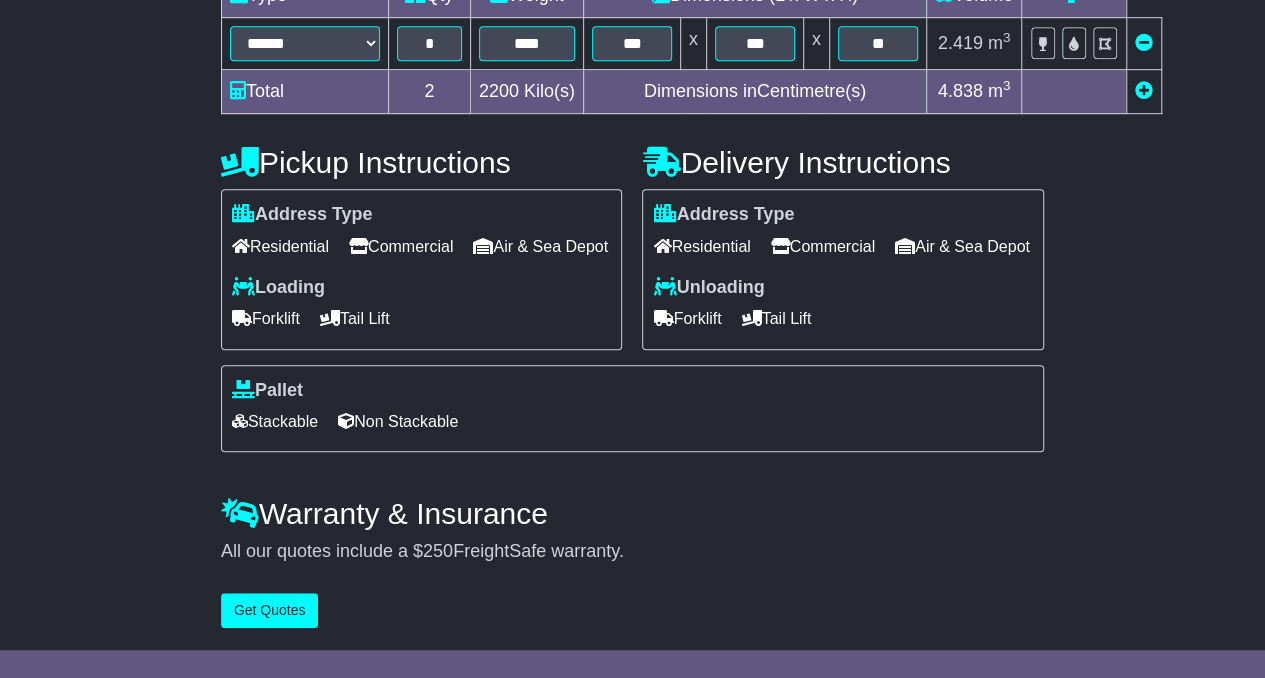 click on "Residential" at bounding box center [701, 246] 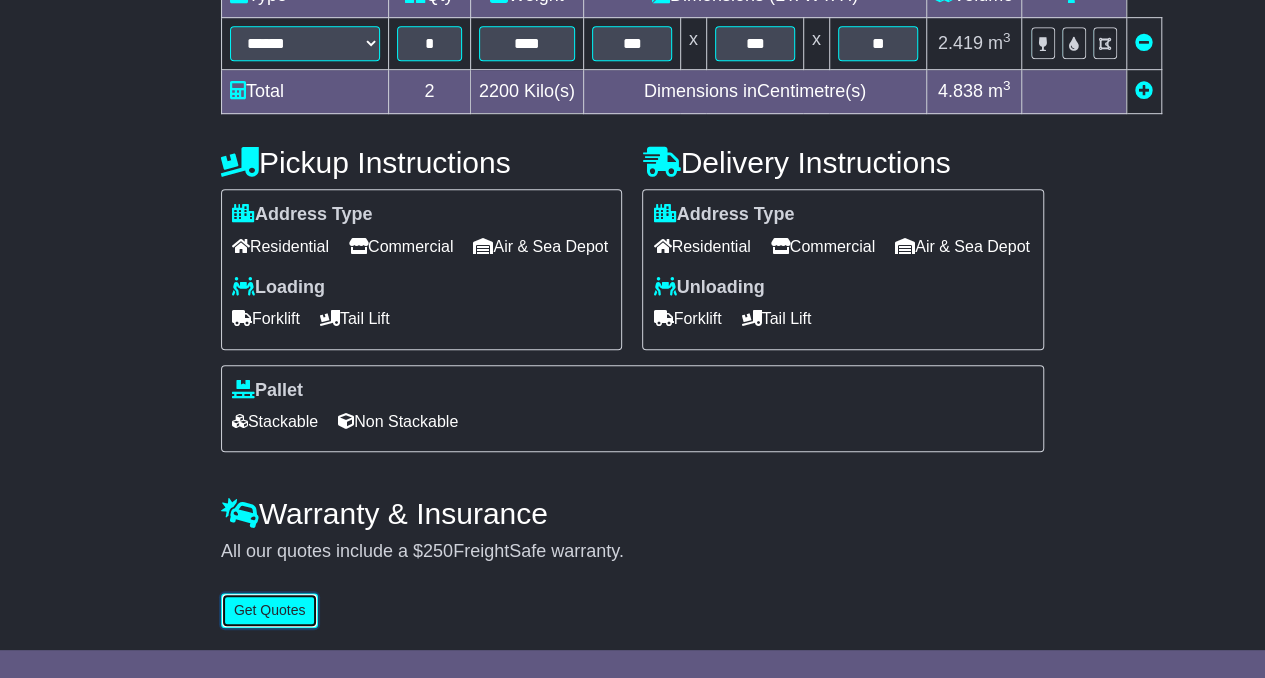 click on "Get Quotes" at bounding box center (270, 610) 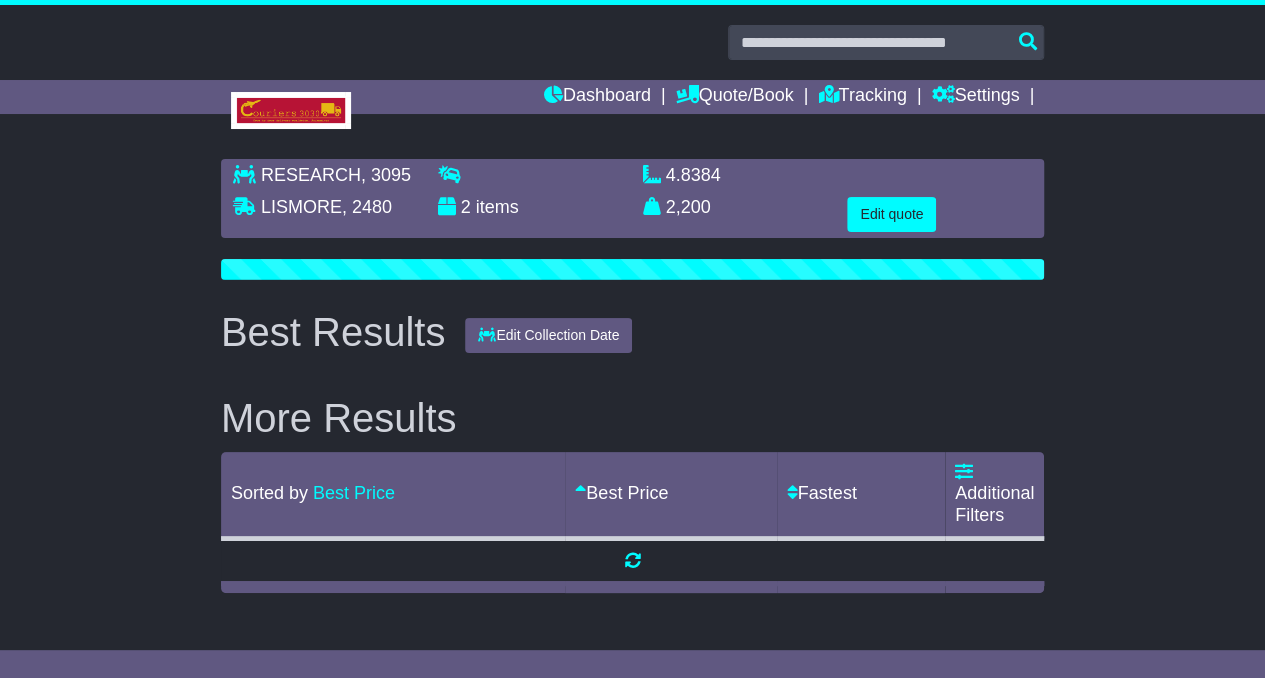 scroll, scrollTop: 0, scrollLeft: 0, axis: both 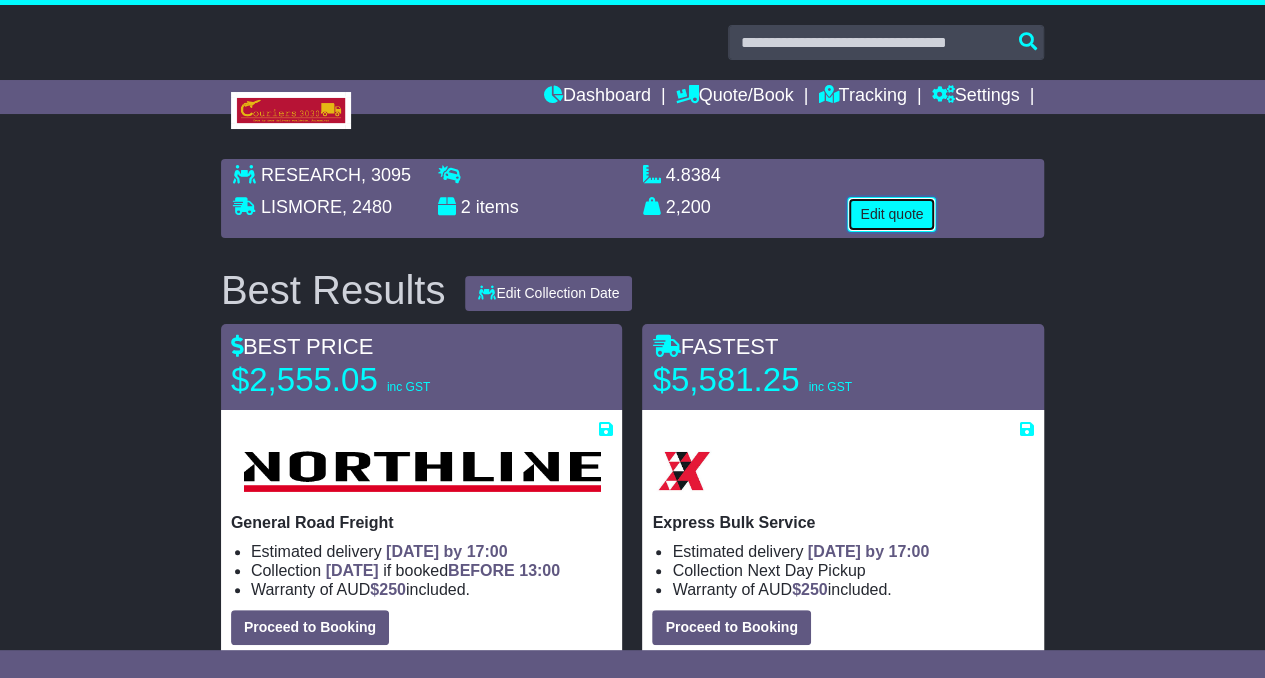 click on "Edit quote" at bounding box center [891, 214] 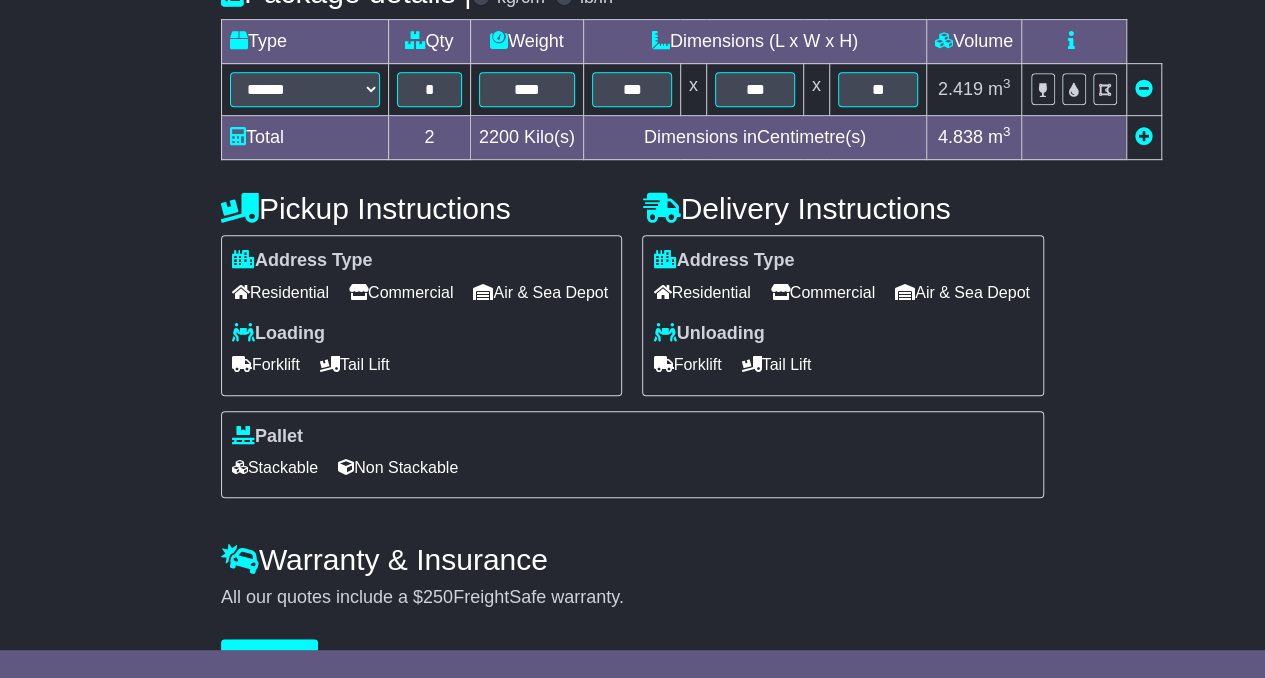 scroll, scrollTop: 510, scrollLeft: 0, axis: vertical 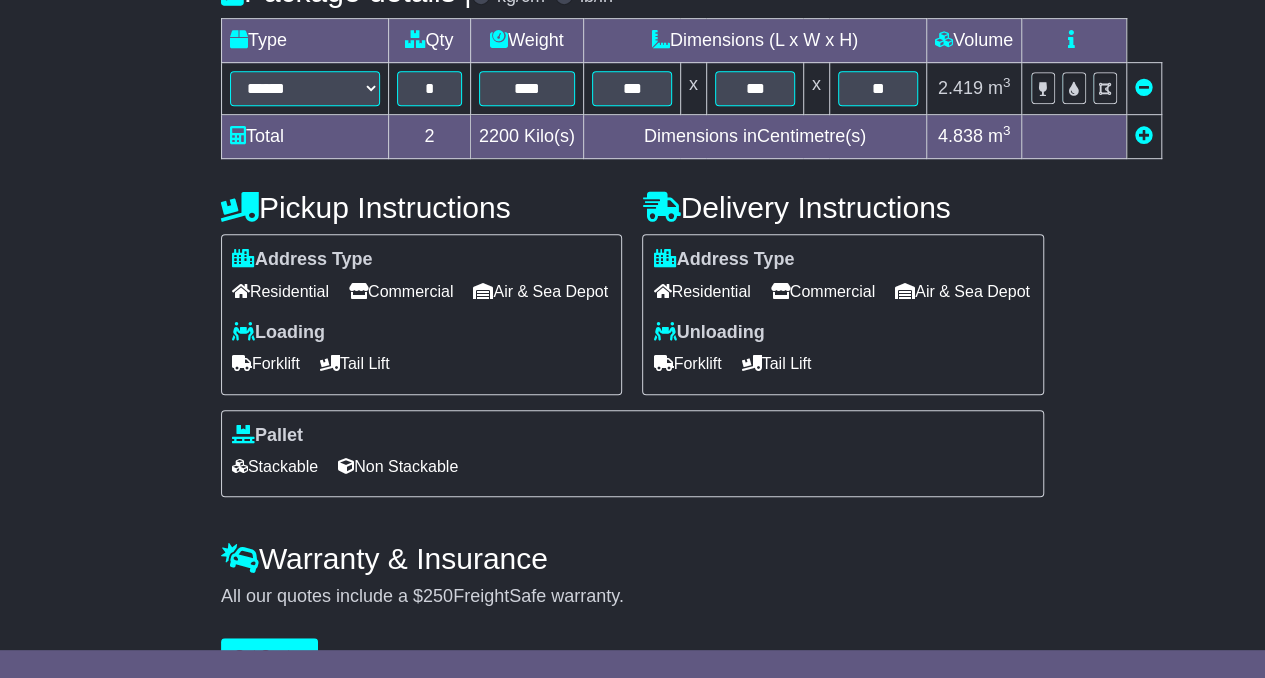 click on "Commercial" at bounding box center (823, 291) 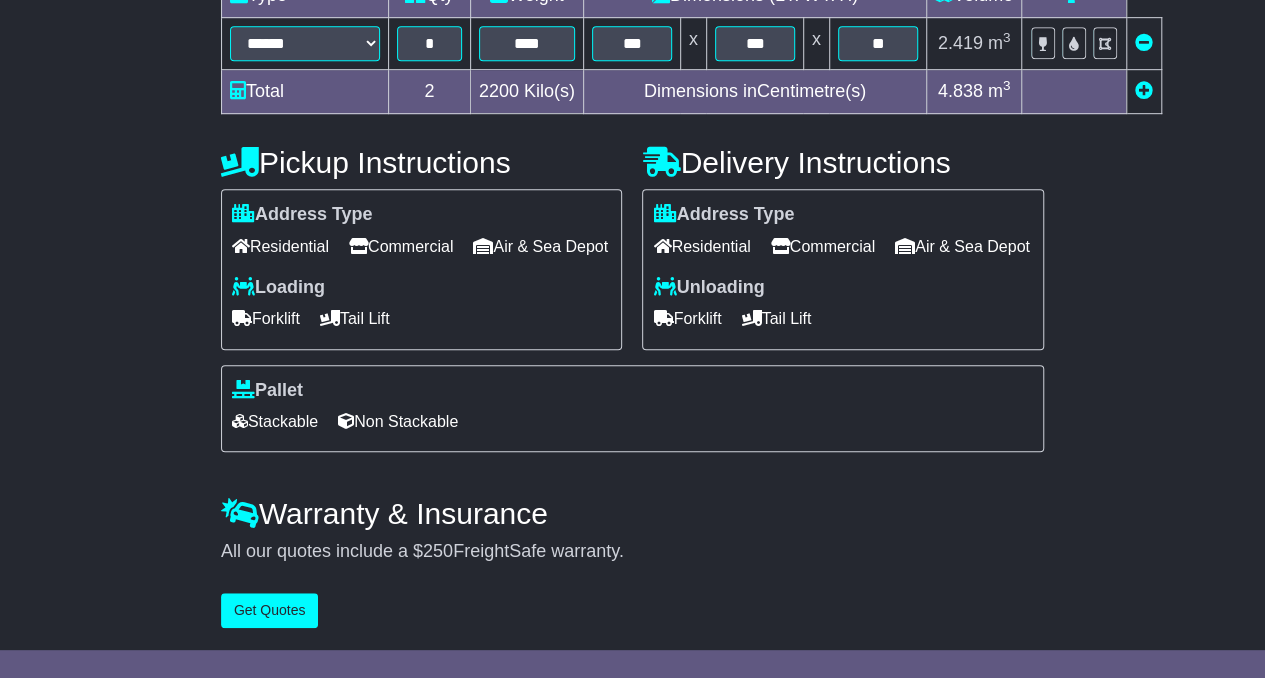 click on "Non Stackable" at bounding box center (398, 421) 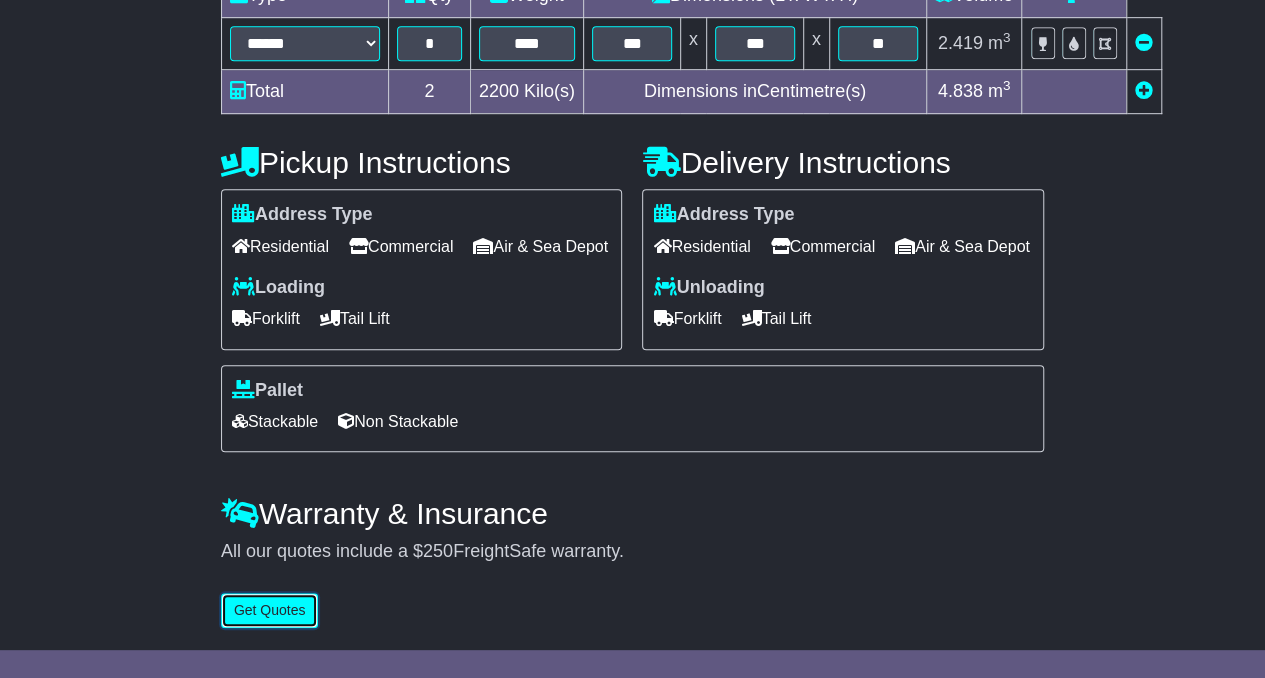 click on "Get Quotes" at bounding box center [270, 610] 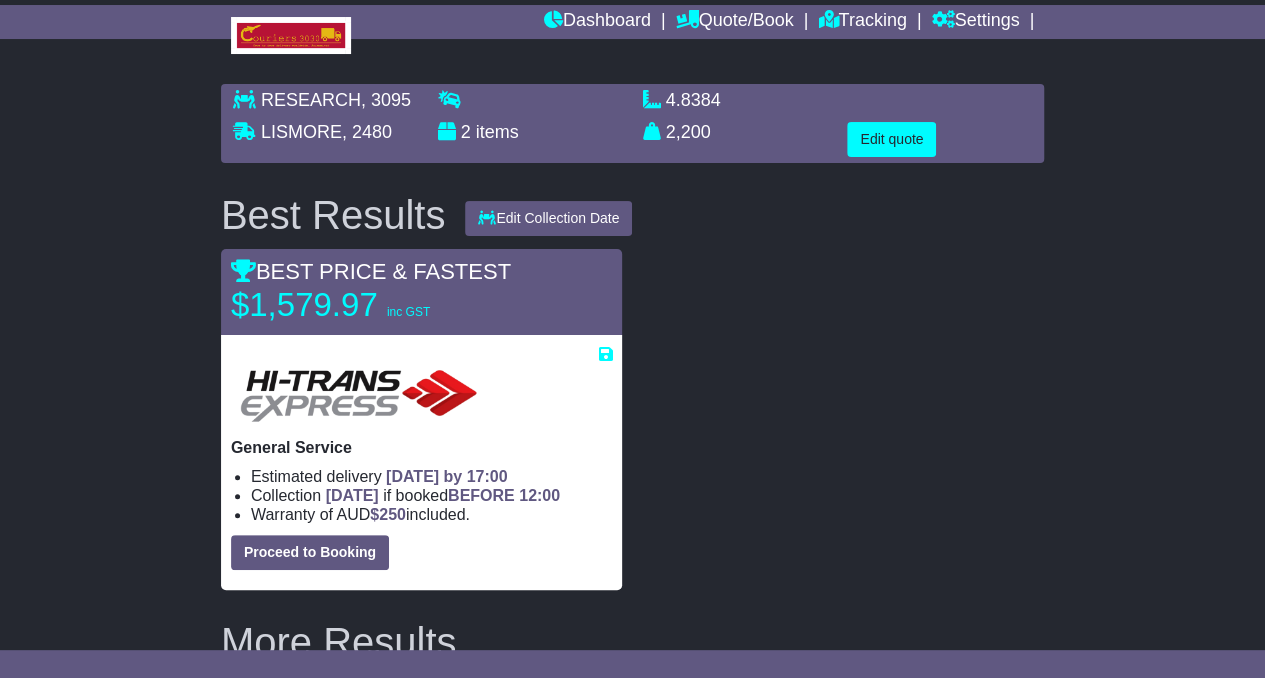 scroll, scrollTop: 0, scrollLeft: 0, axis: both 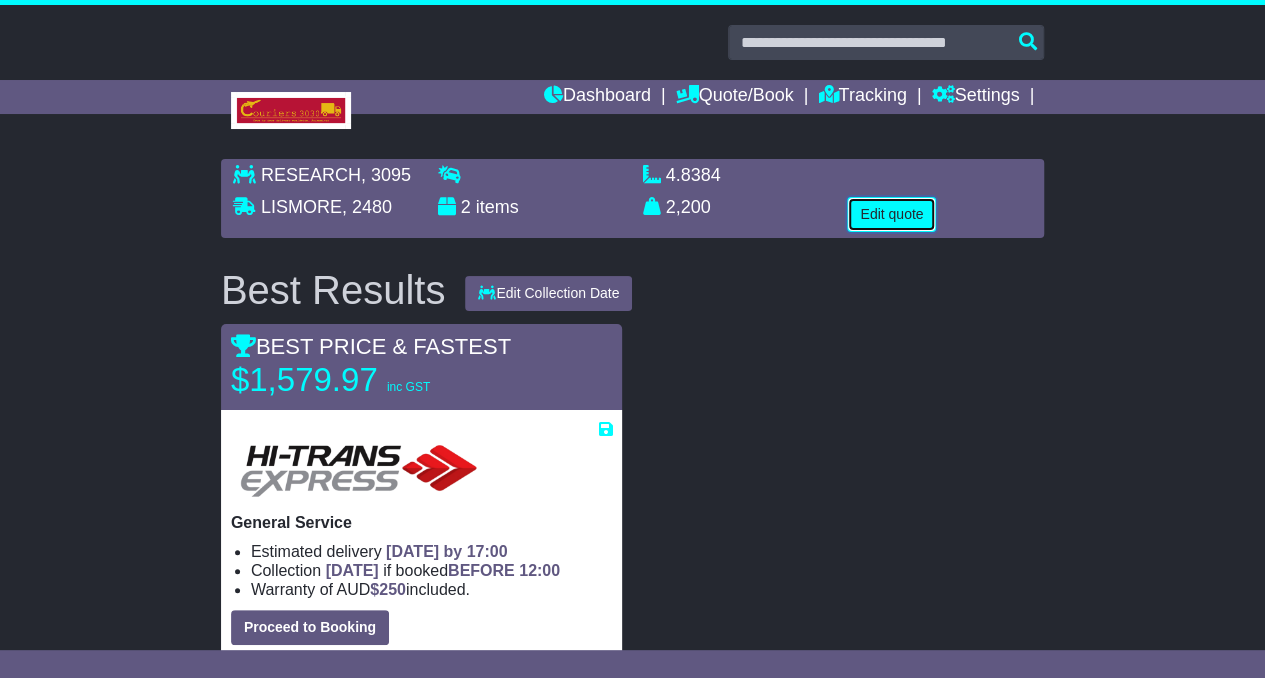 click on "Edit quote" at bounding box center (891, 214) 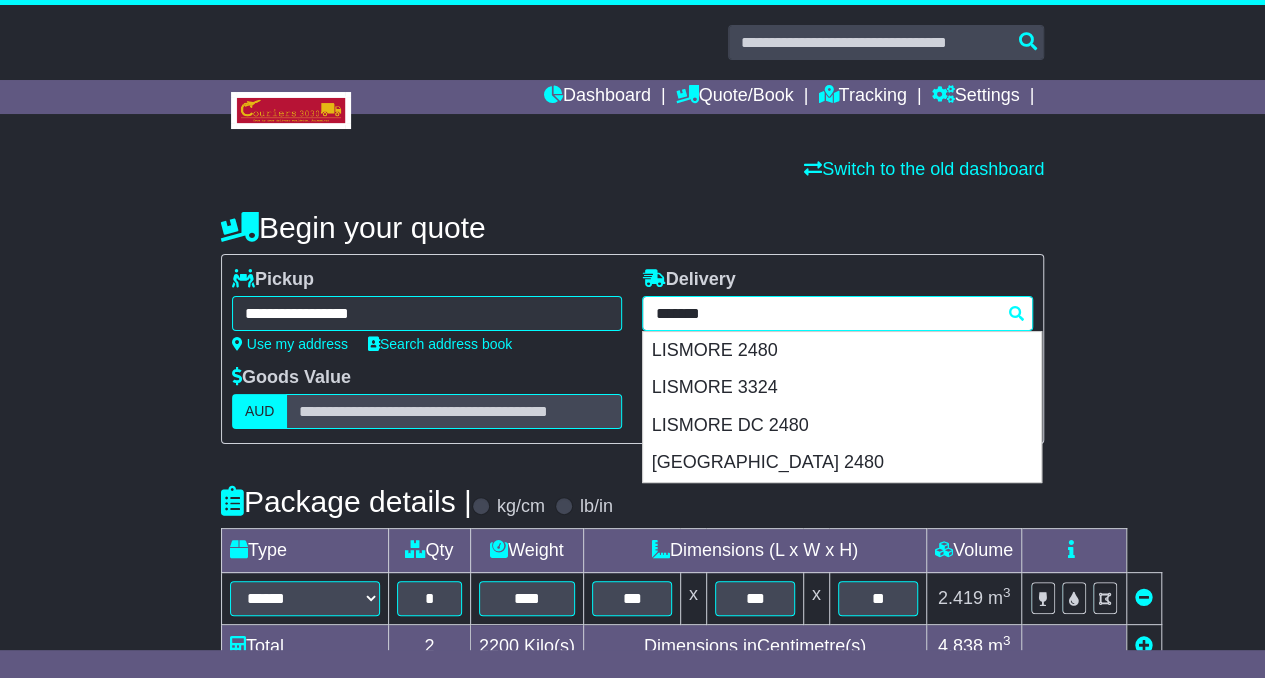 click on "**********" at bounding box center (837, 313) 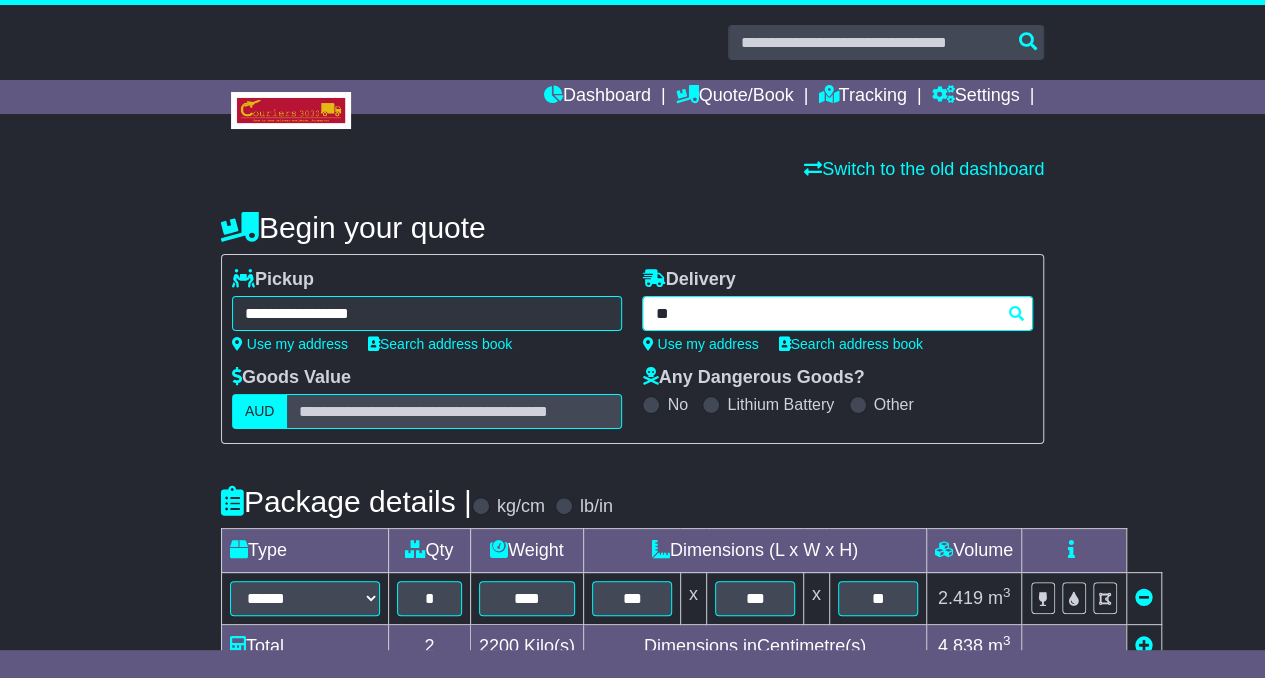 type on "*" 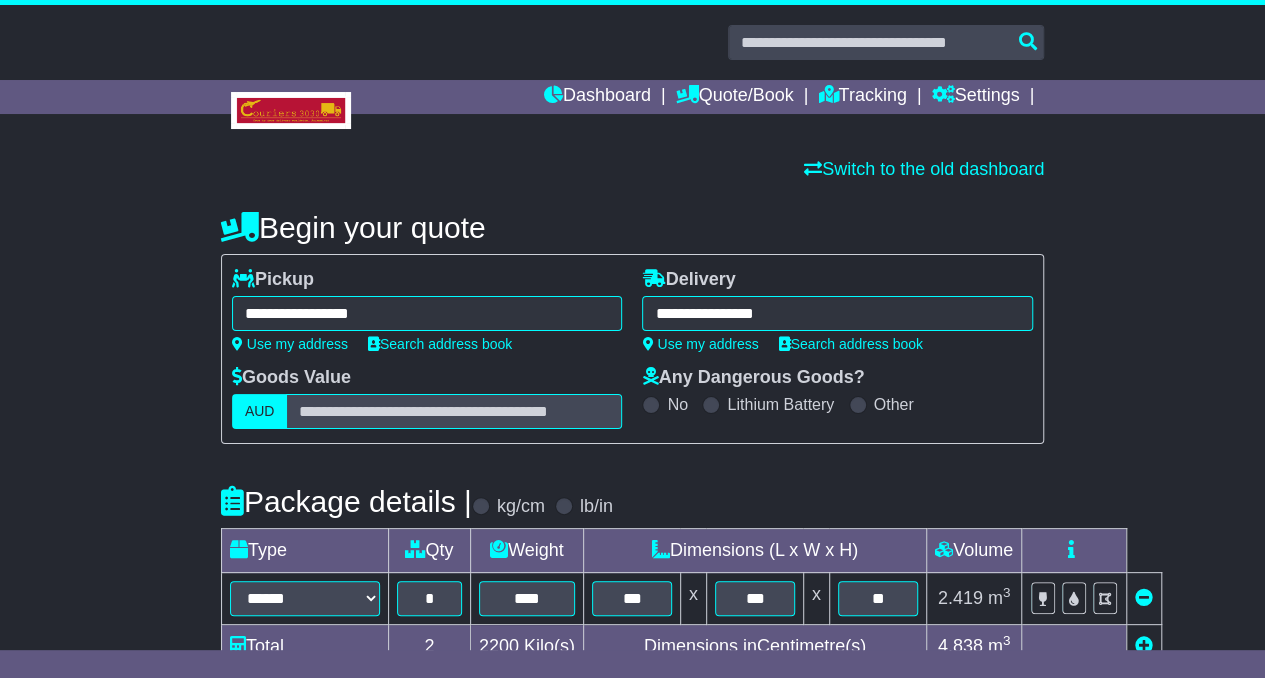 click on "**********" at bounding box center (837, 313) 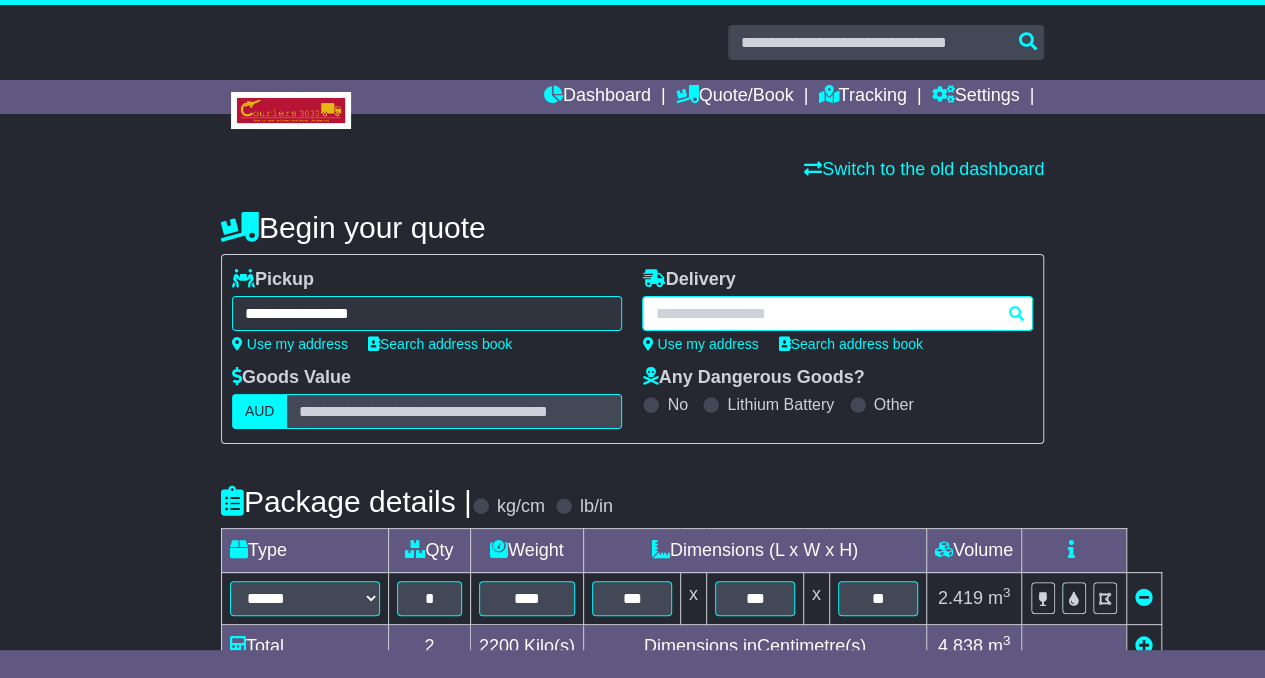 click at bounding box center (837, 313) 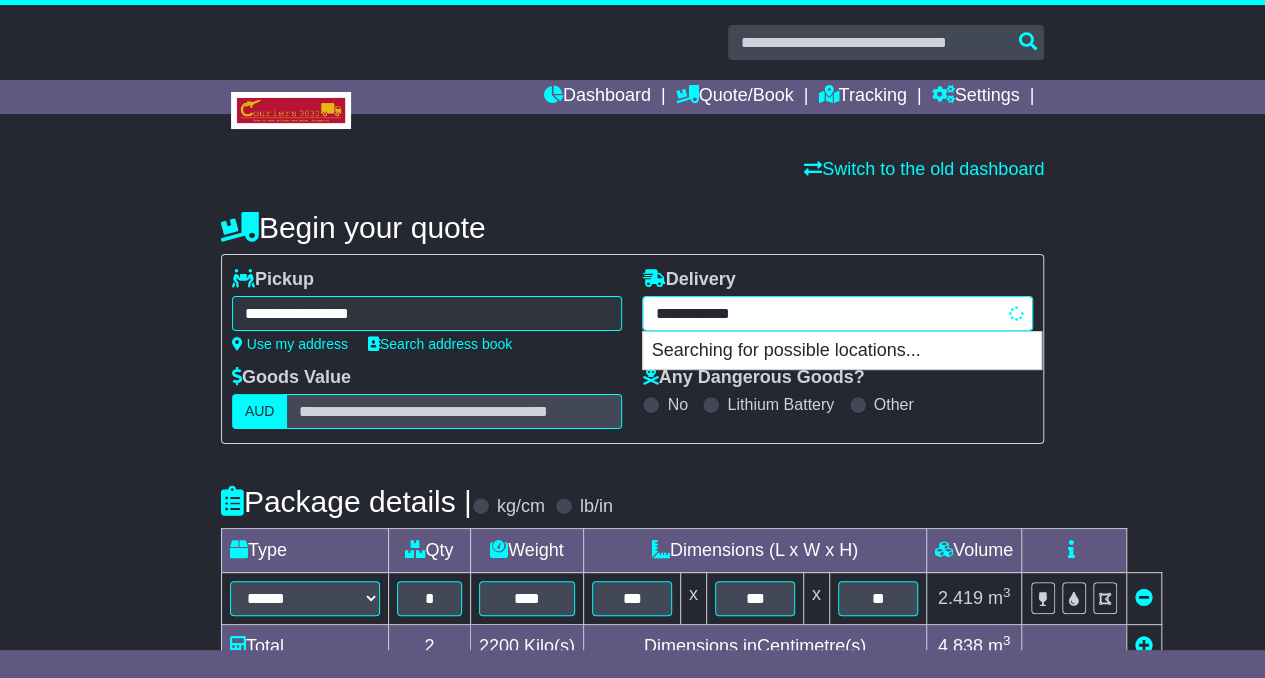 type on "**********" 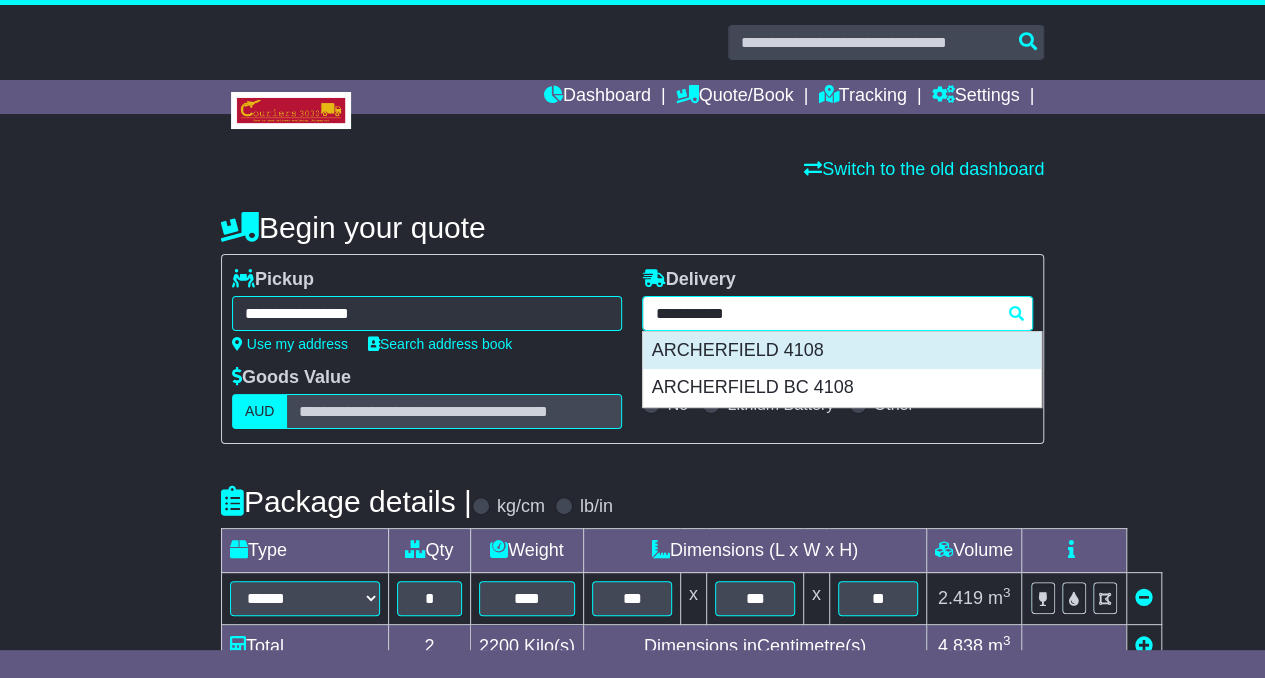 click on "ARCHERFIELD 4108" at bounding box center (842, 351) 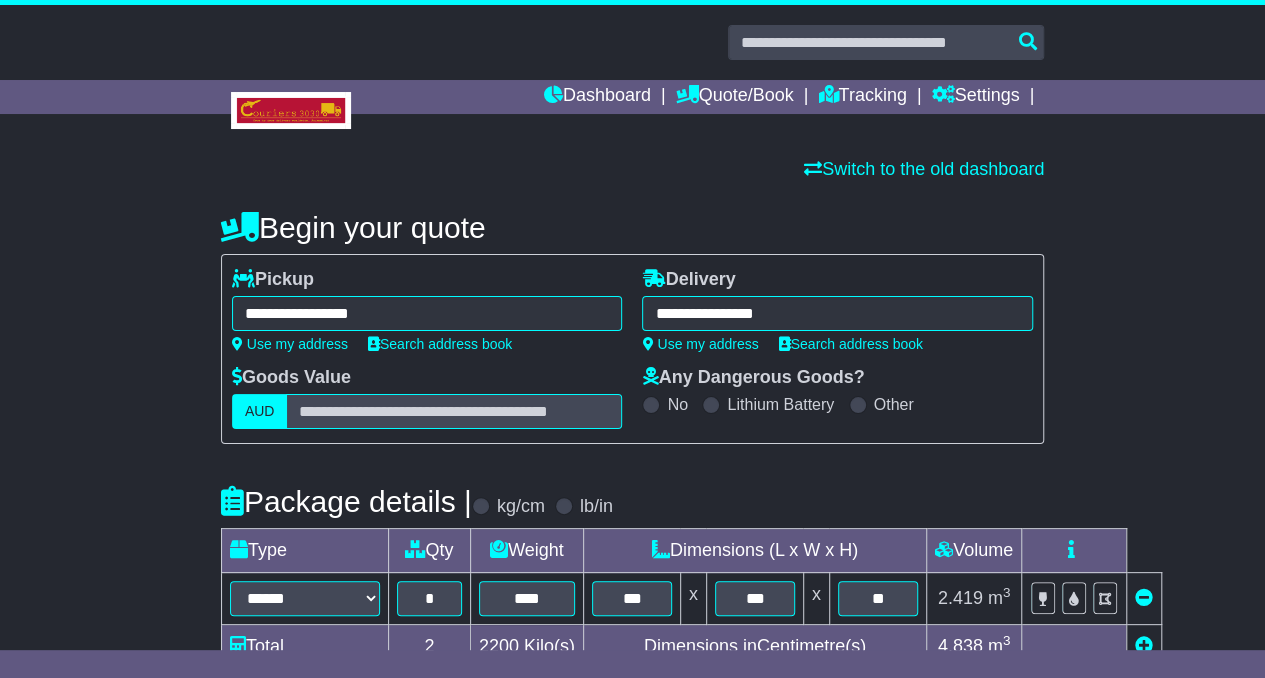 type on "**********" 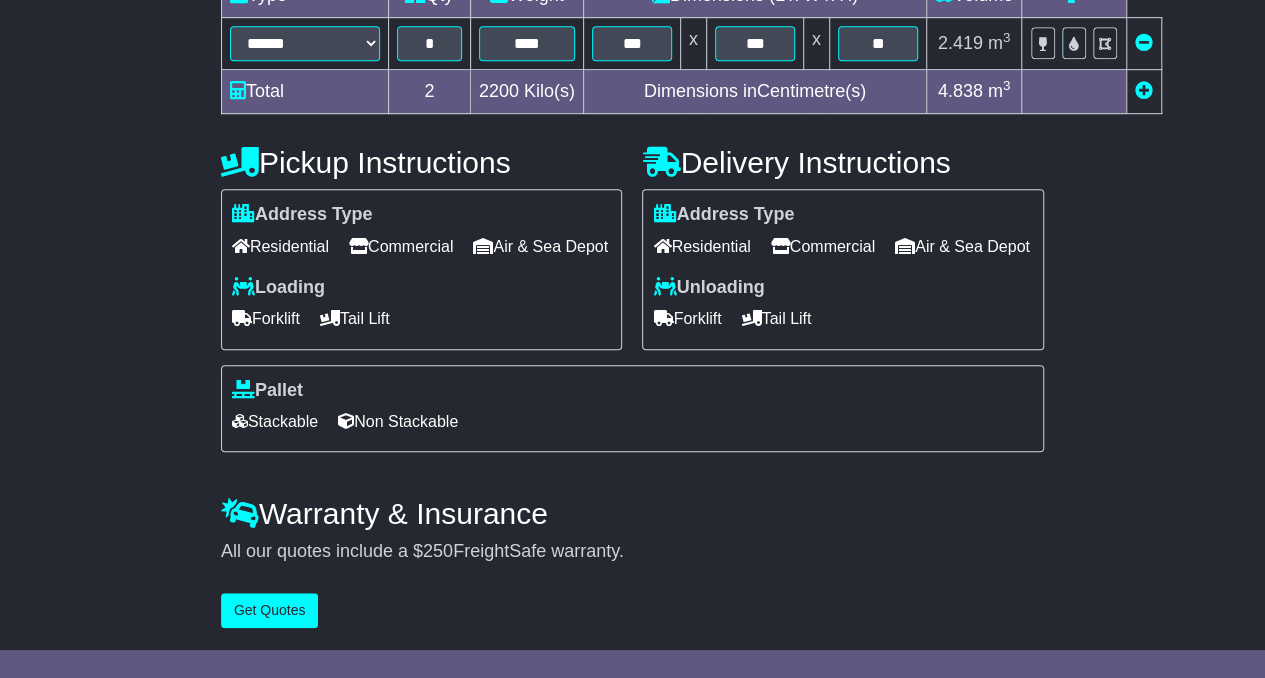 scroll, scrollTop: 585, scrollLeft: 0, axis: vertical 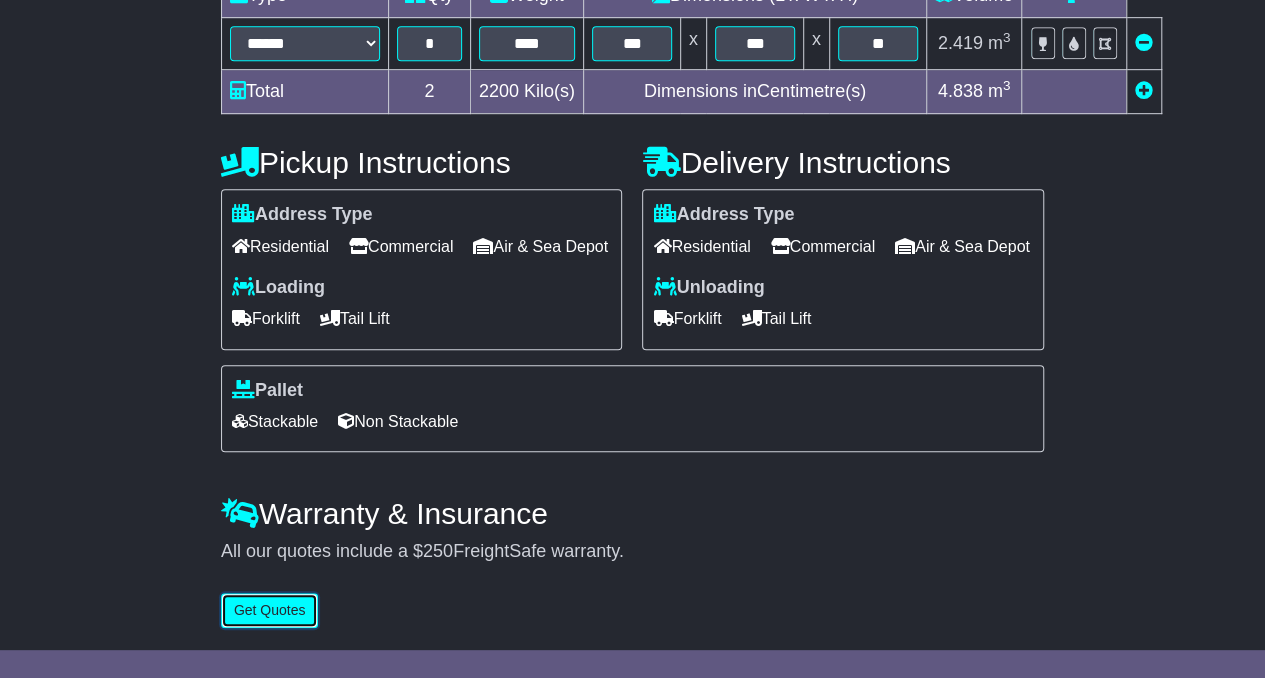click on "Get Quotes" at bounding box center (270, 610) 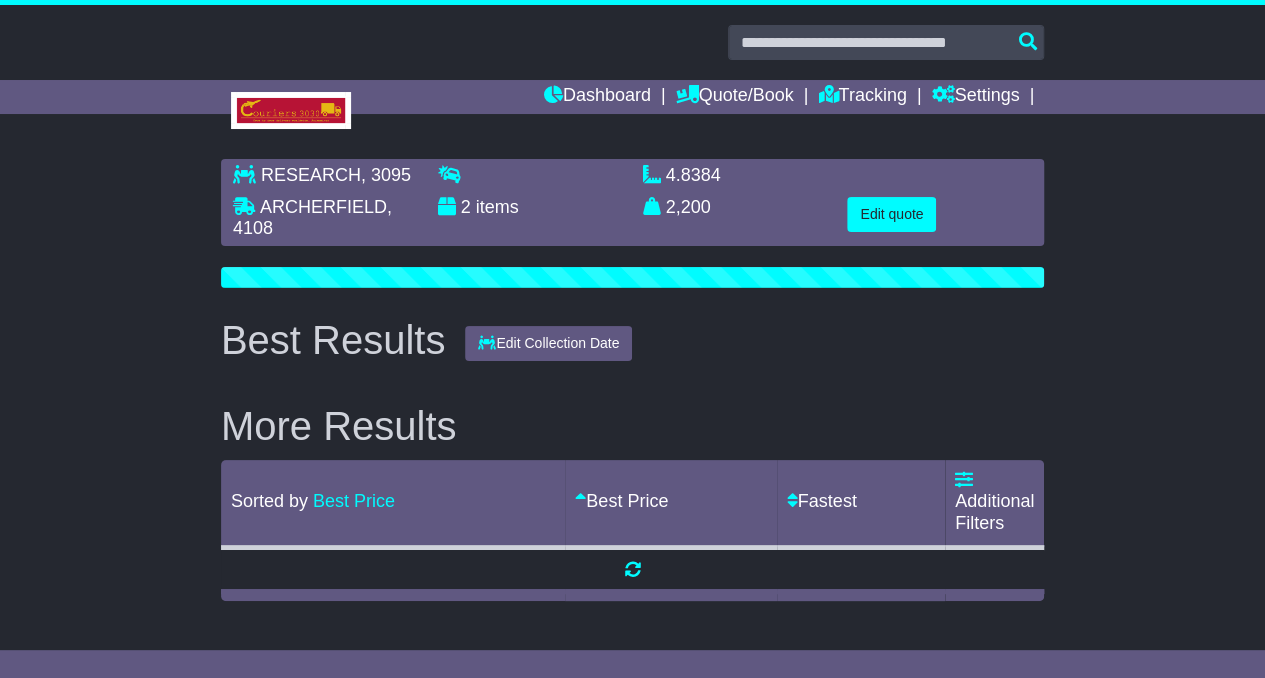 scroll, scrollTop: 0, scrollLeft: 0, axis: both 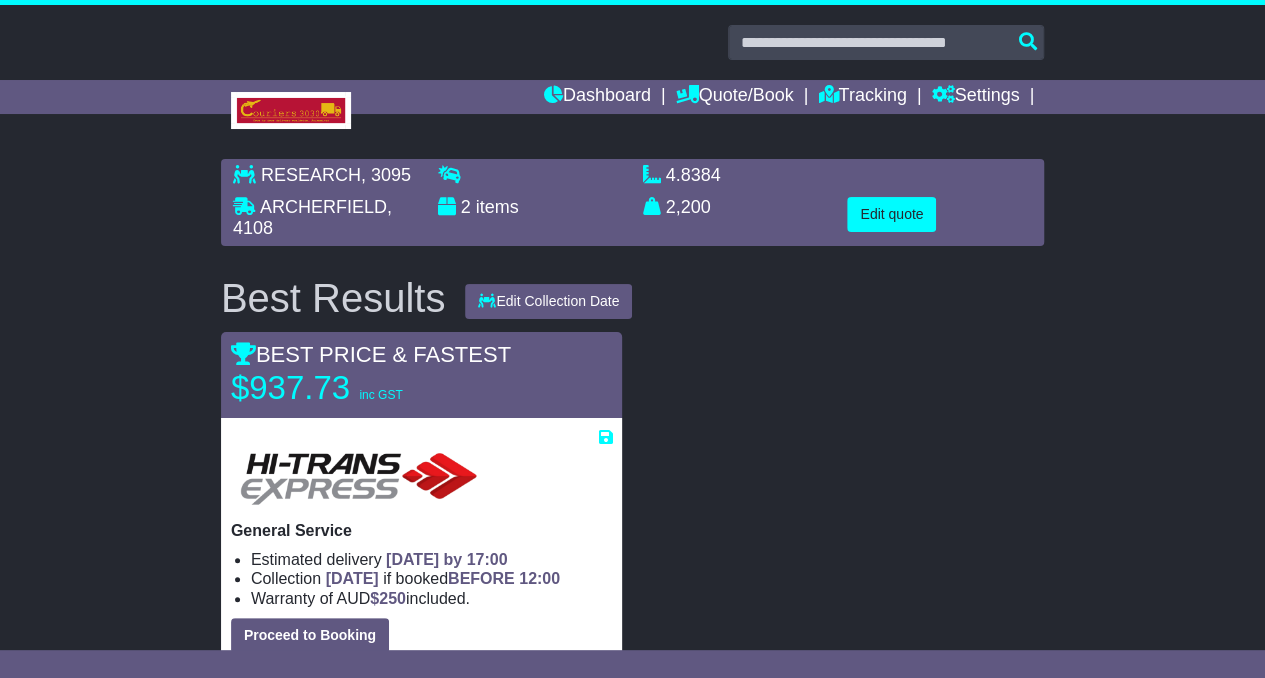 click on "inc GST" at bounding box center [380, 395] 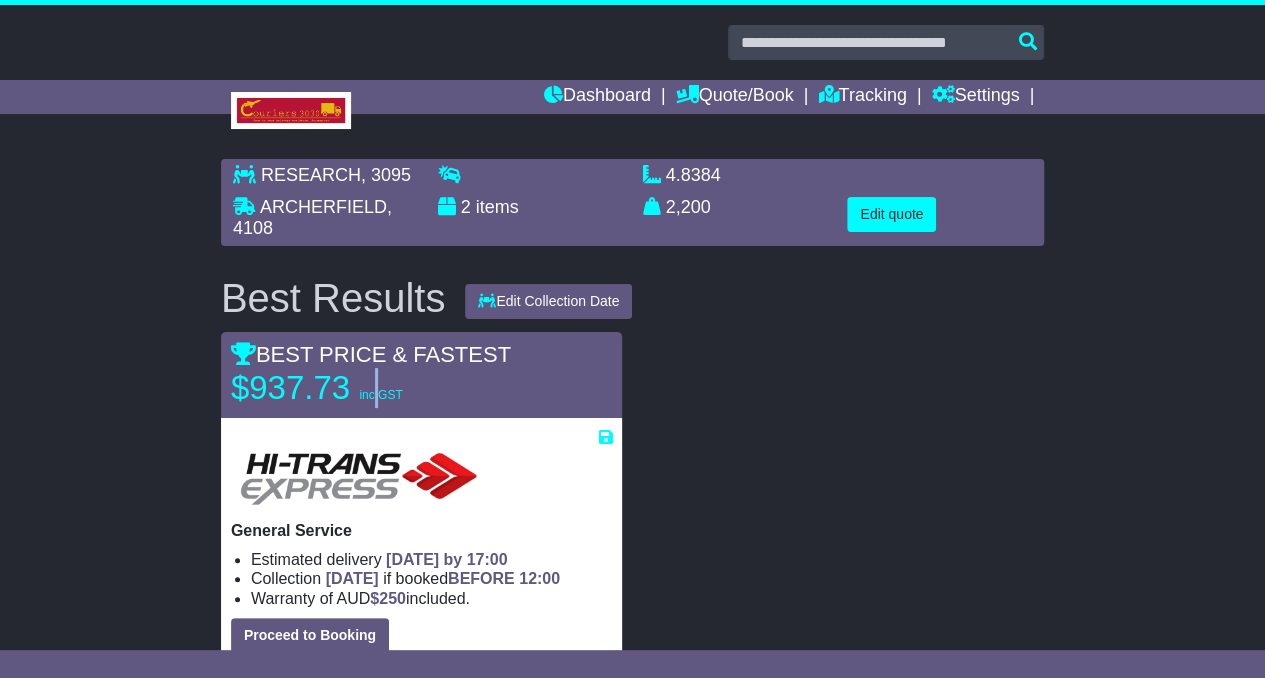 click on "inc GST" at bounding box center [380, 395] 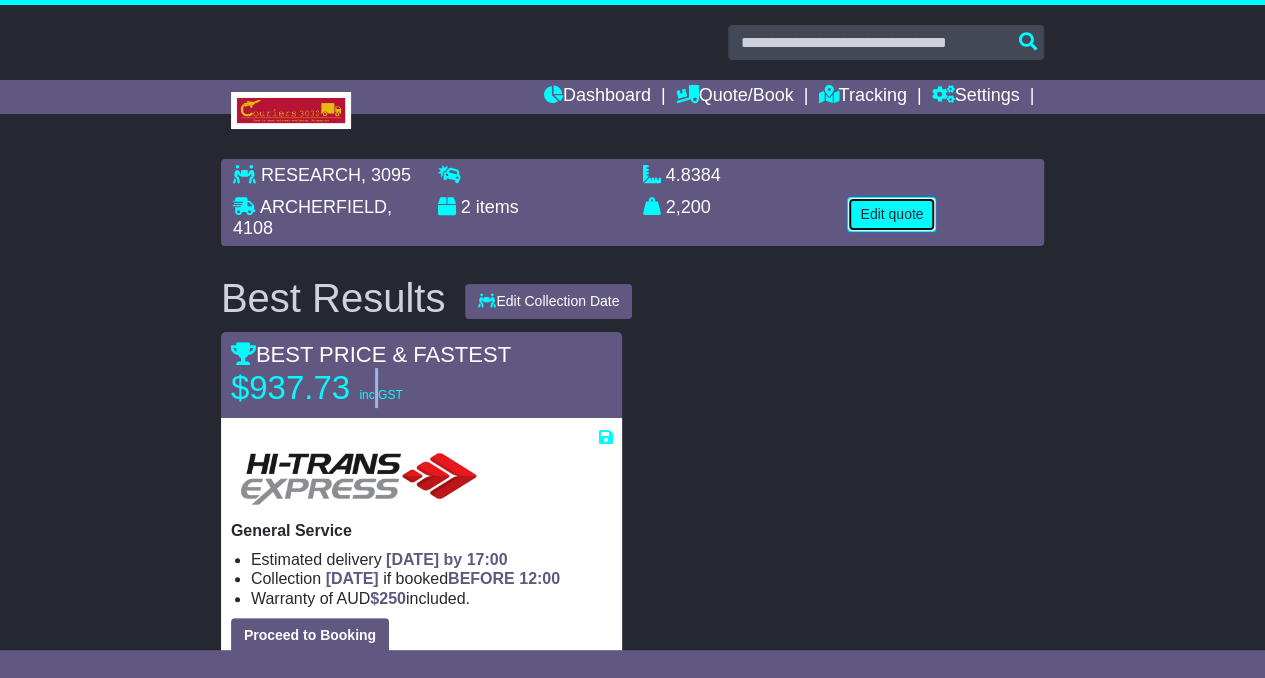 click on "Edit quote" at bounding box center (891, 214) 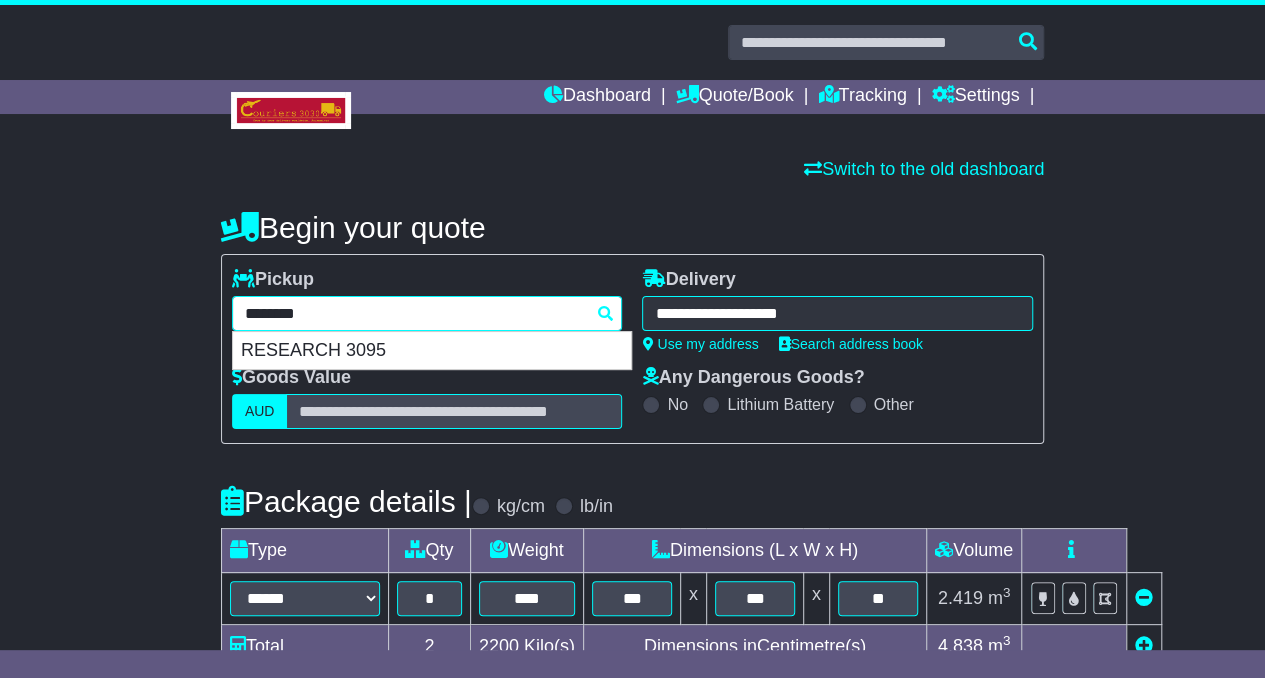 click on "**********" at bounding box center [427, 313] 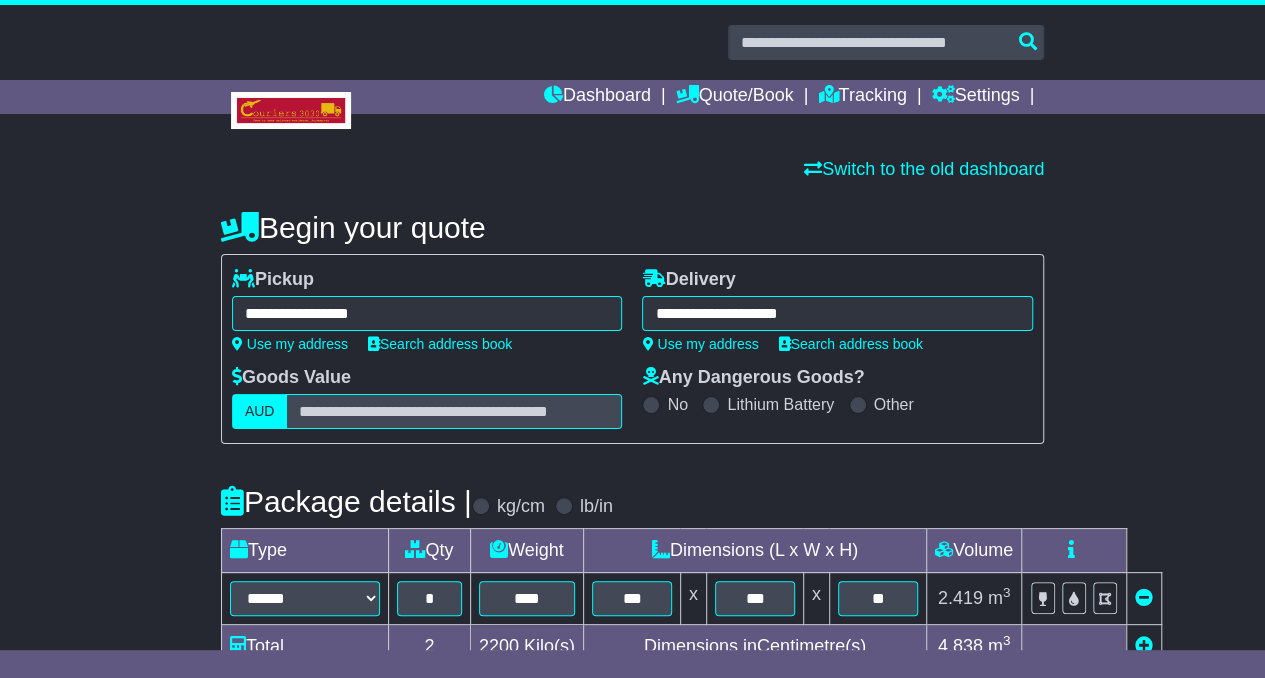 click on "**********" at bounding box center [427, 313] 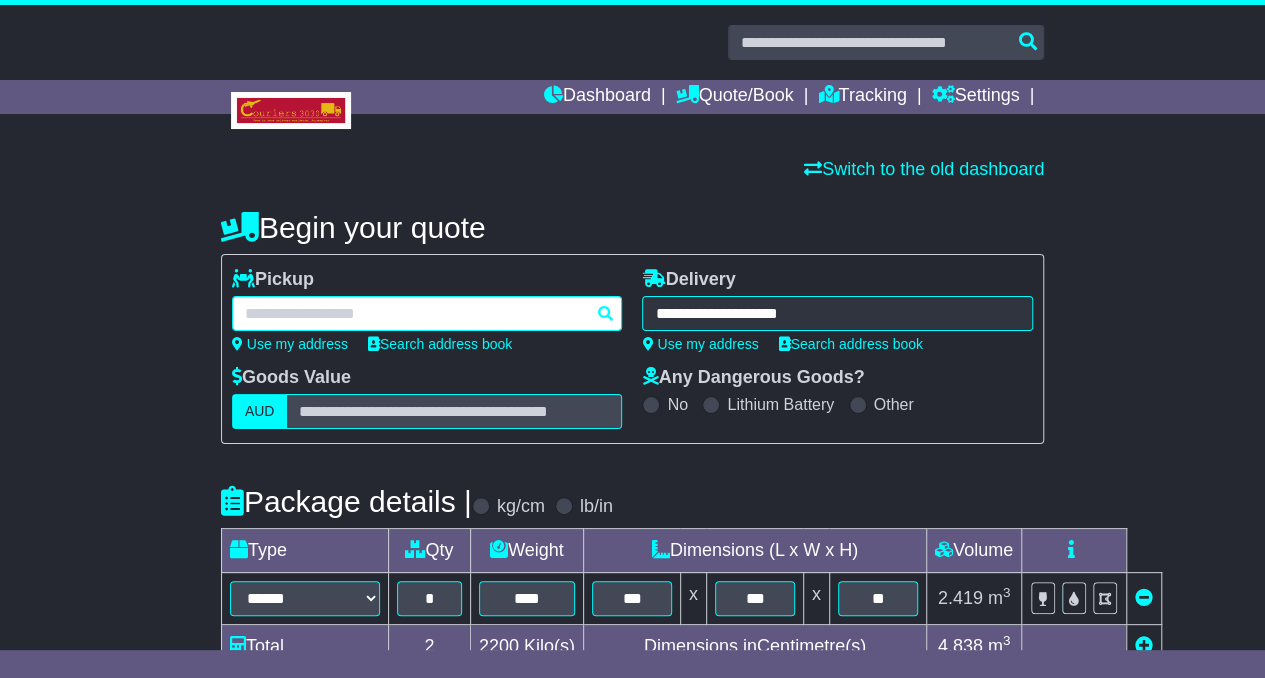 click at bounding box center [427, 313] 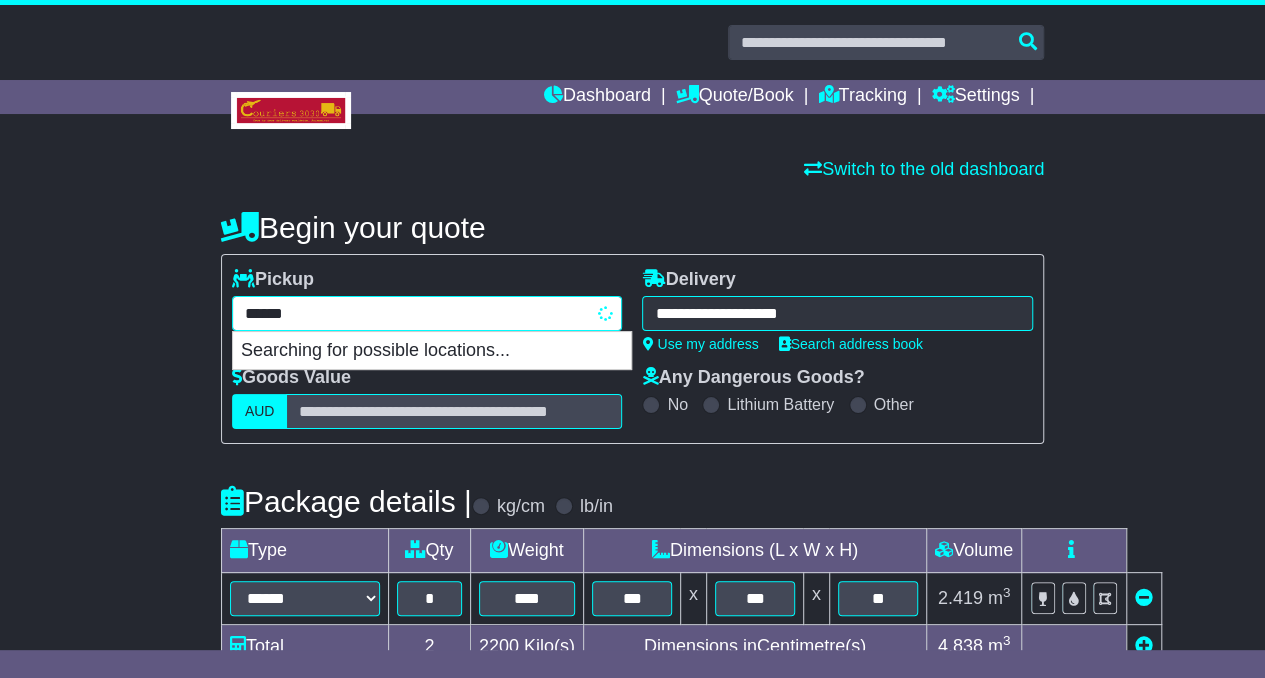 type on "*****" 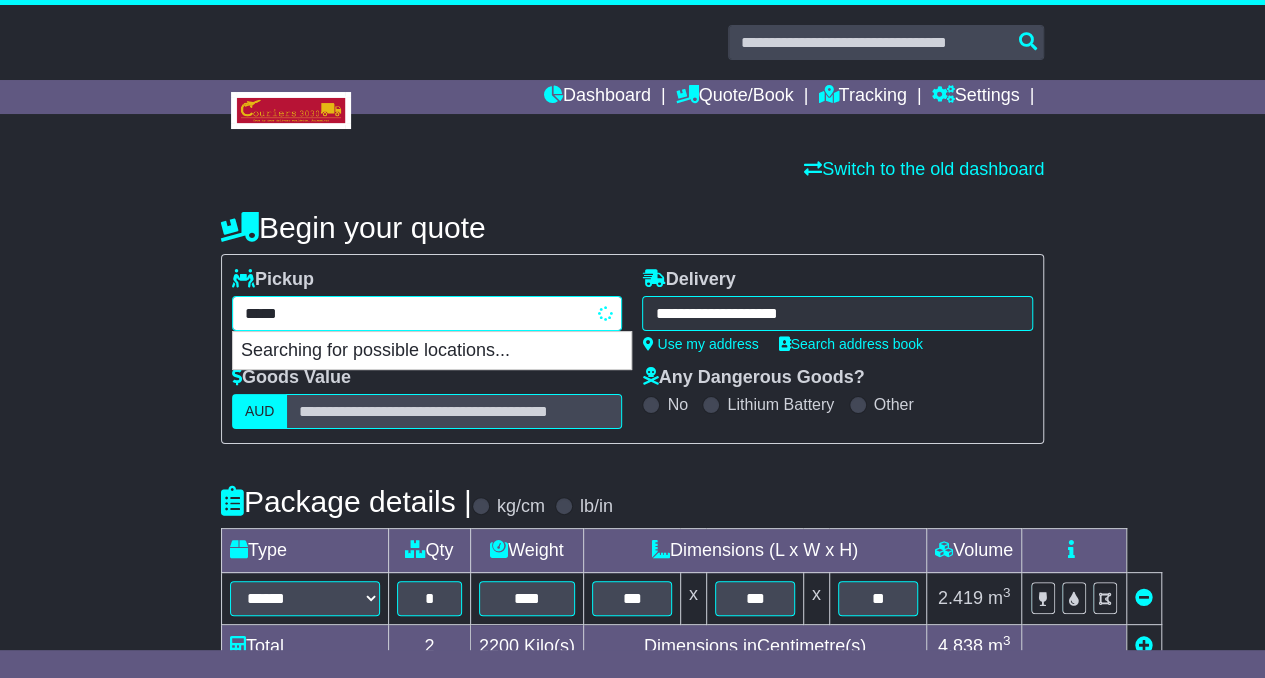 type on "******" 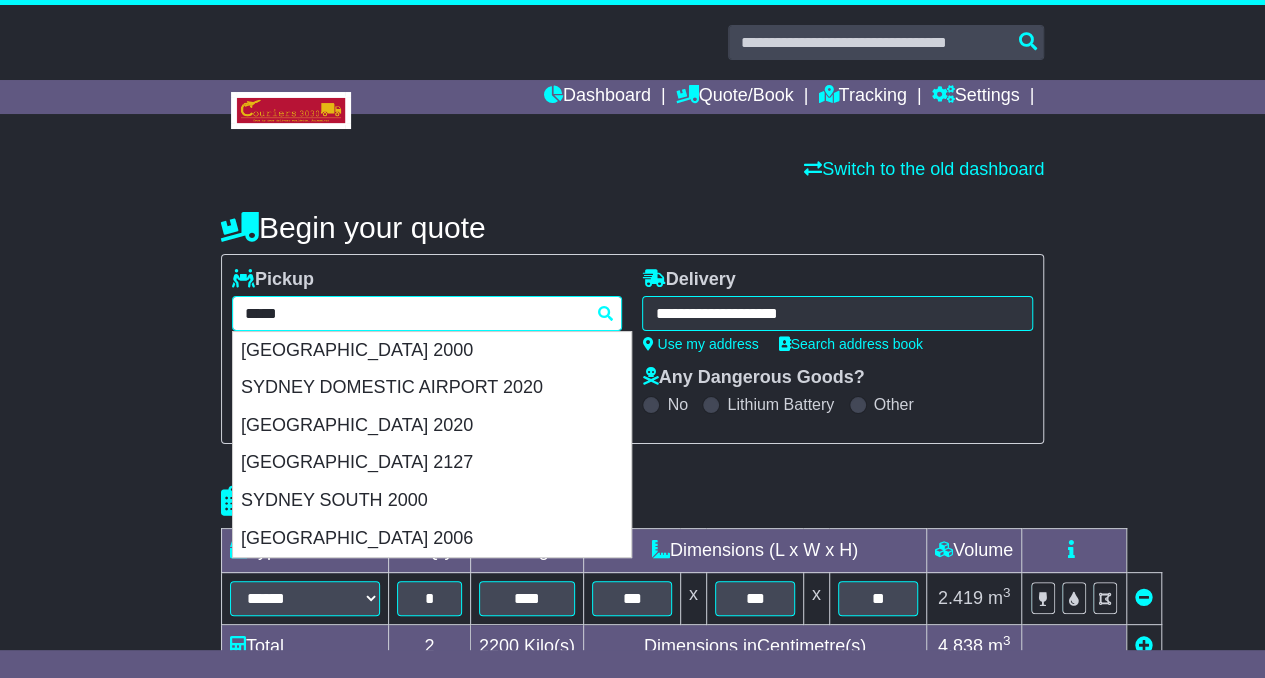 type 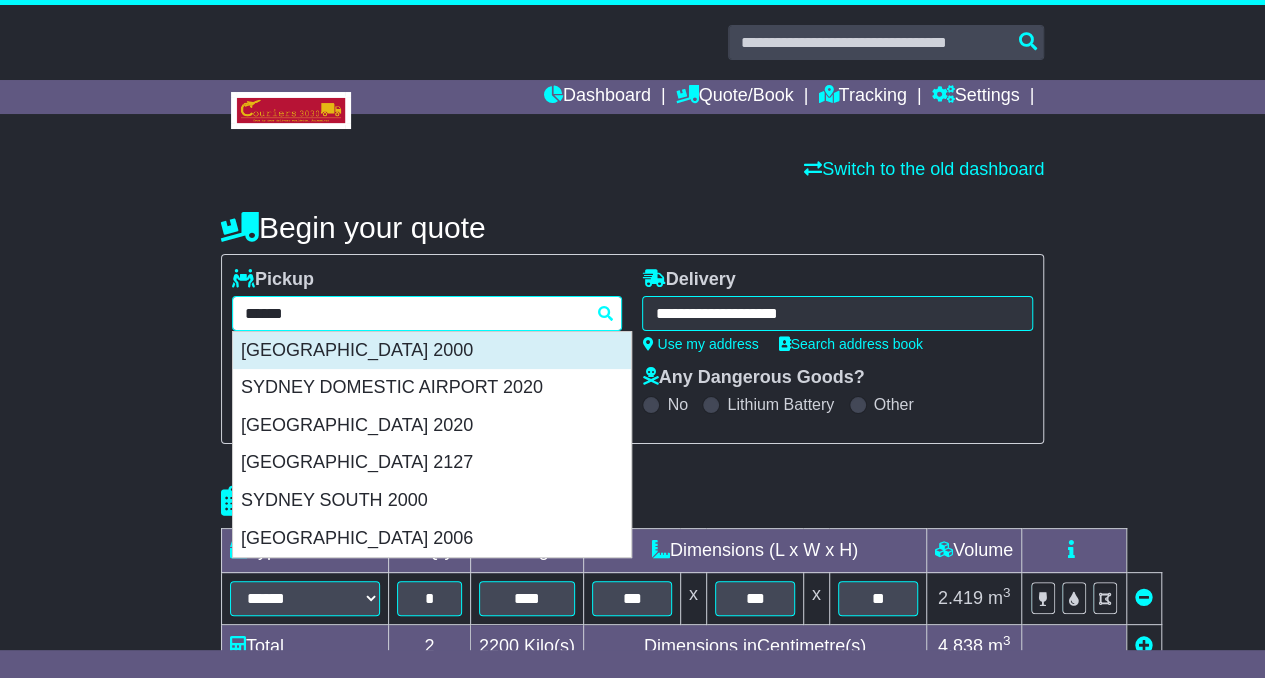 click on "SYDNEY 2000" at bounding box center [432, 351] 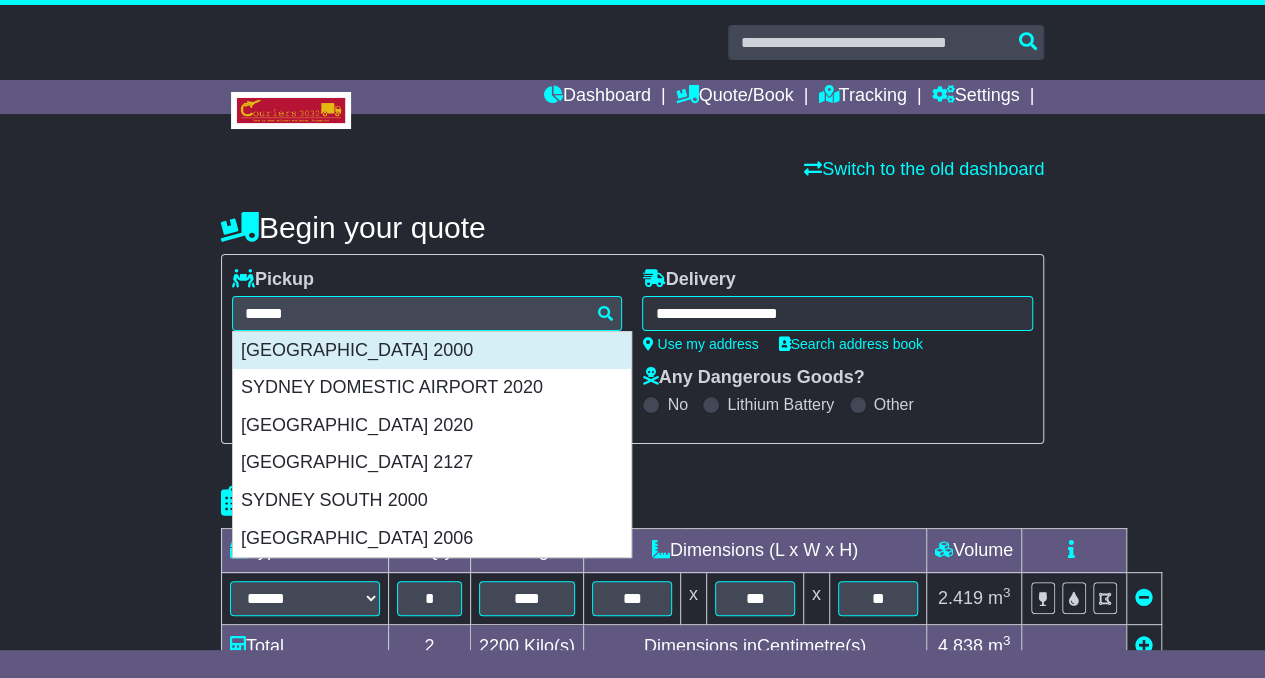 type on "**********" 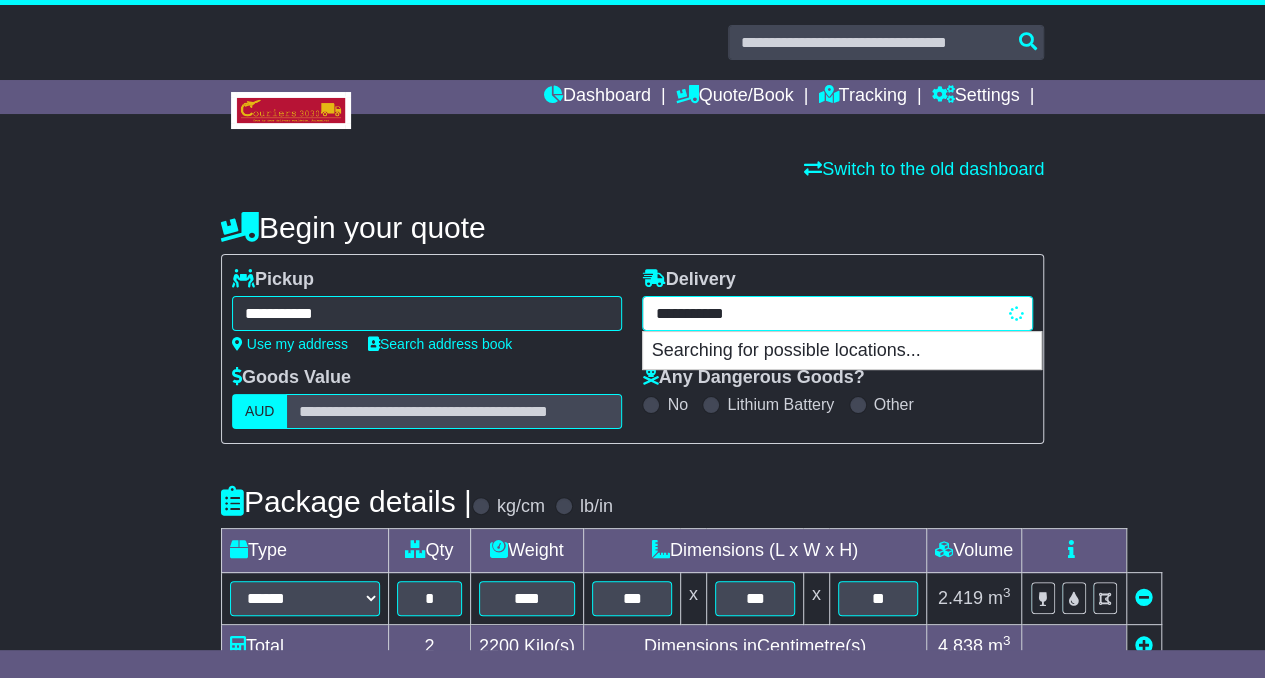 click on "**********" at bounding box center [837, 313] 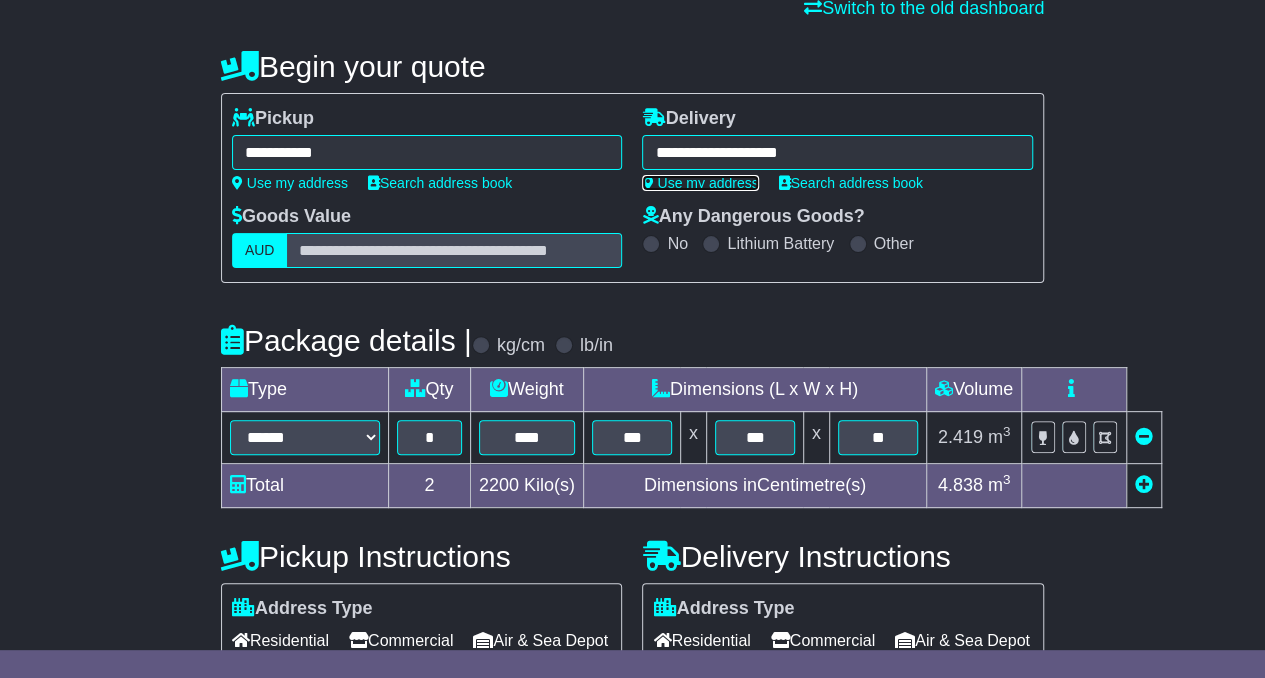 scroll, scrollTop: 263, scrollLeft: 0, axis: vertical 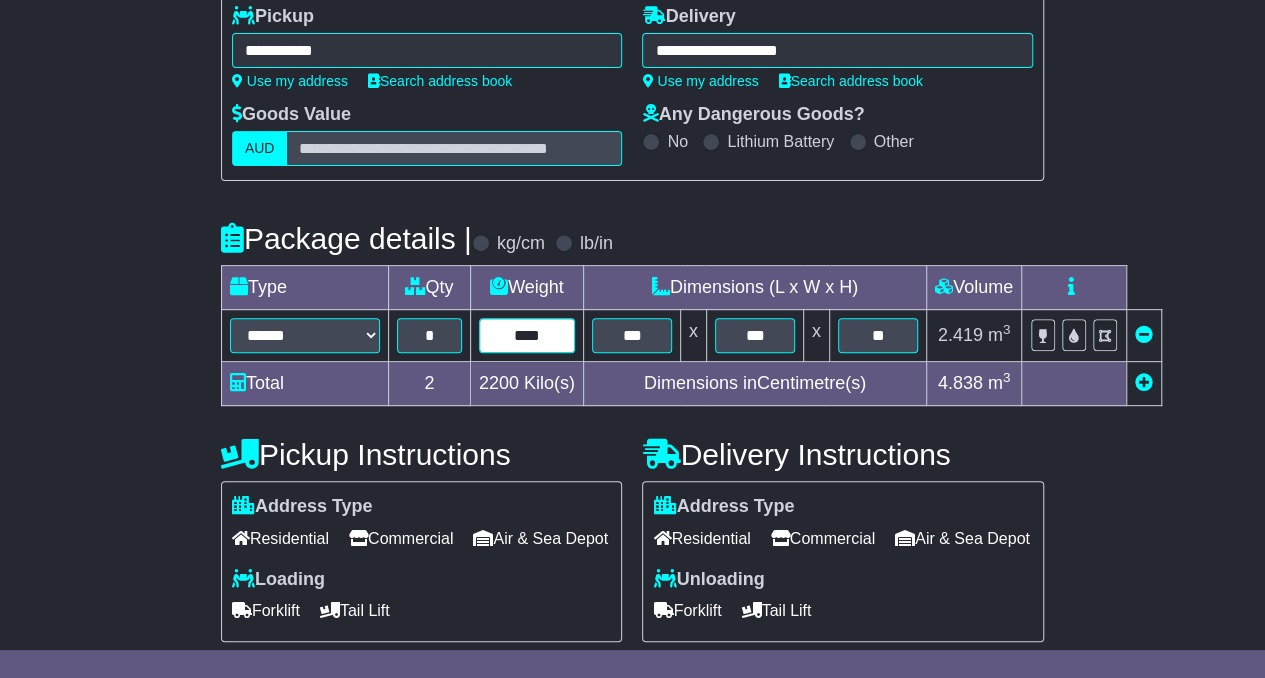 click on "****" at bounding box center [527, 335] 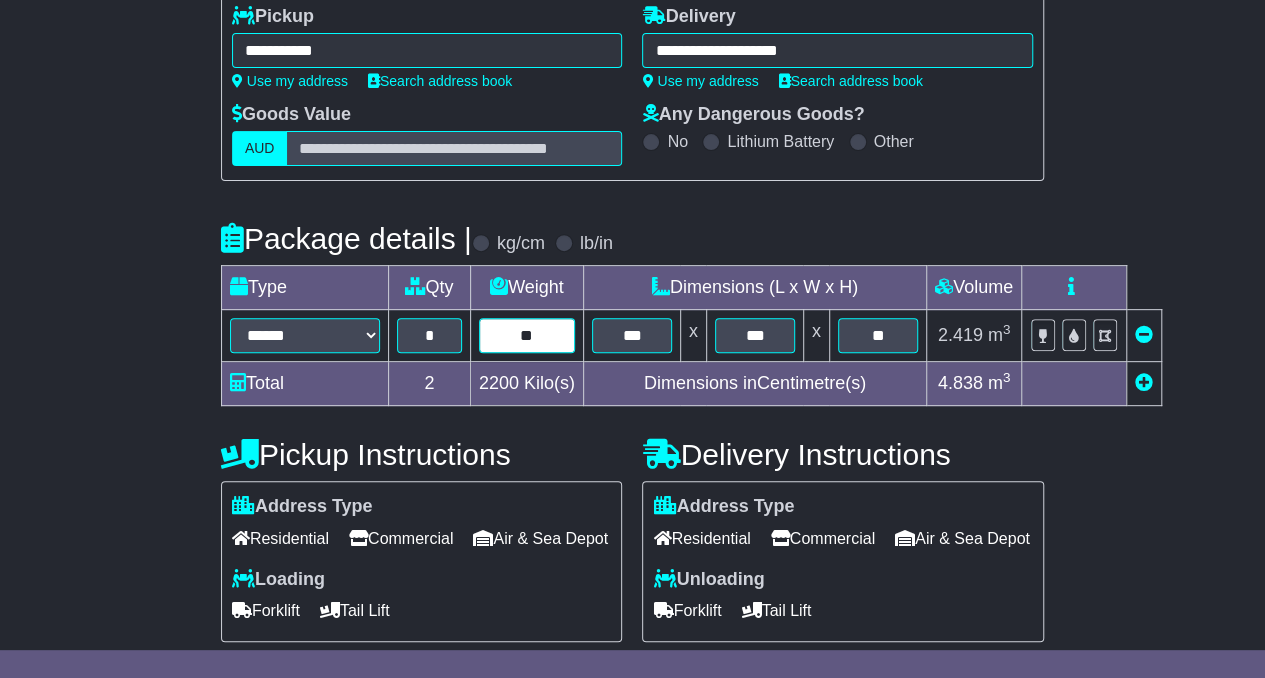 type on "*" 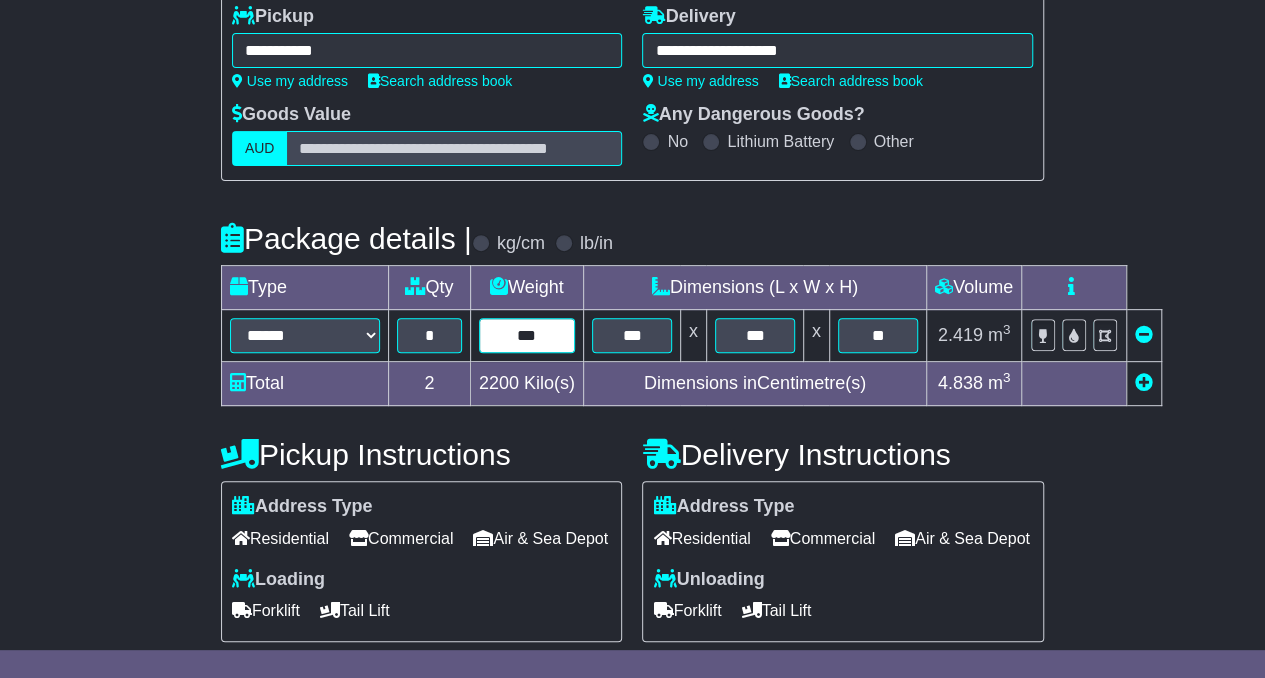 type on "***" 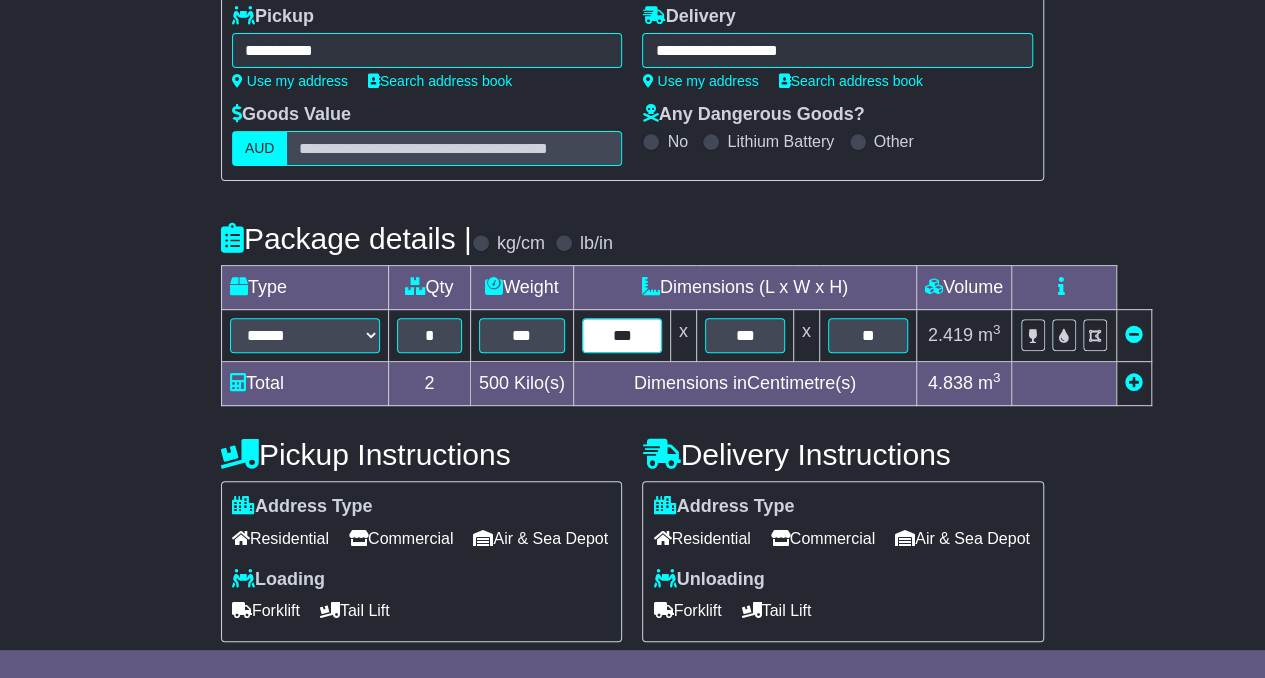 type on "***" 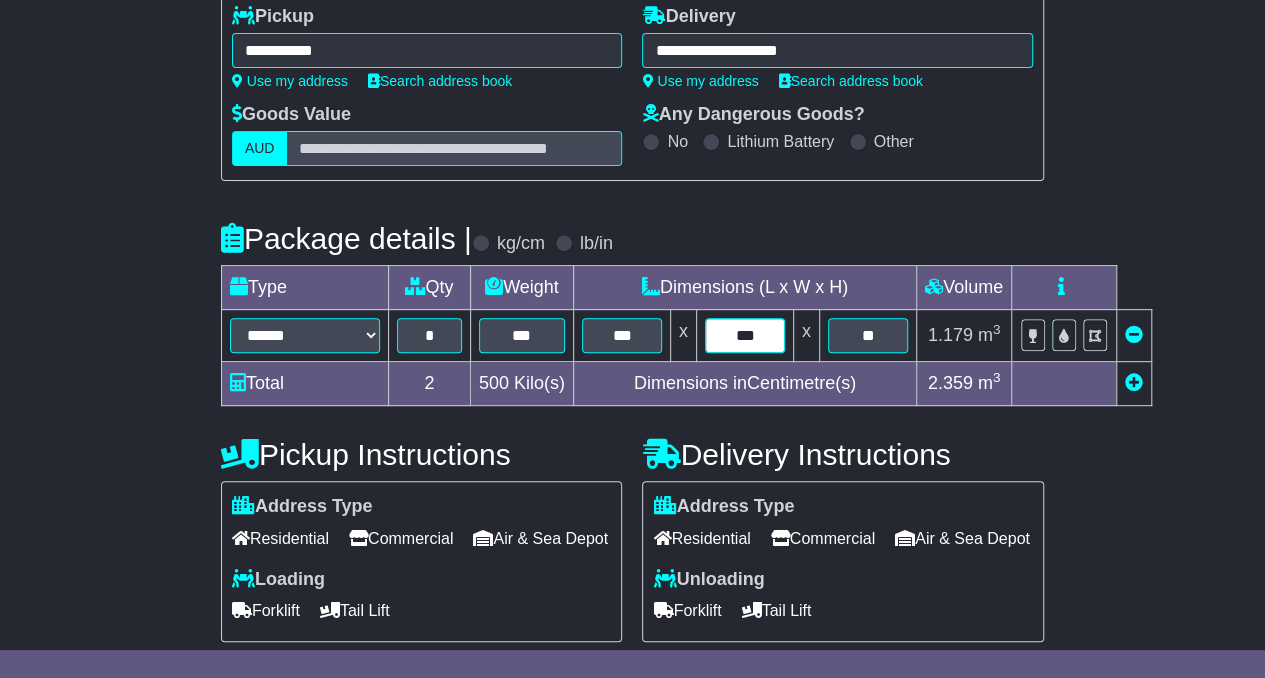 type on "***" 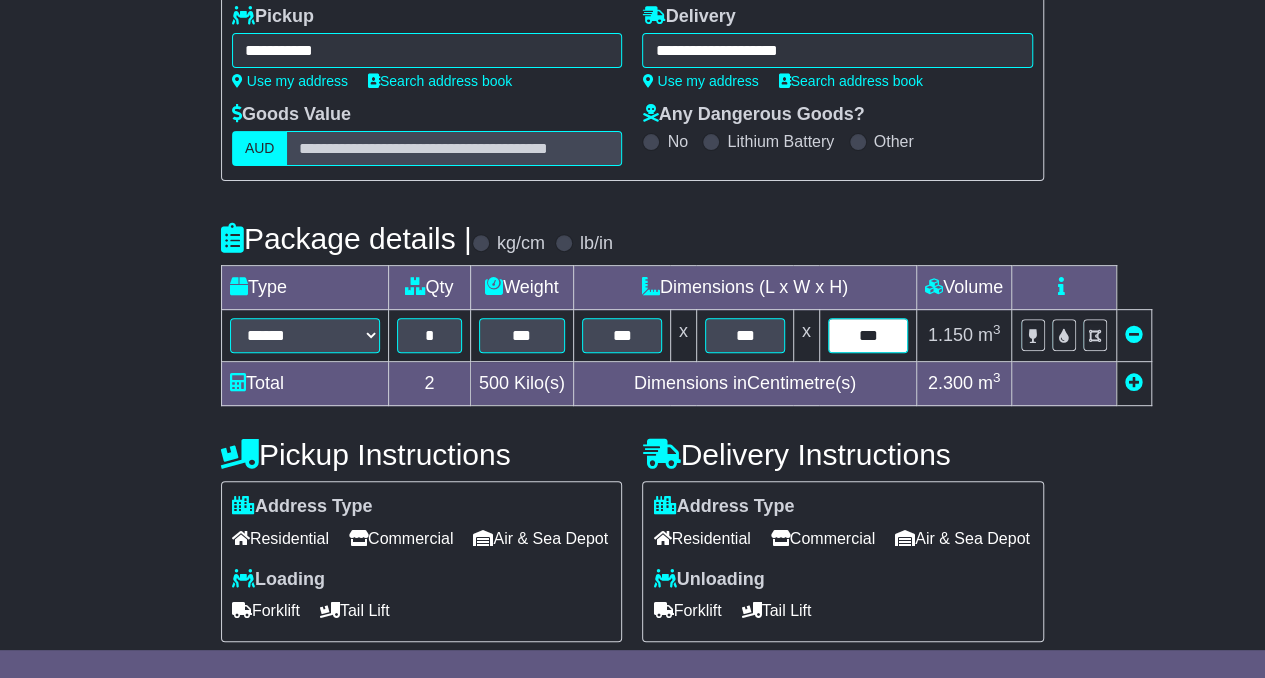 type on "***" 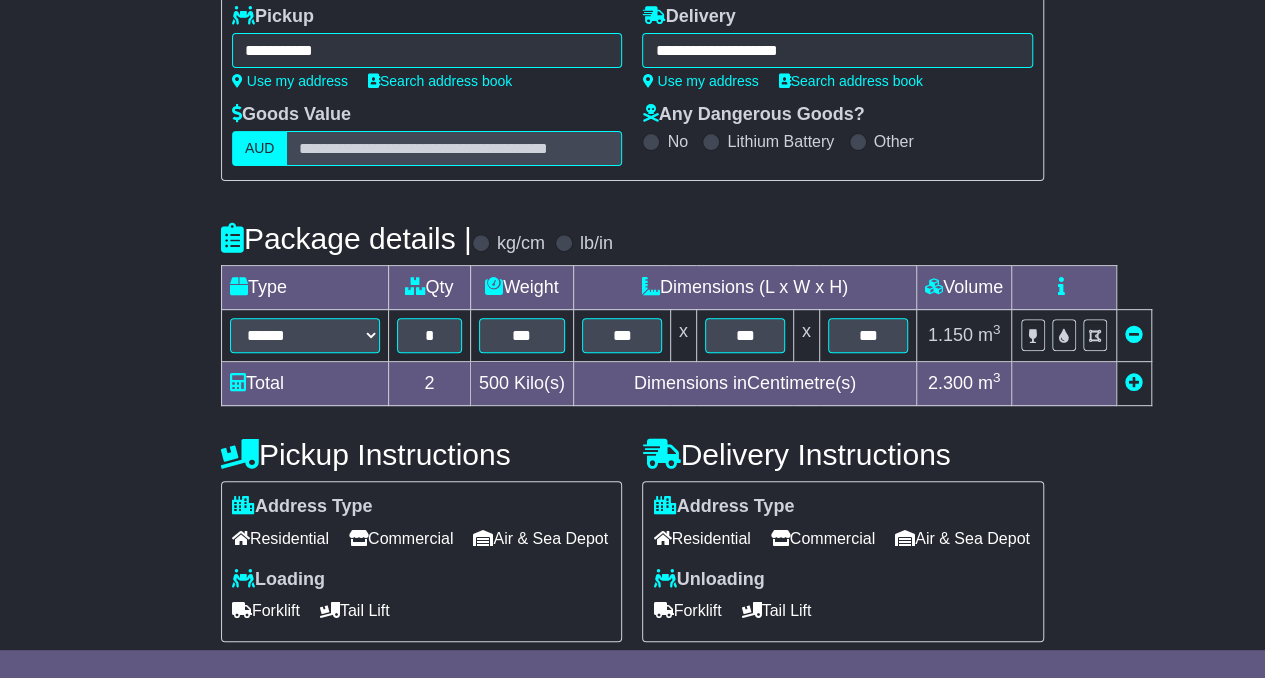 scroll, scrollTop: 585, scrollLeft: 0, axis: vertical 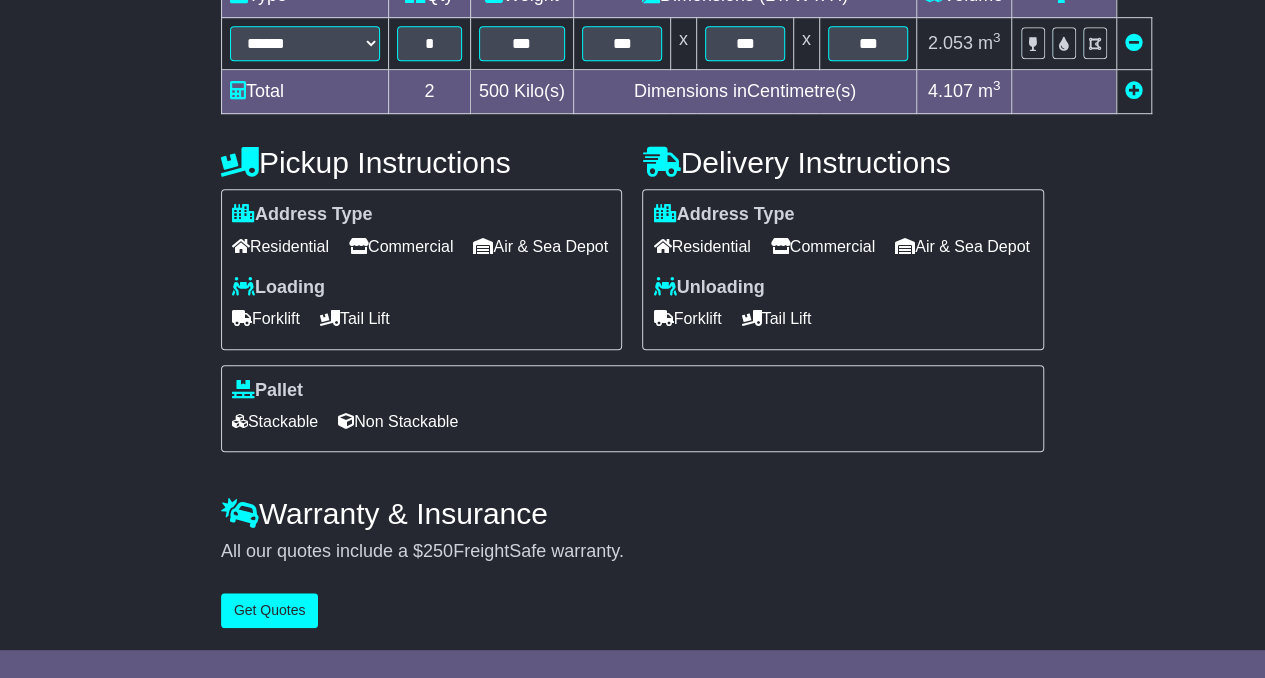 click on "Stackable" at bounding box center (275, 421) 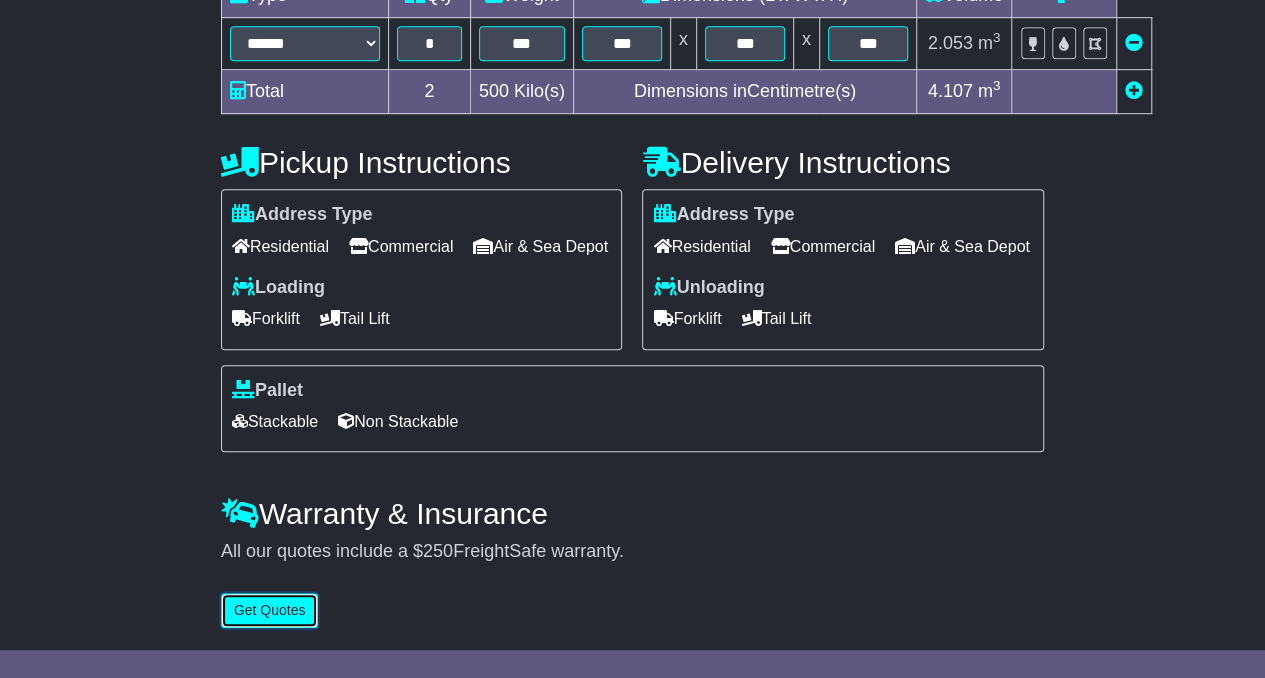 click on "Get Quotes" at bounding box center [270, 610] 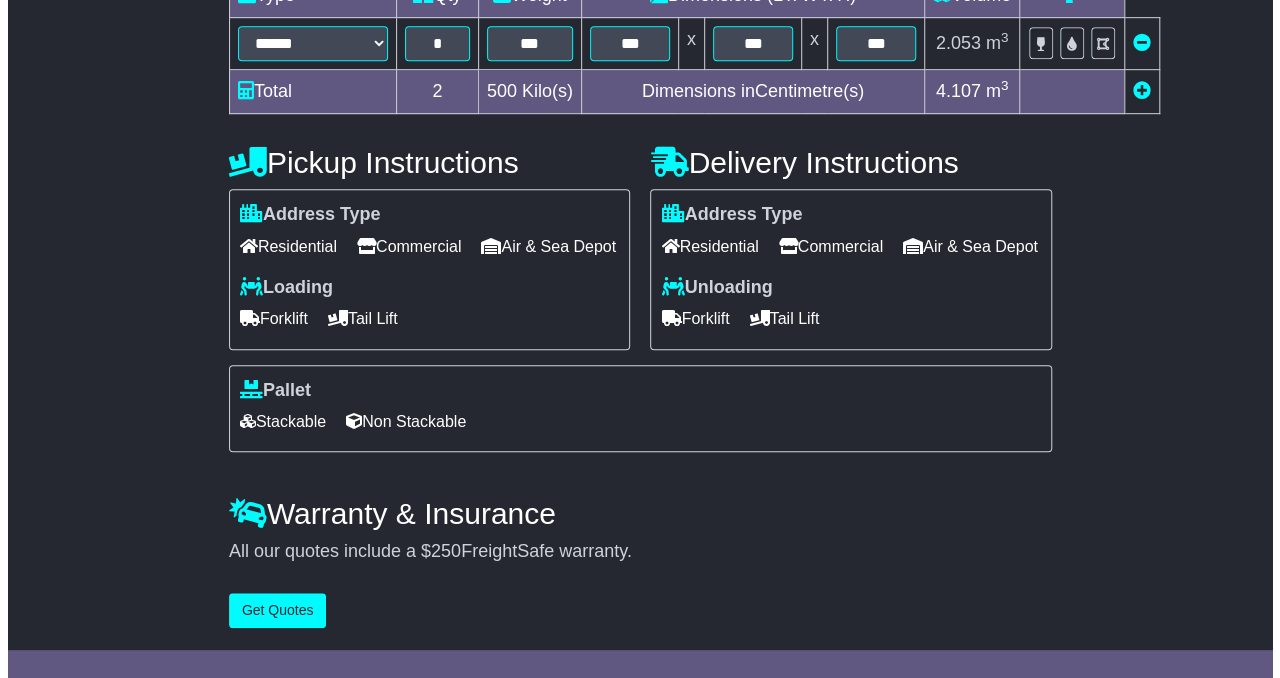 scroll, scrollTop: 0, scrollLeft: 0, axis: both 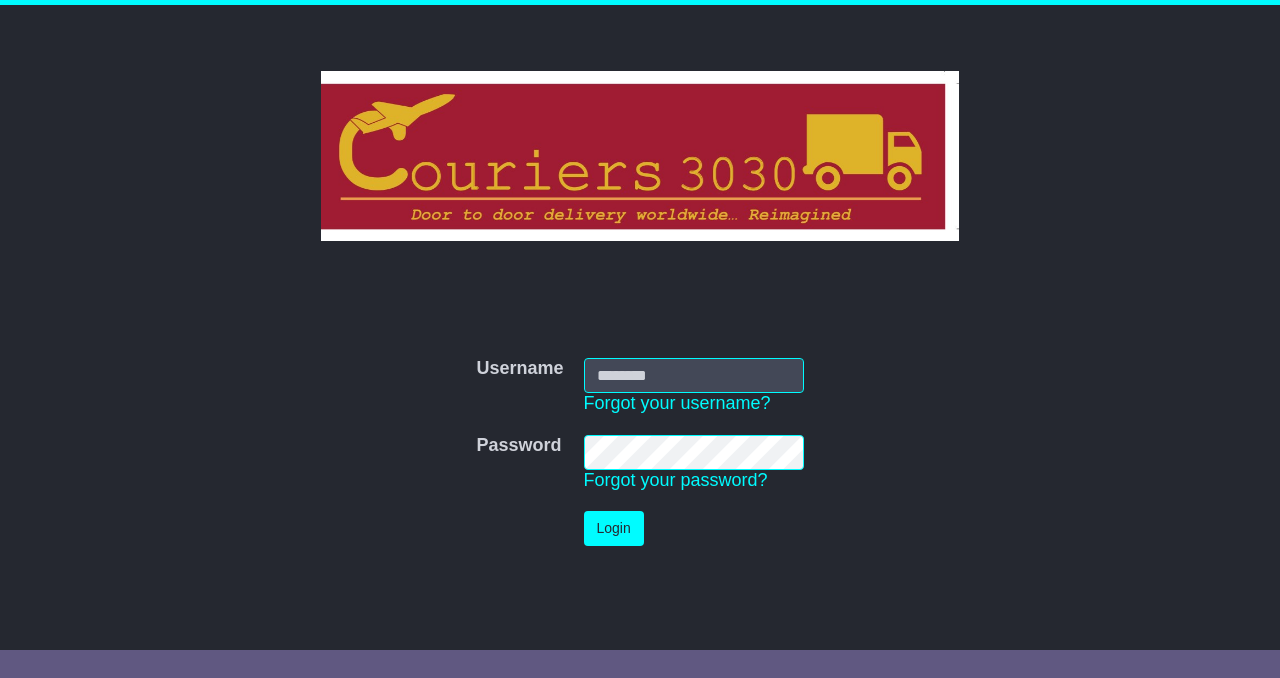 type on "**********" 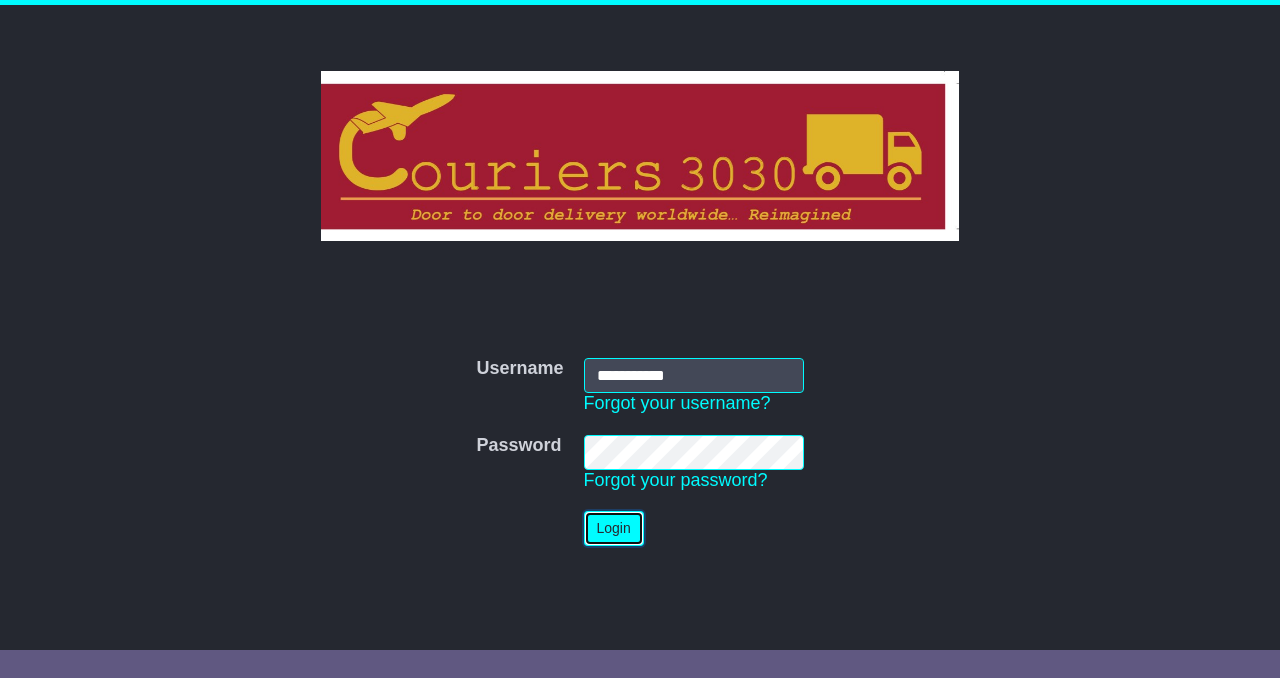 click on "Login" at bounding box center (614, 528) 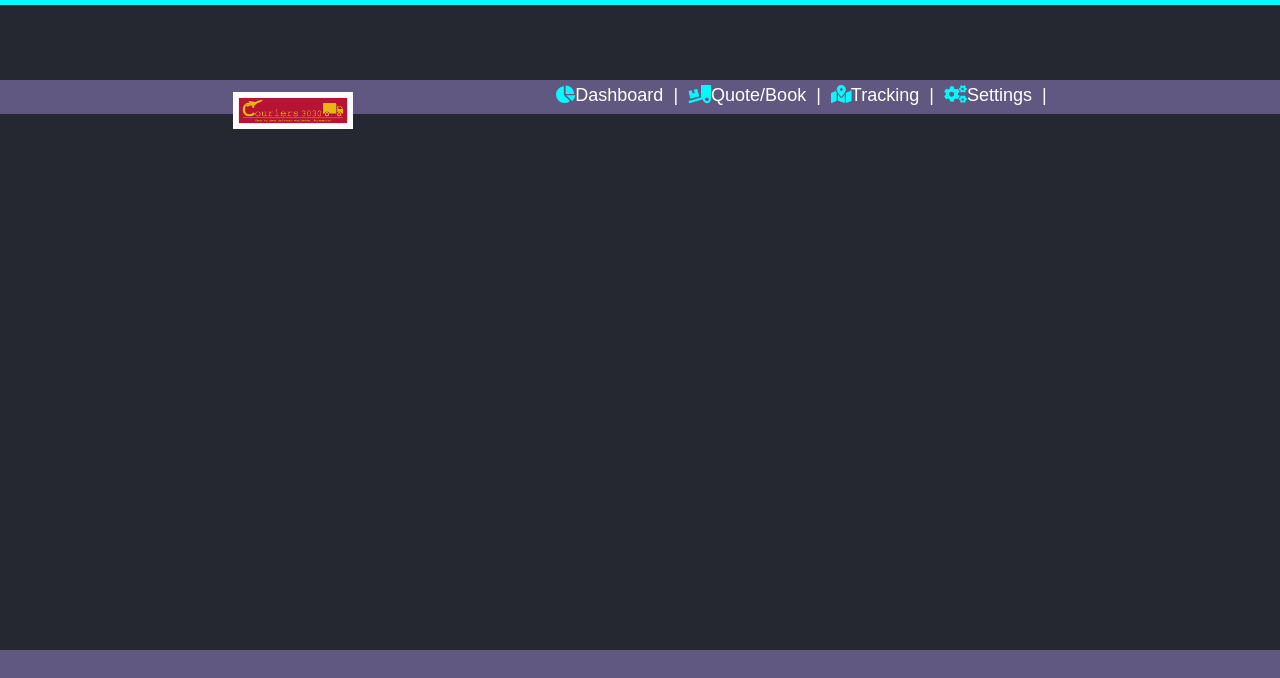 scroll, scrollTop: 0, scrollLeft: 0, axis: both 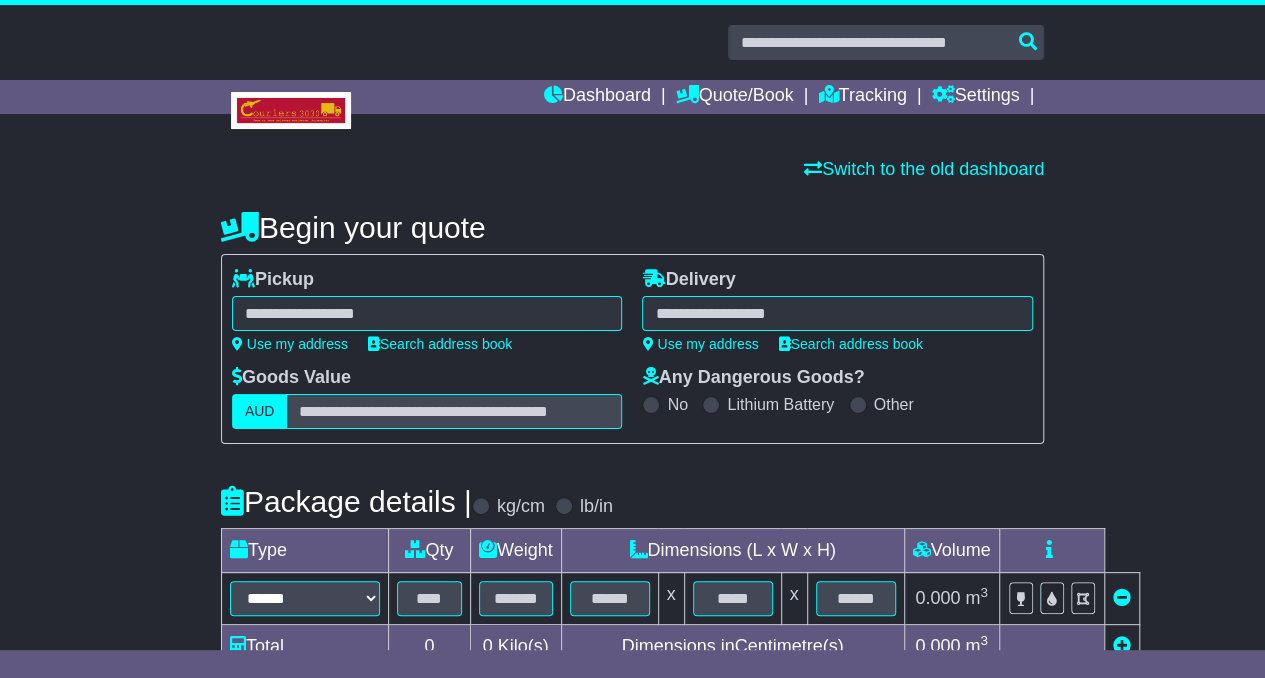 click at bounding box center (427, 313) 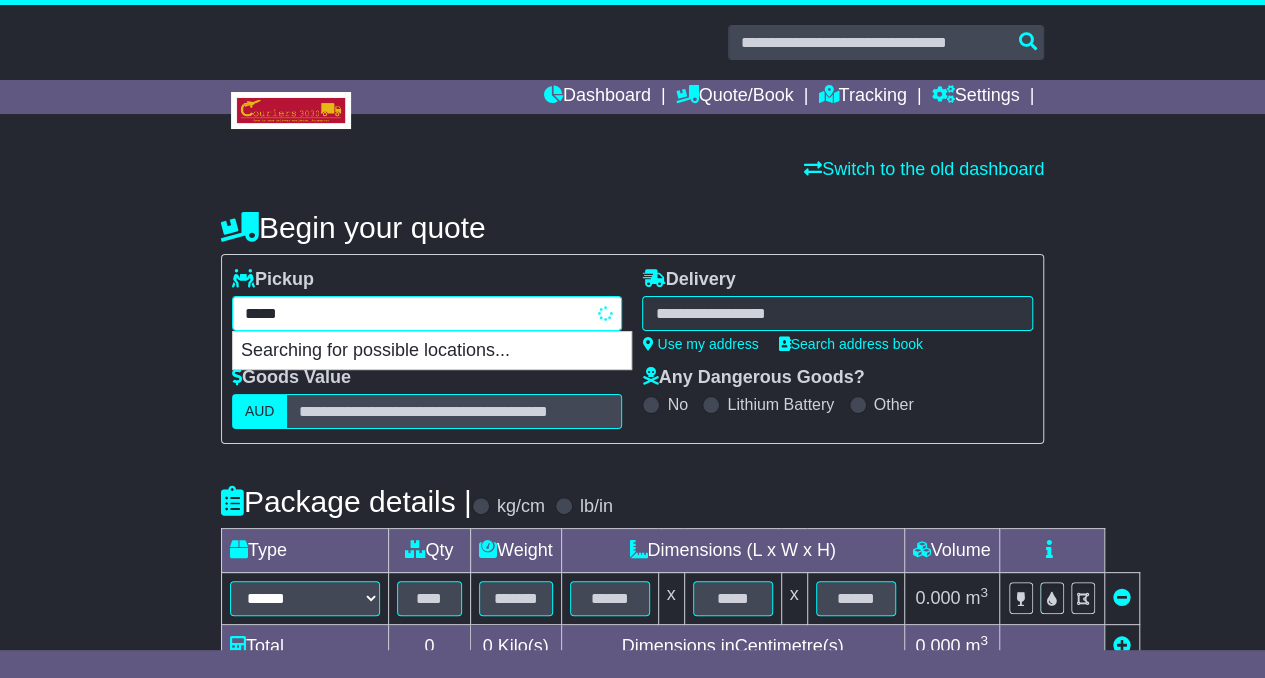 type on "******" 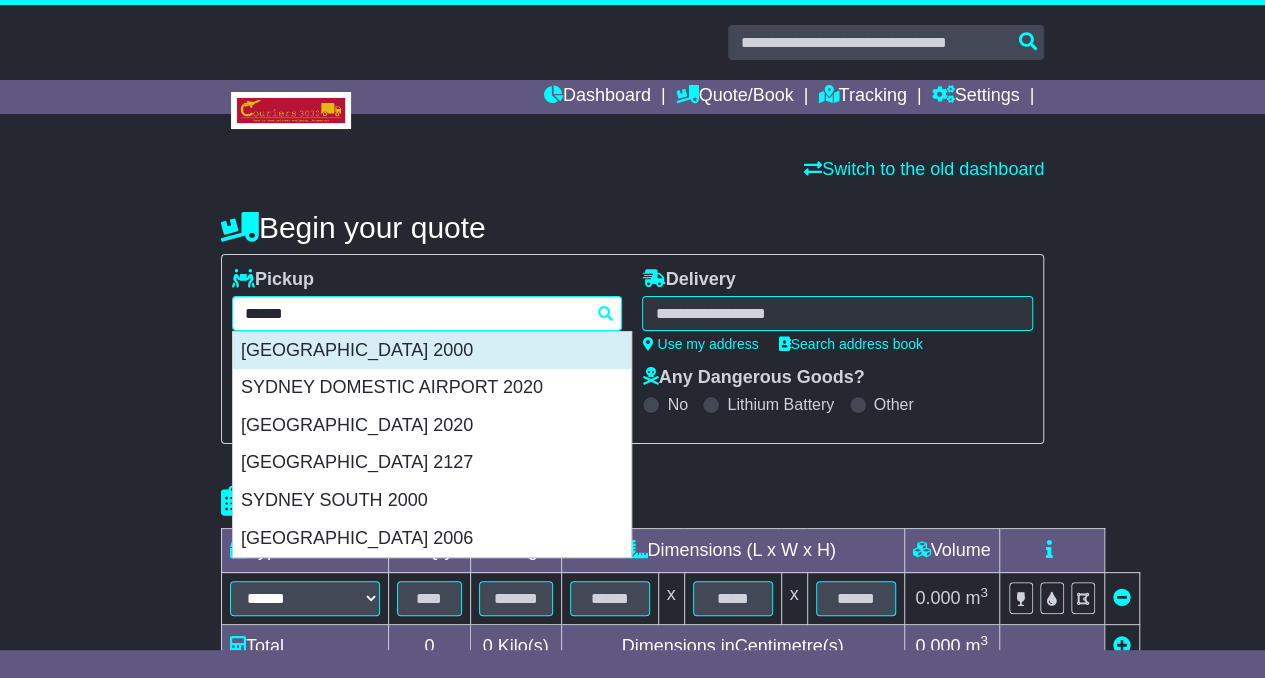 click on "SYDNEY 2000" at bounding box center [432, 351] 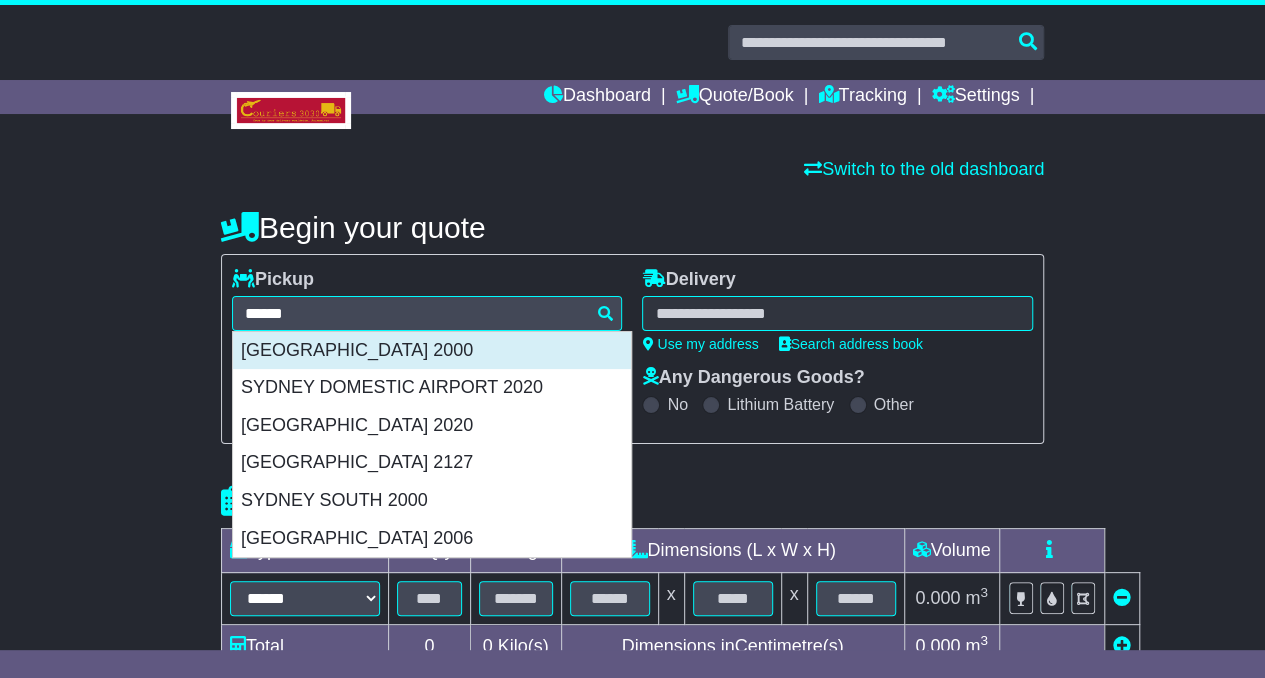 type on "**********" 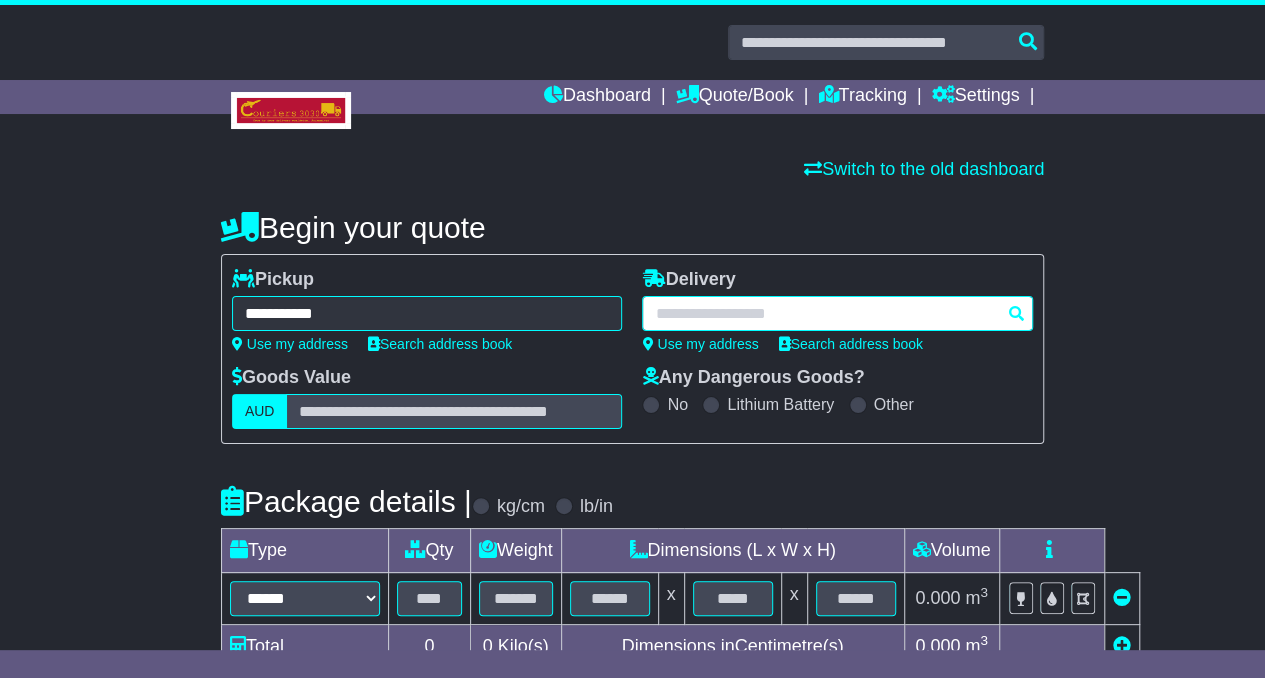 click at bounding box center [837, 313] 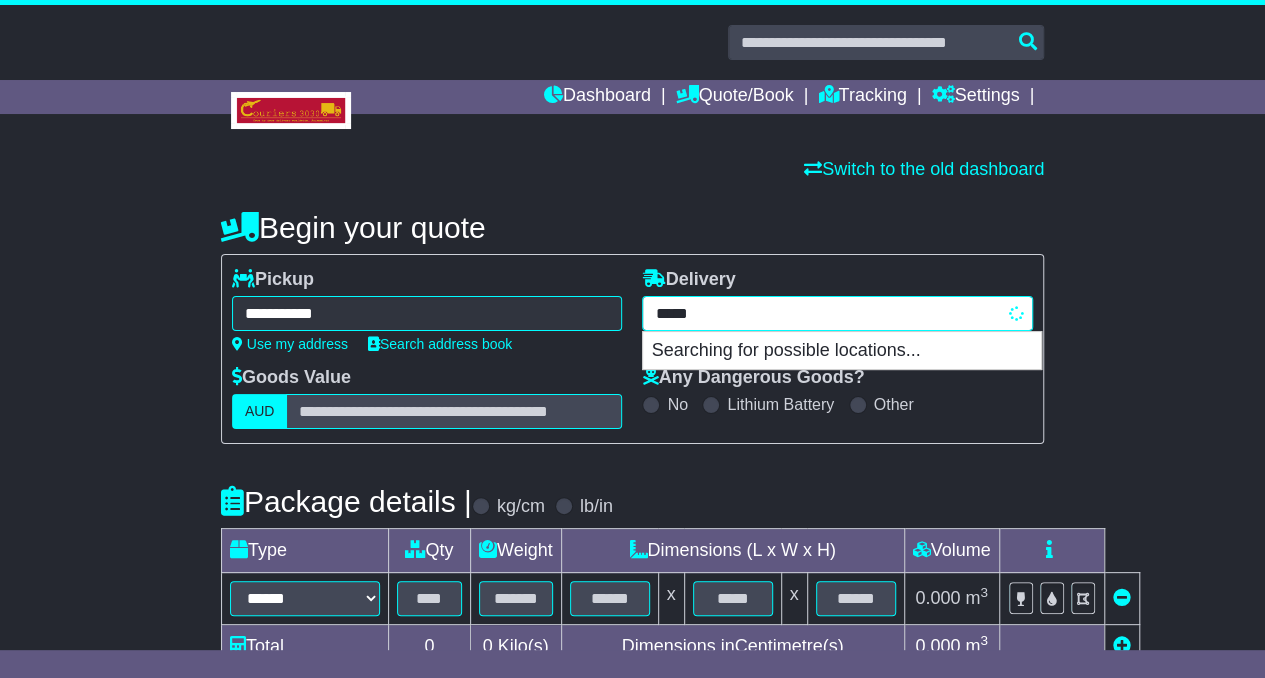 type on "******" 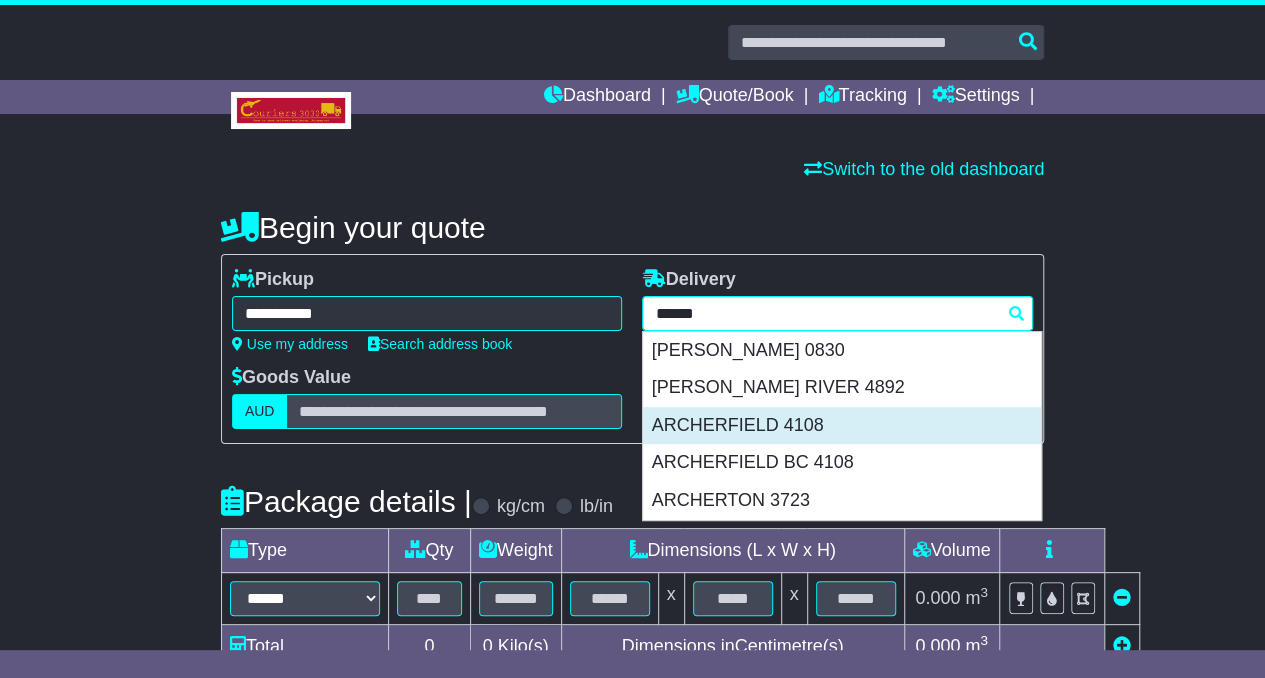 click on "ARCHERFIELD 4108" at bounding box center [842, 426] 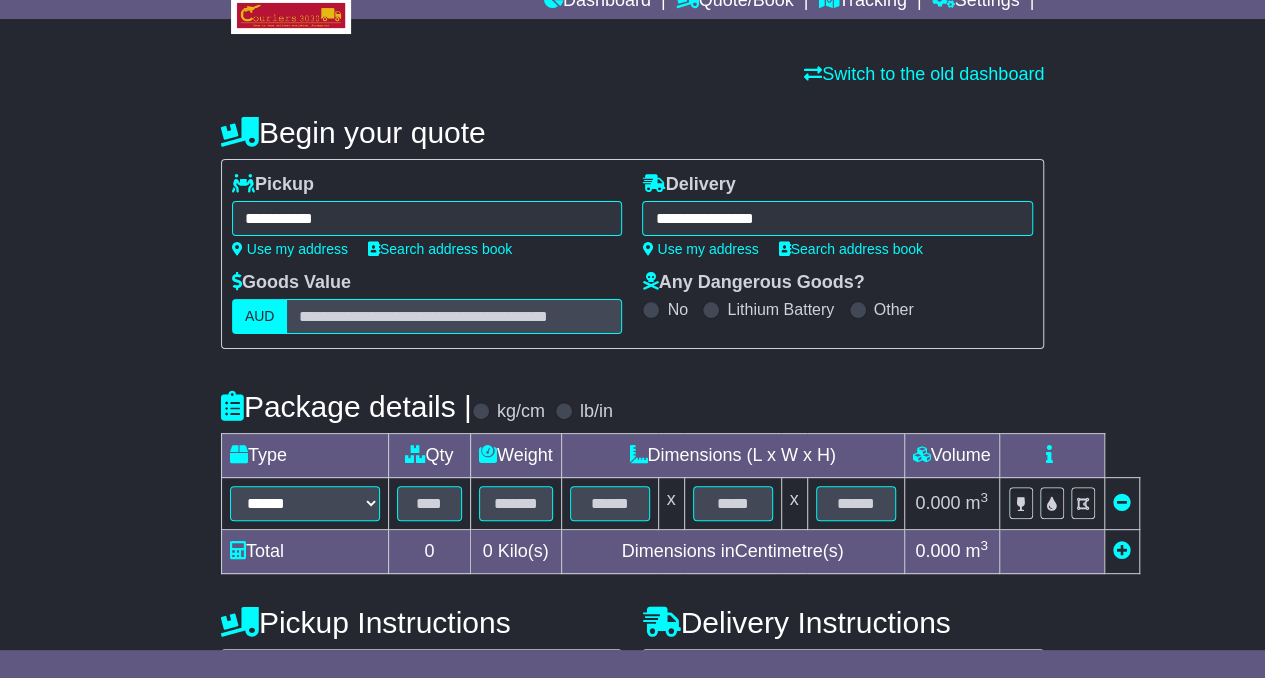 type on "**********" 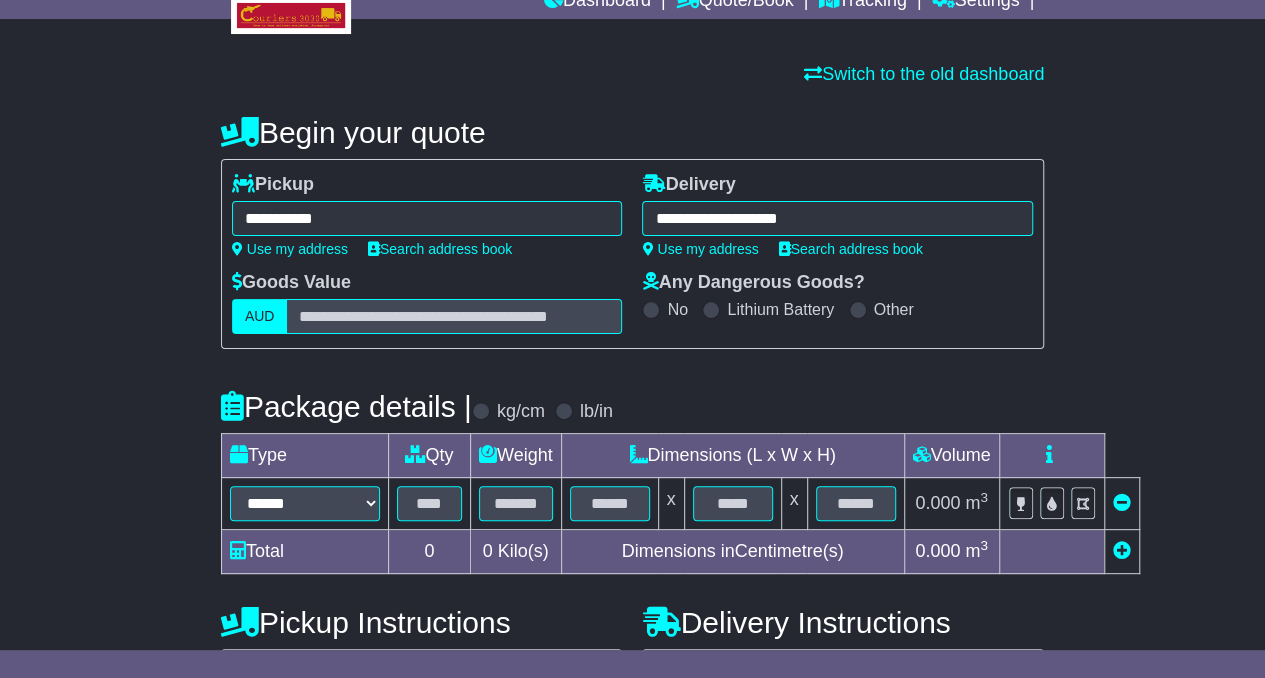 scroll, scrollTop: 114, scrollLeft: 0, axis: vertical 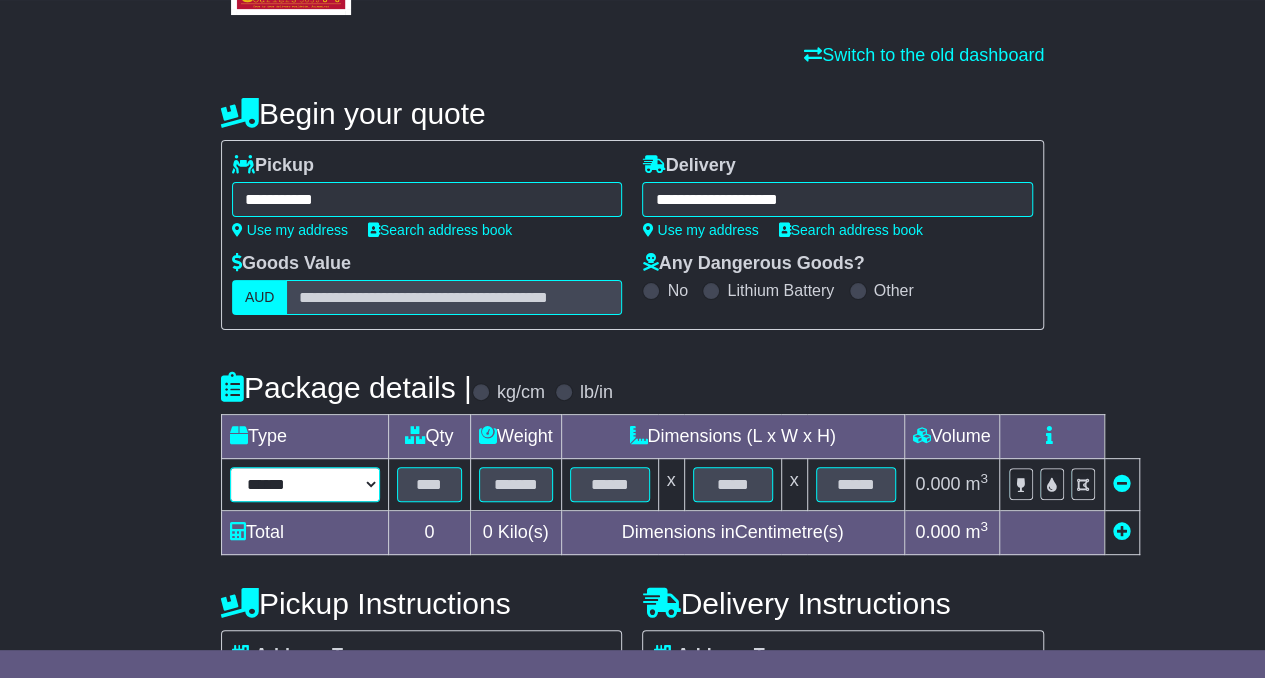 click on "****** ****** *** ******** ***** **** **** ****** *** *******" at bounding box center (305, 484) 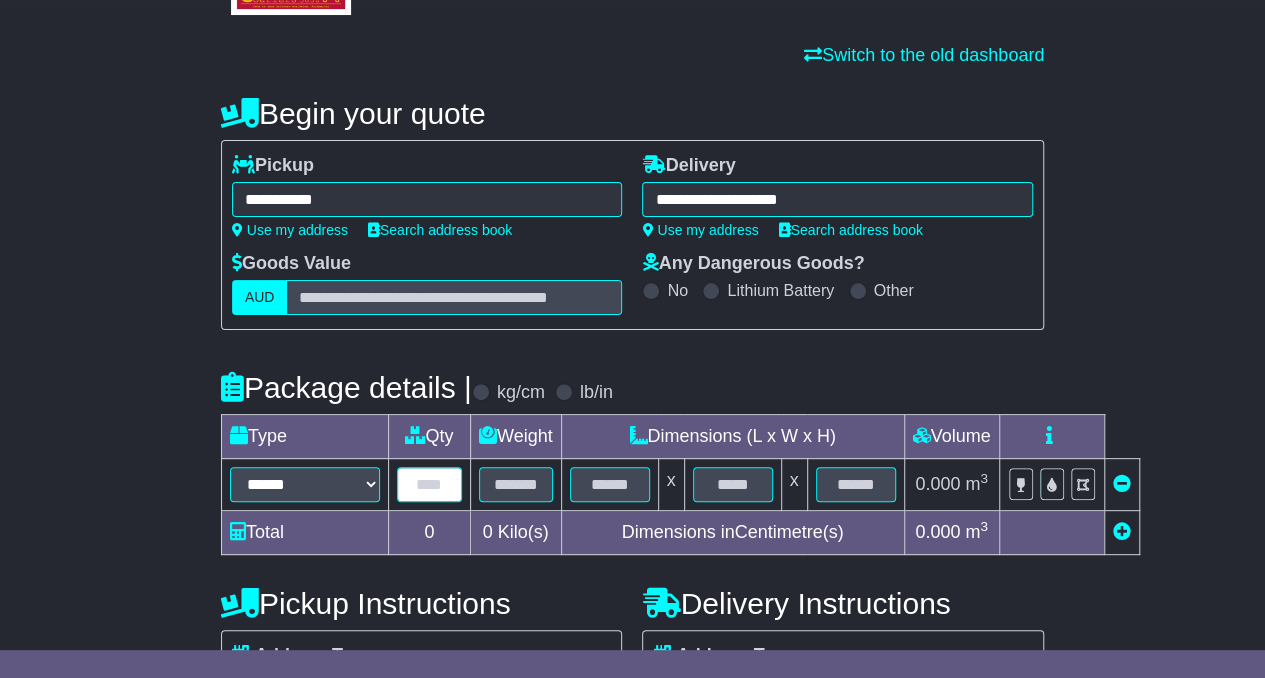 click at bounding box center (429, 484) 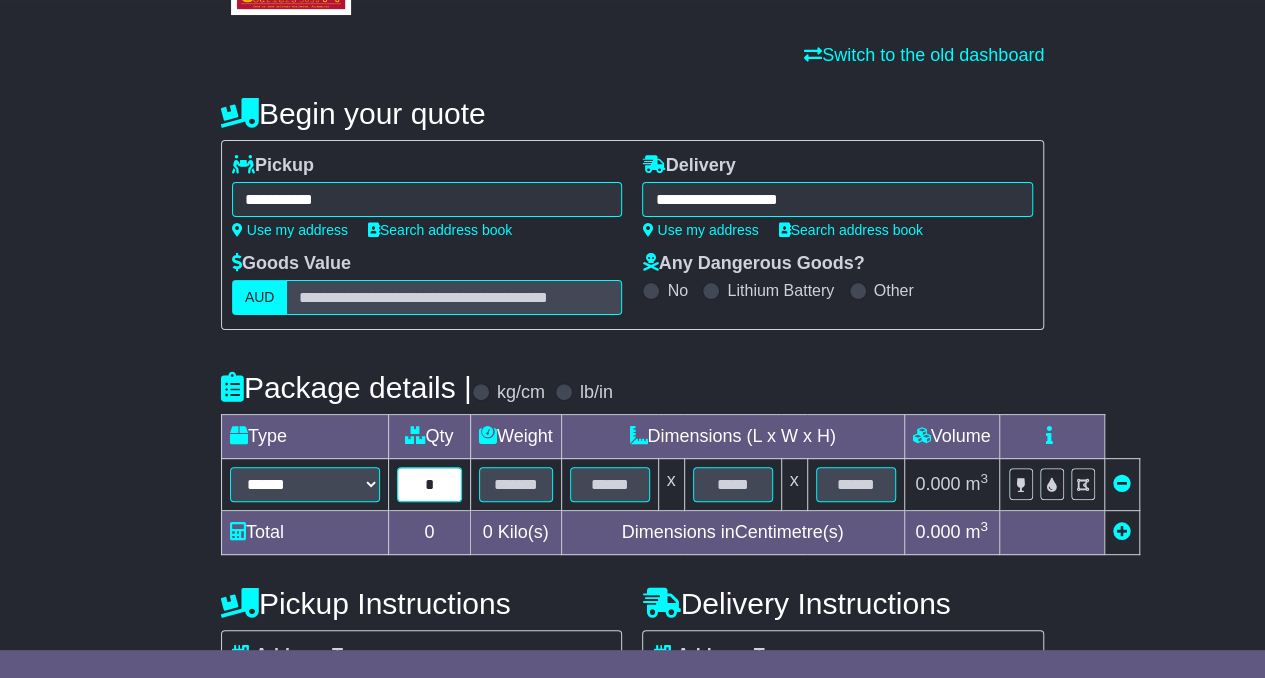 type on "*" 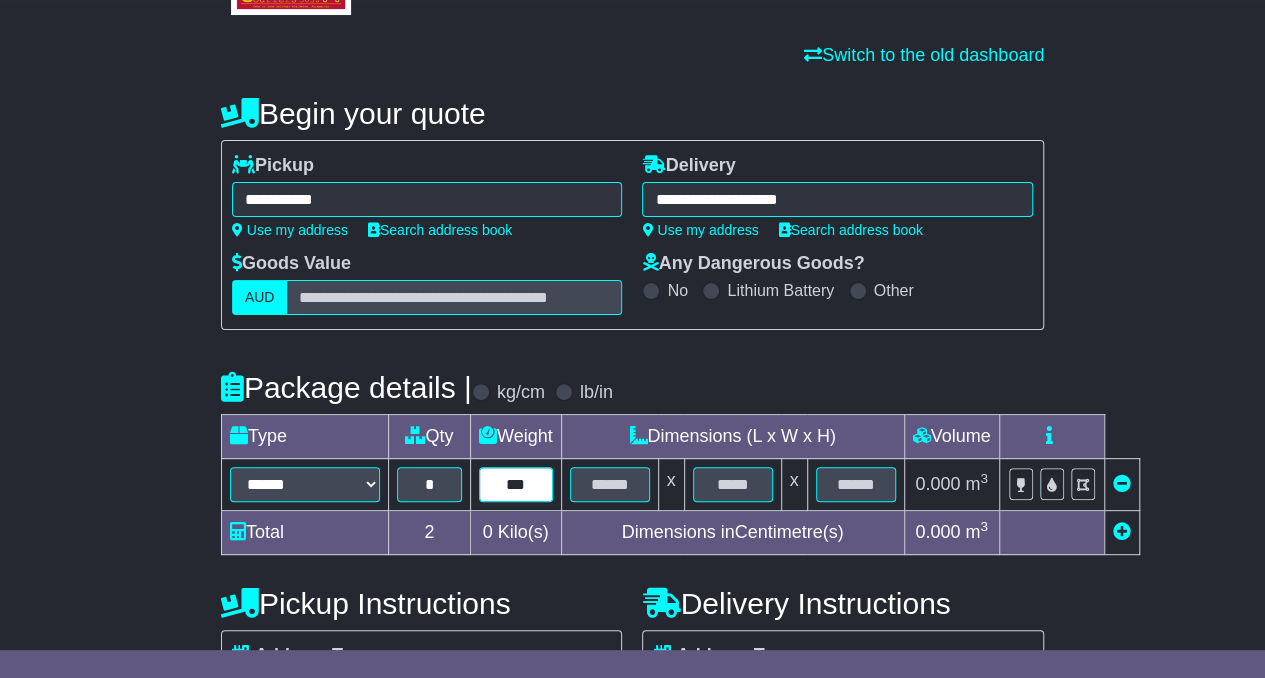 type on "***" 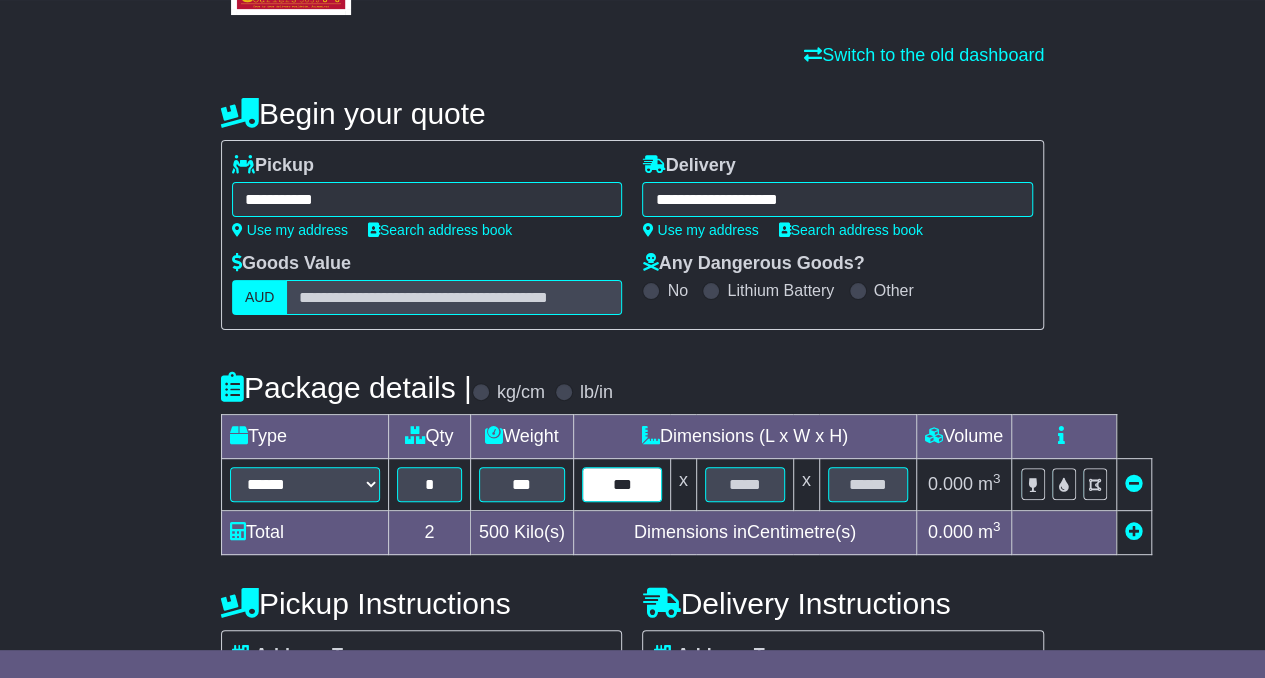 type on "***" 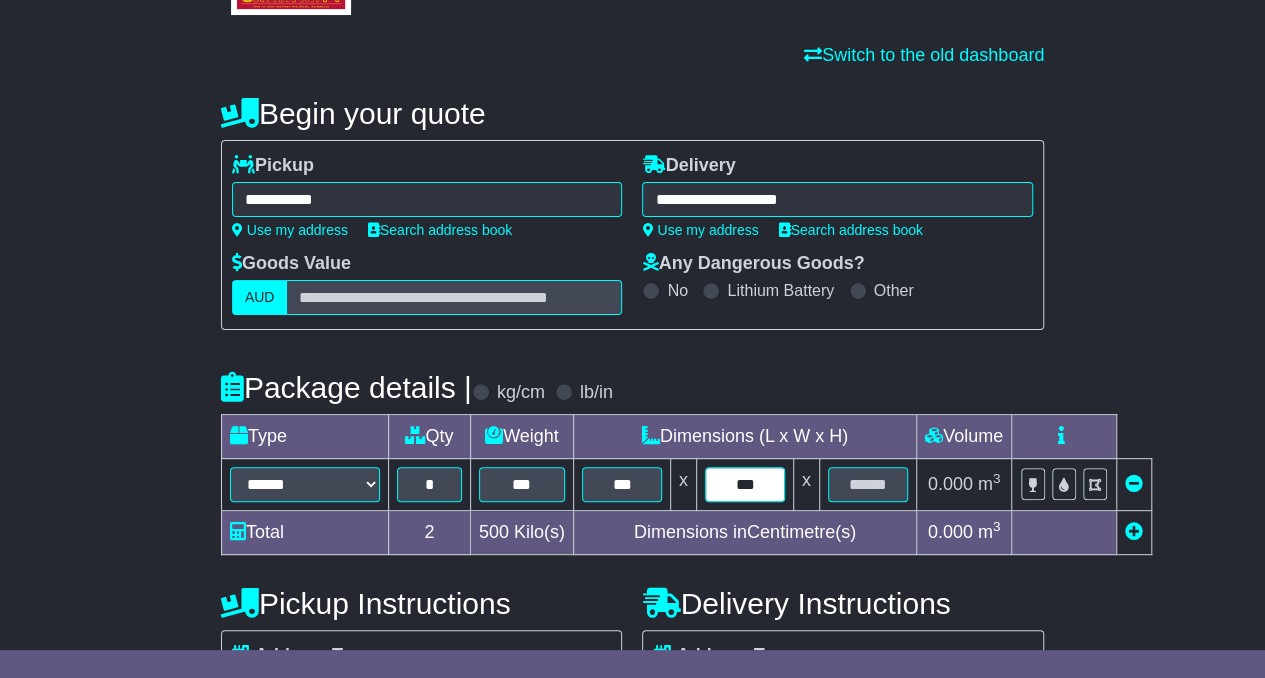 type on "***" 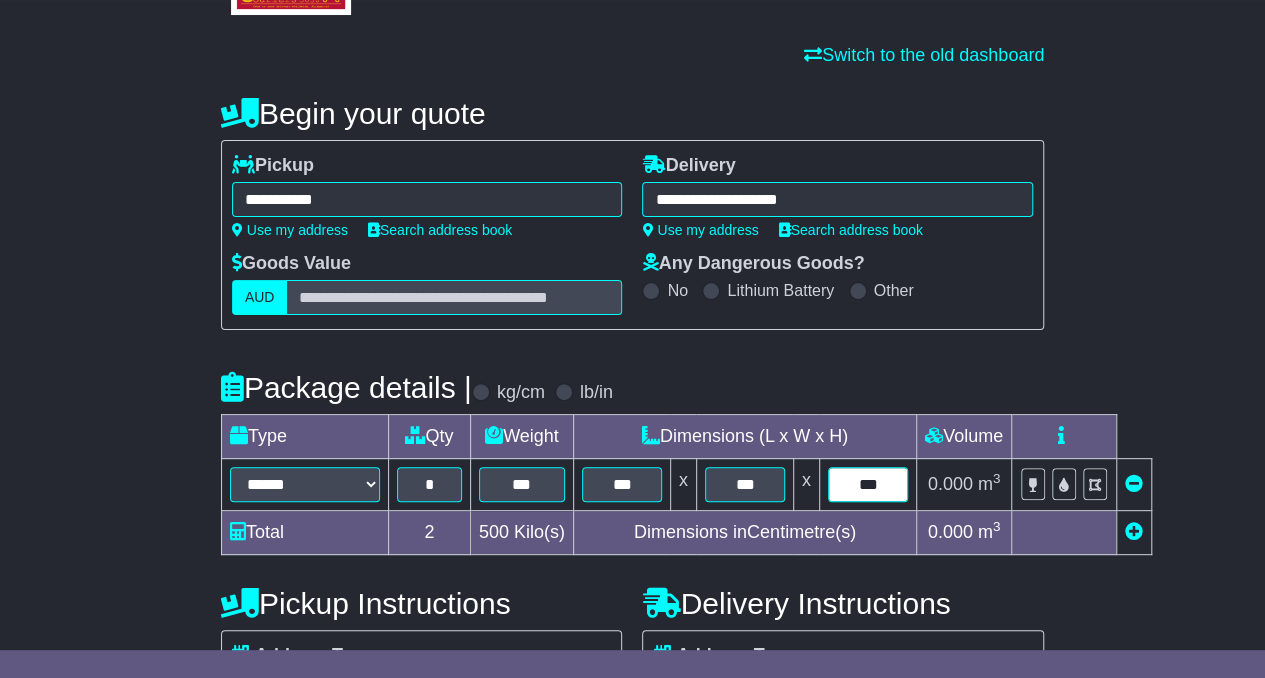 type on "***" 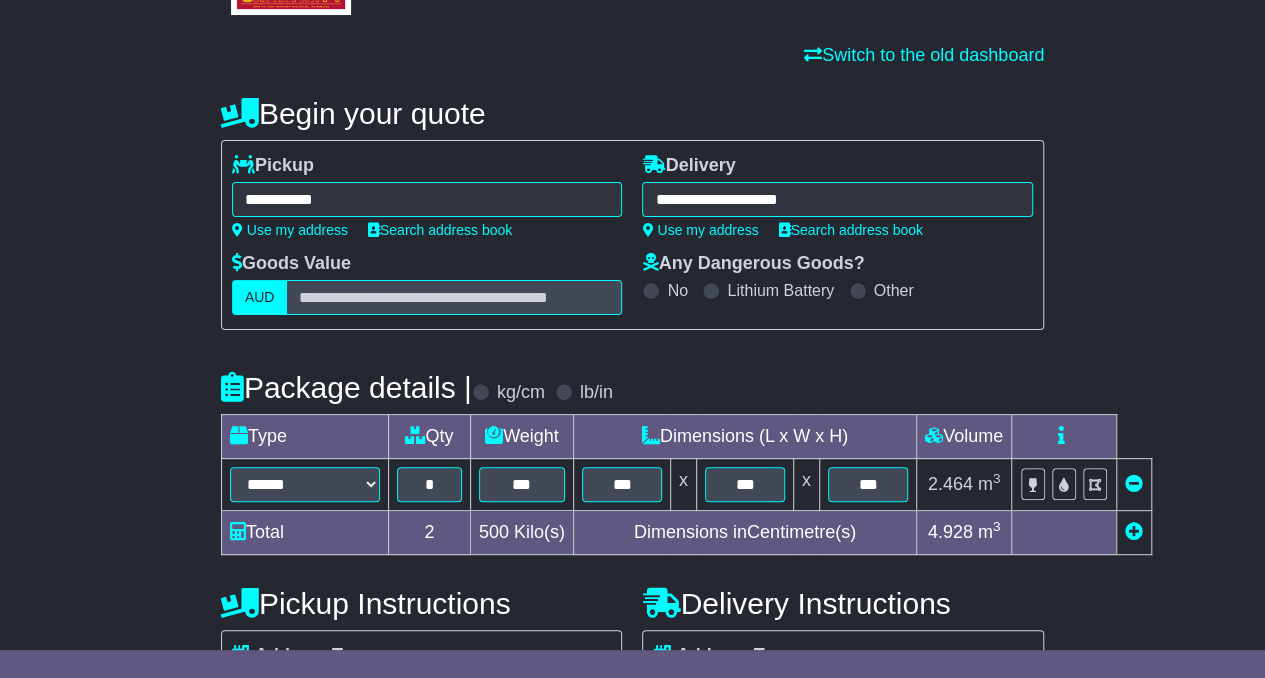 scroll, scrollTop: 581, scrollLeft: 0, axis: vertical 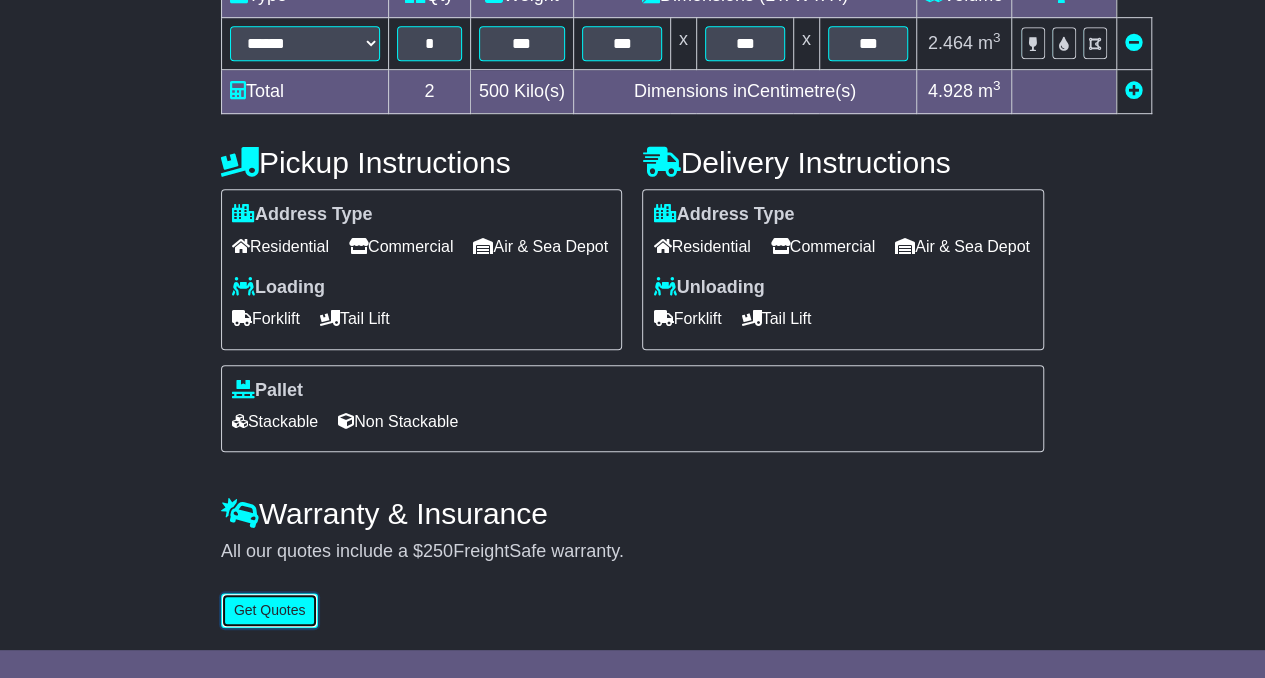 type 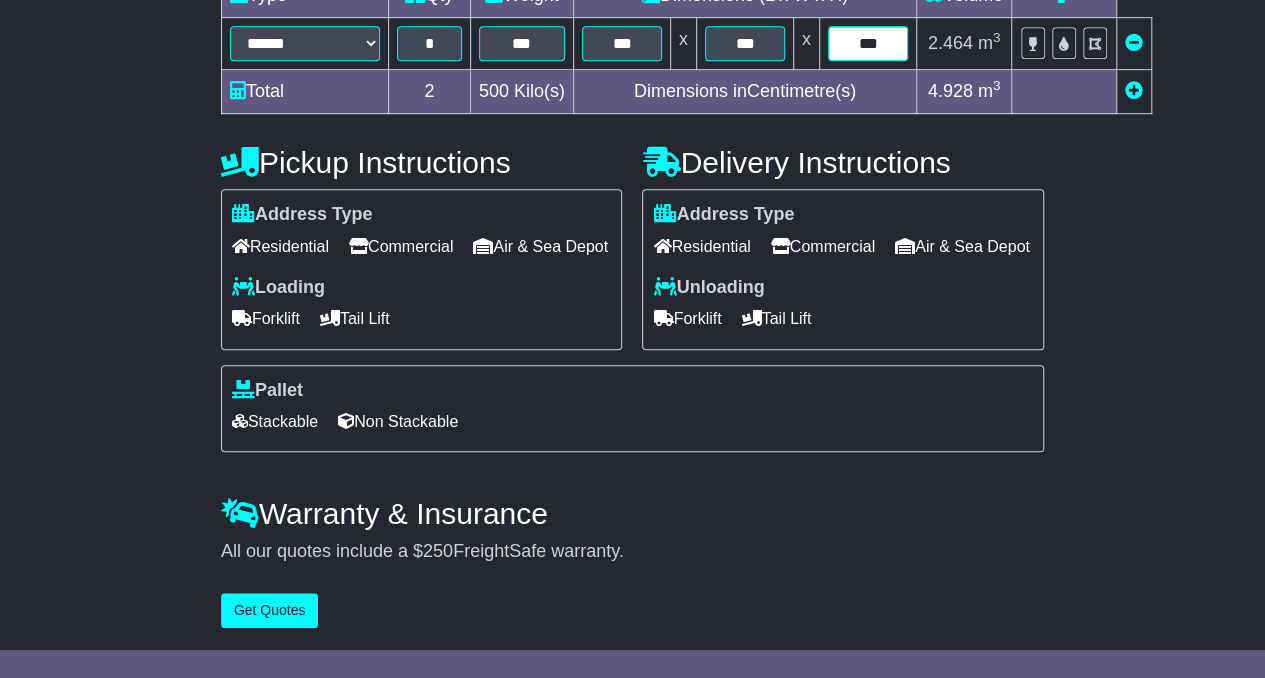scroll, scrollTop: 579, scrollLeft: 0, axis: vertical 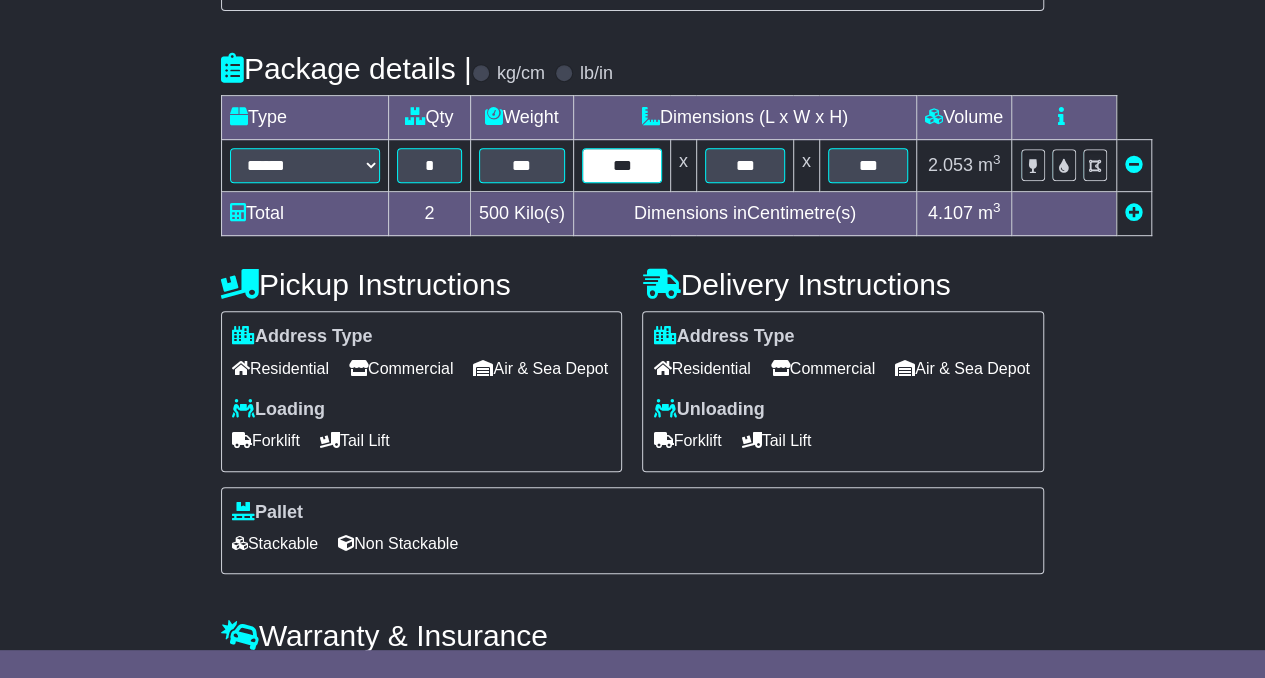 click on "***" at bounding box center (622, 165) 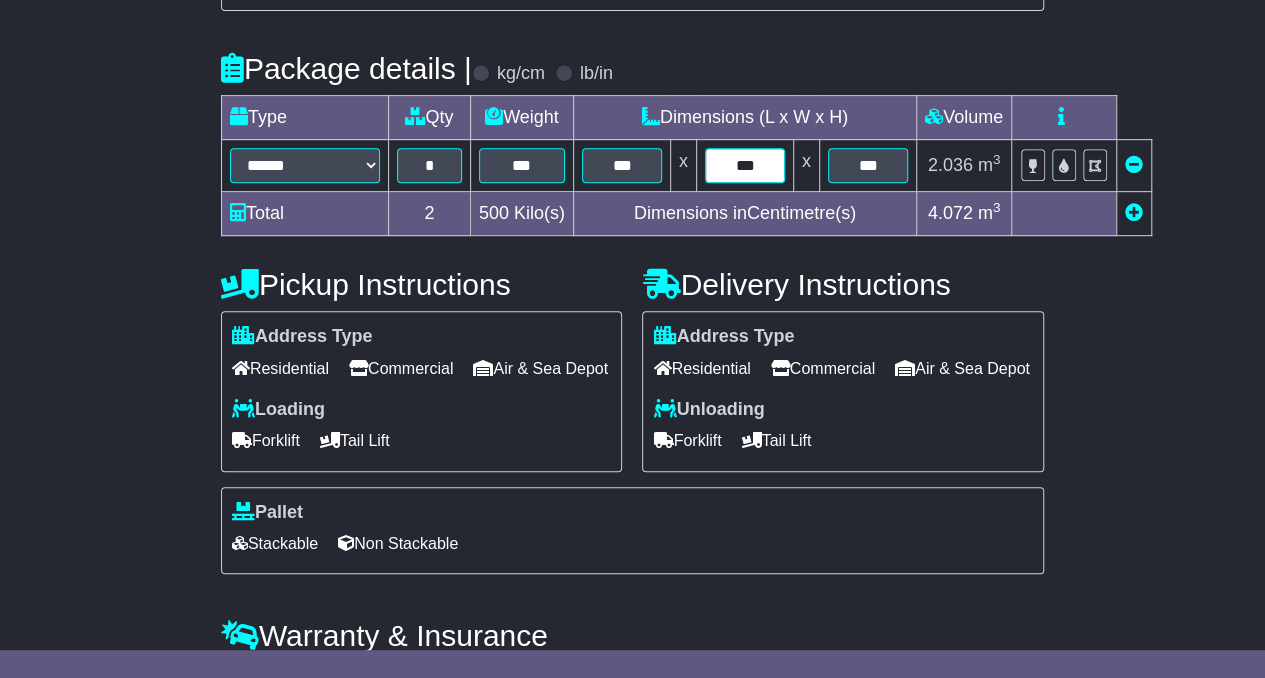 type on "***" 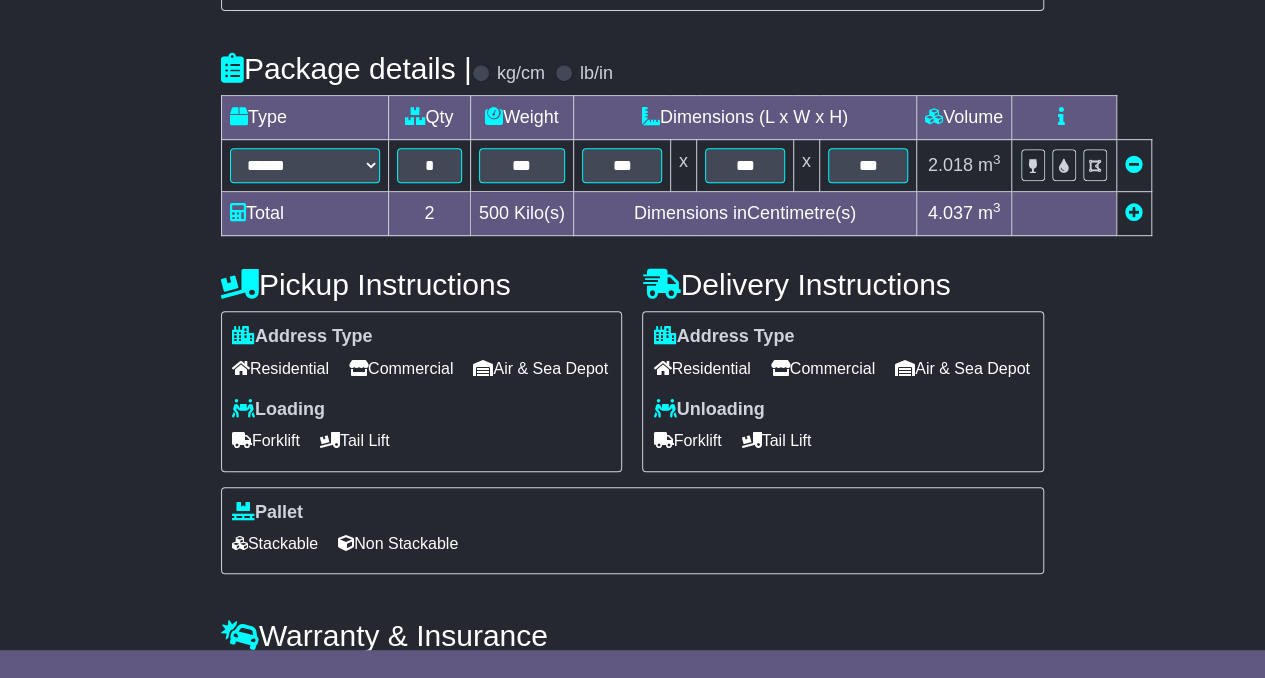 scroll, scrollTop: 581, scrollLeft: 0, axis: vertical 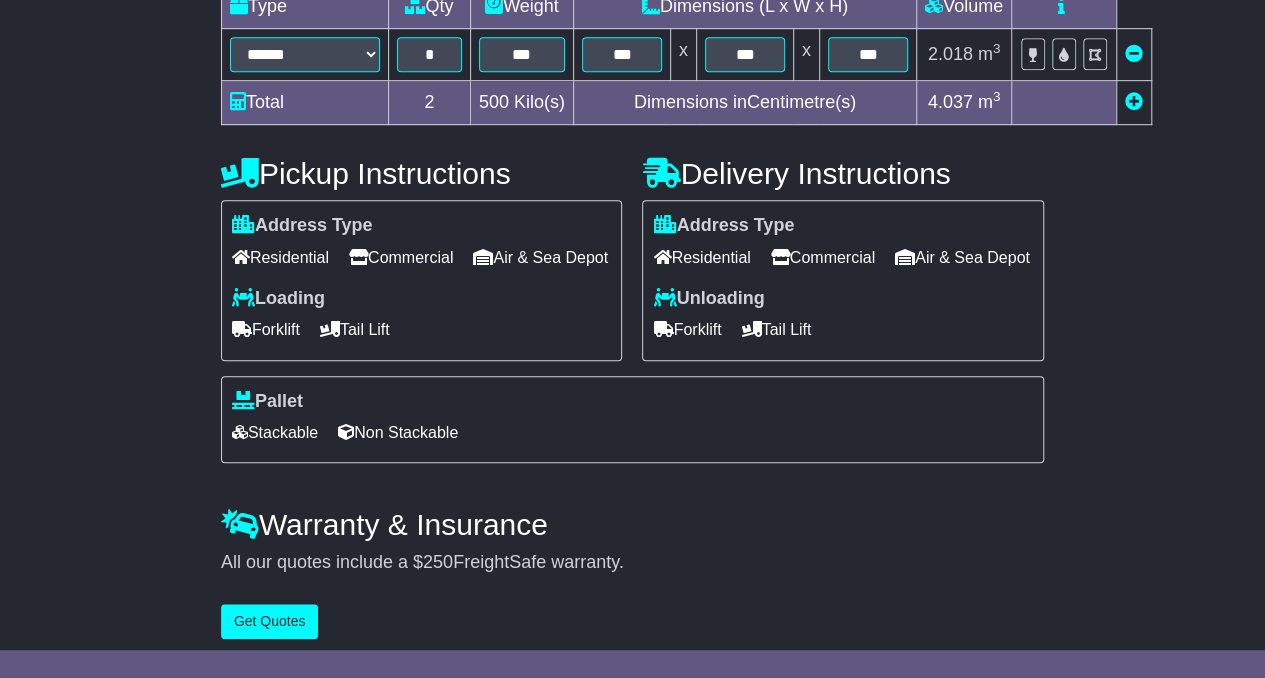 click on "Commercial" at bounding box center (401, 257) 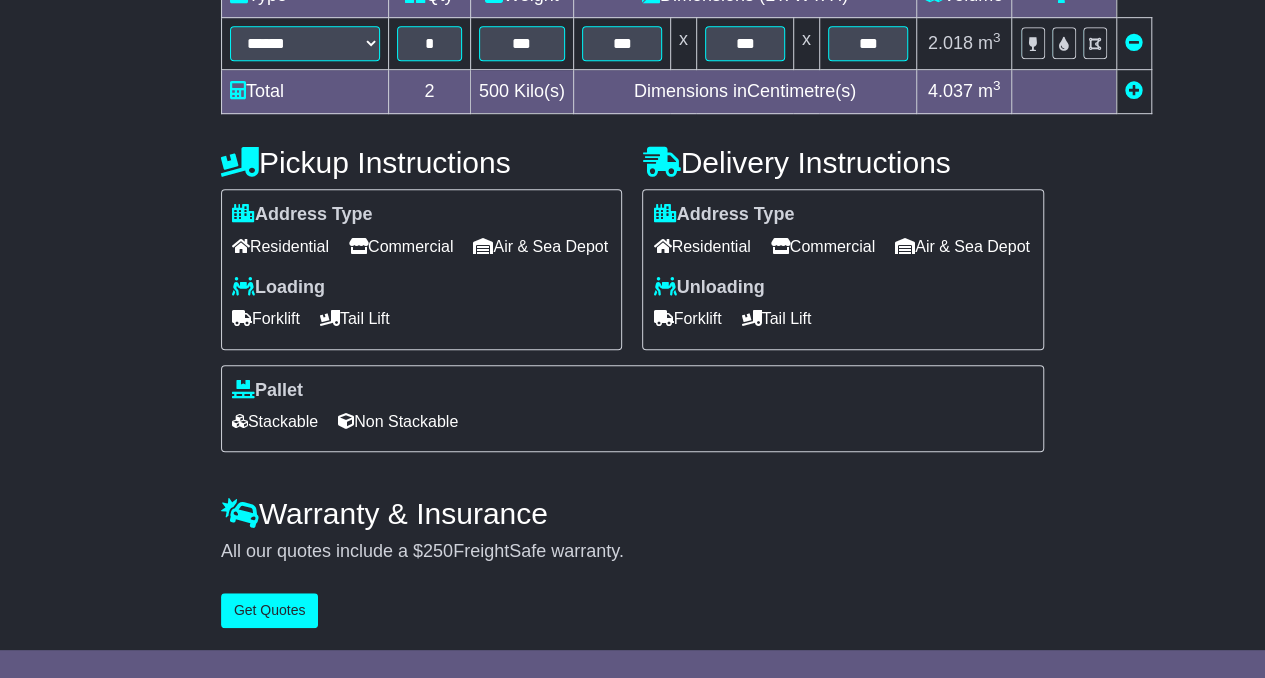 click on "**********" at bounding box center (632, 137) 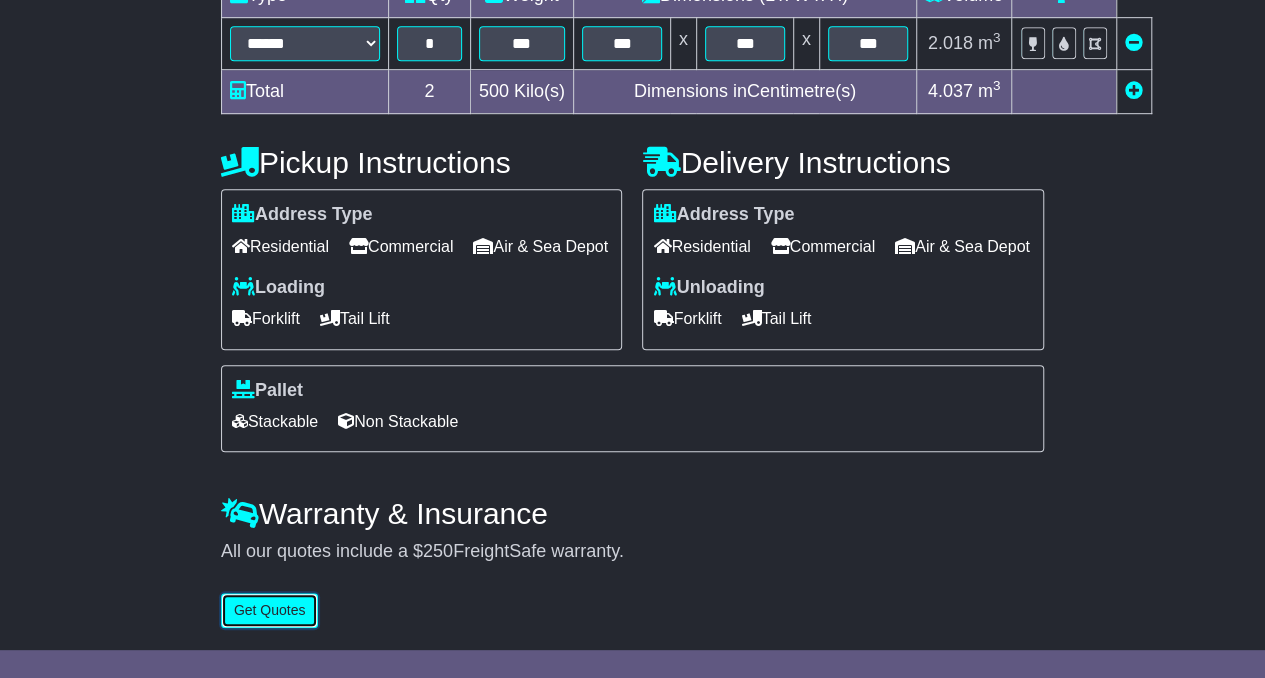 click on "Get Quotes" at bounding box center [270, 610] 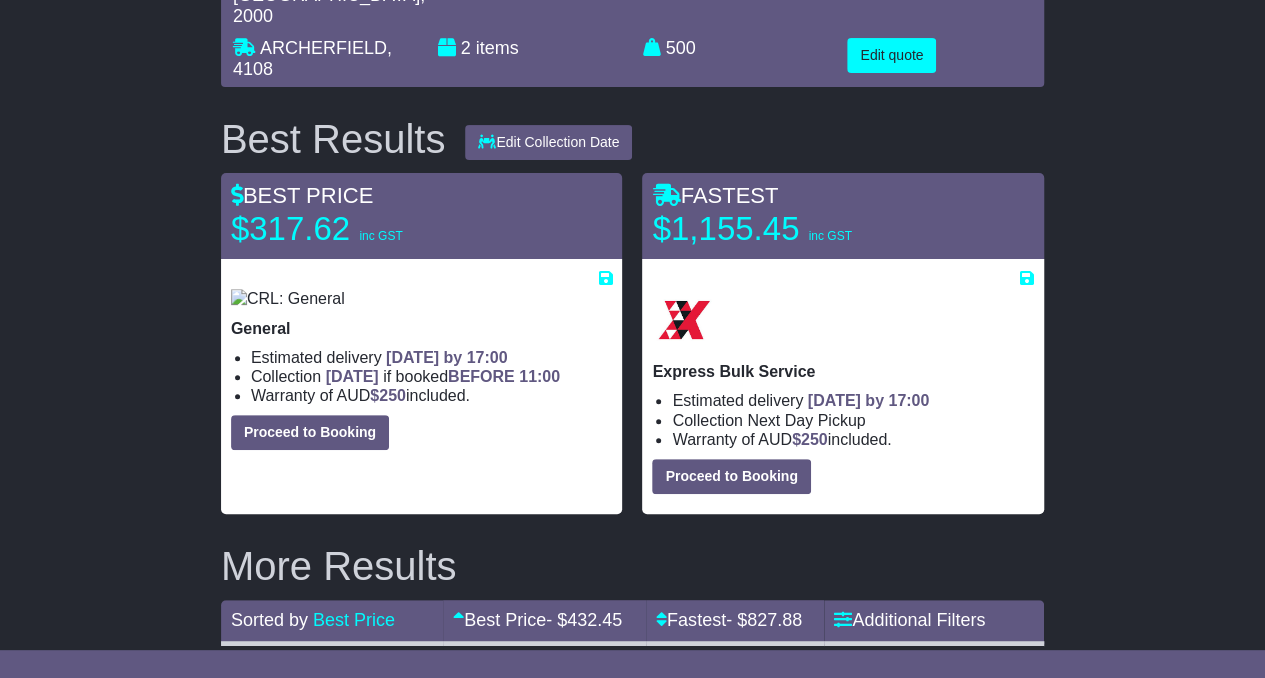 scroll, scrollTop: 200, scrollLeft: 0, axis: vertical 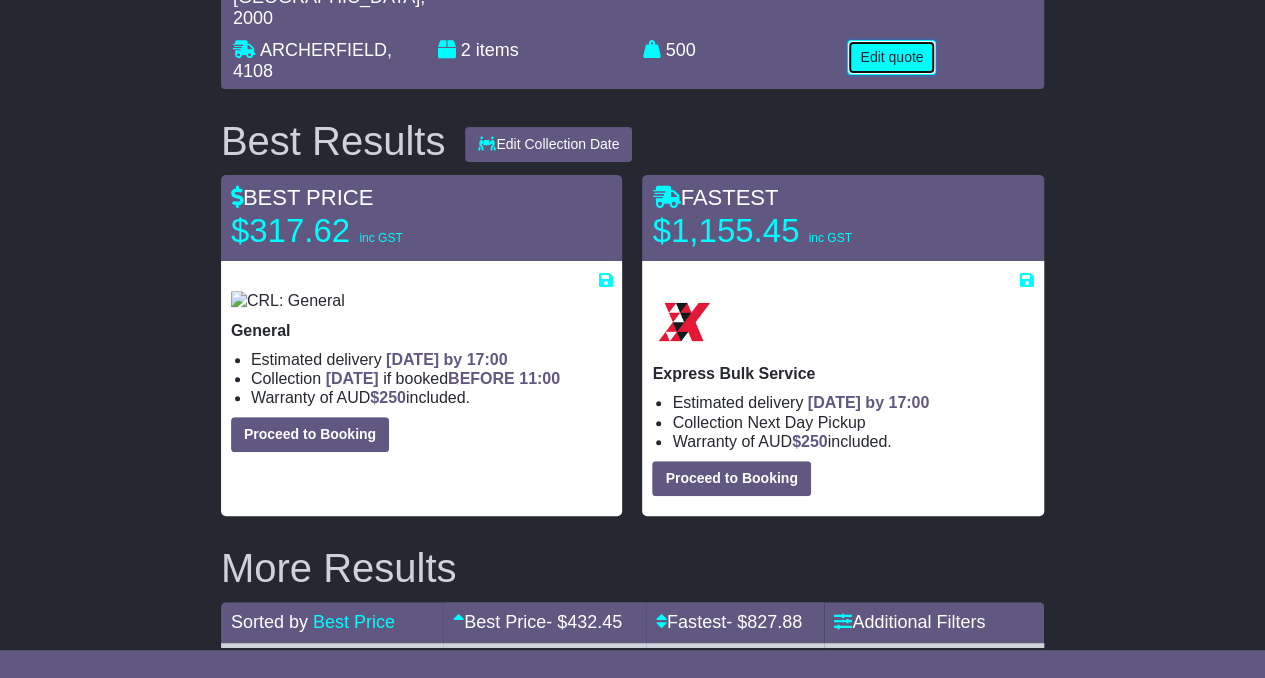 click on "Edit quote" at bounding box center [891, 57] 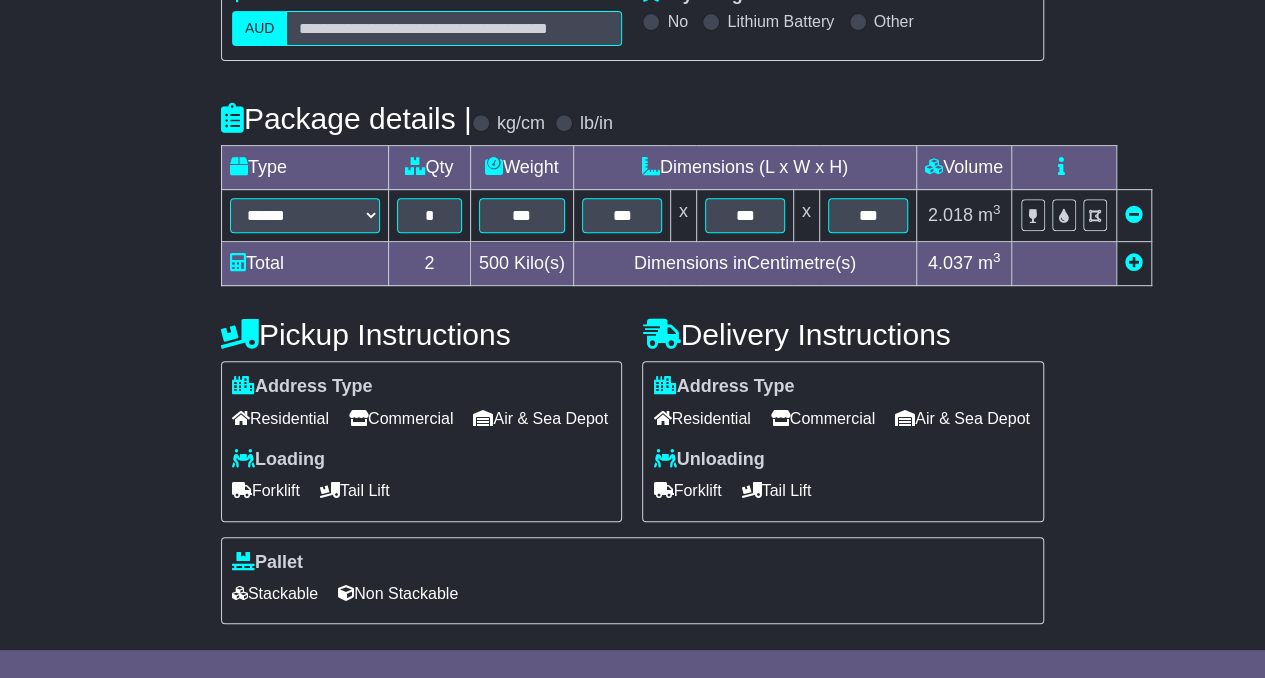 scroll, scrollTop: 585, scrollLeft: 0, axis: vertical 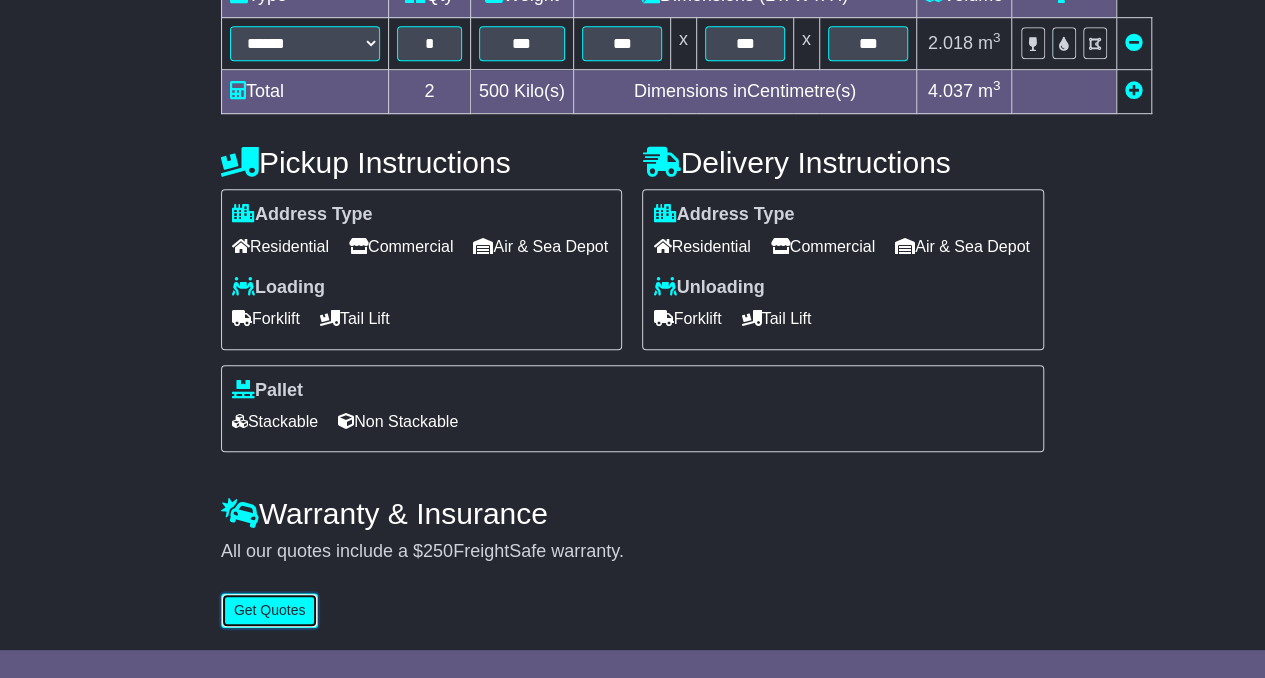 click on "Get Quotes" at bounding box center [270, 610] 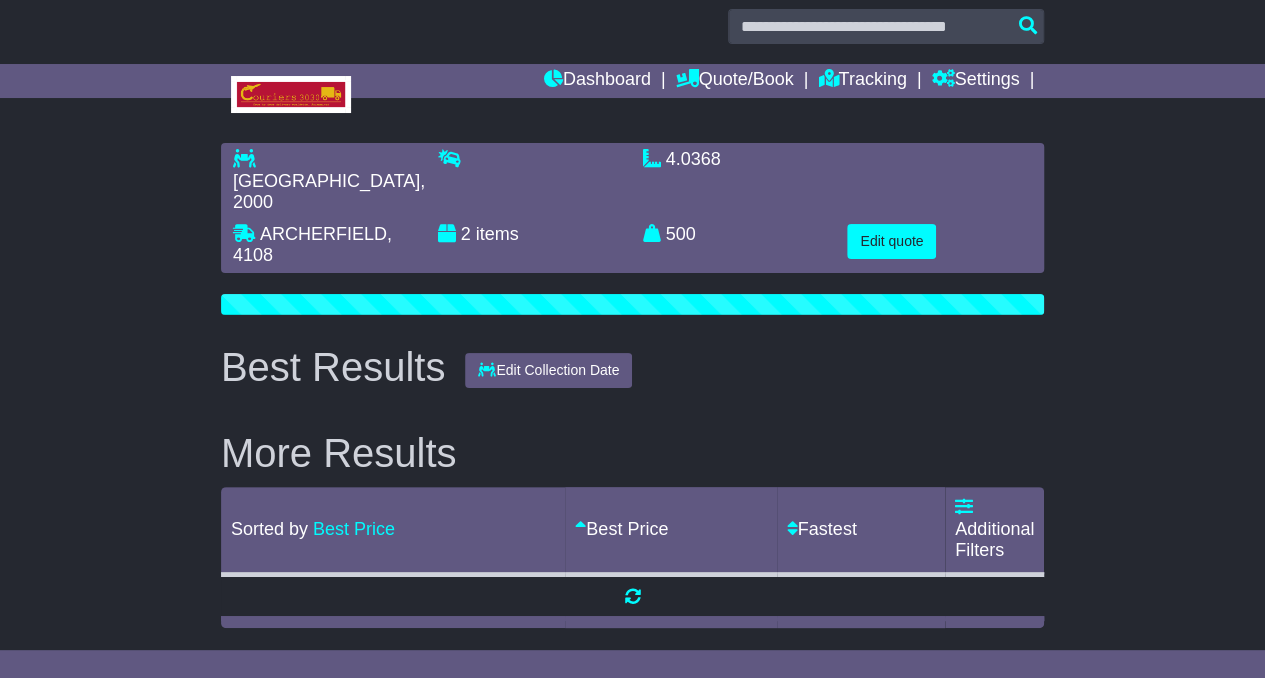 scroll, scrollTop: 0, scrollLeft: 0, axis: both 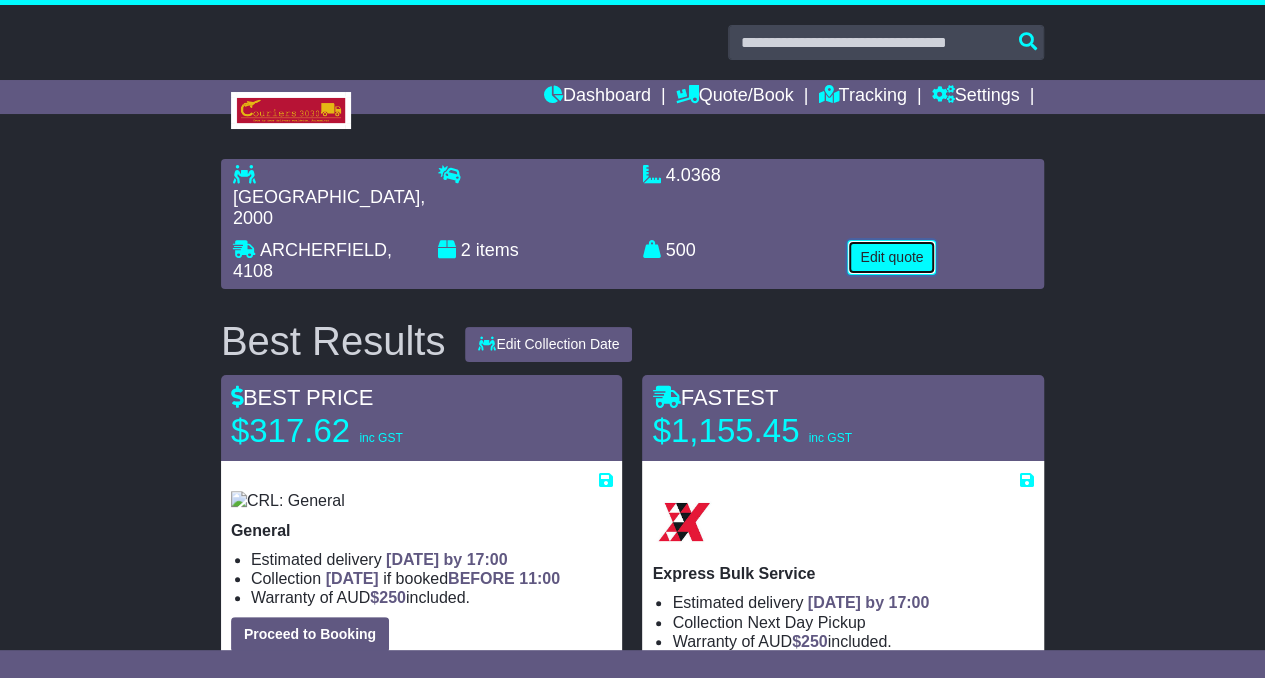 click on "Edit quote" at bounding box center [891, 257] 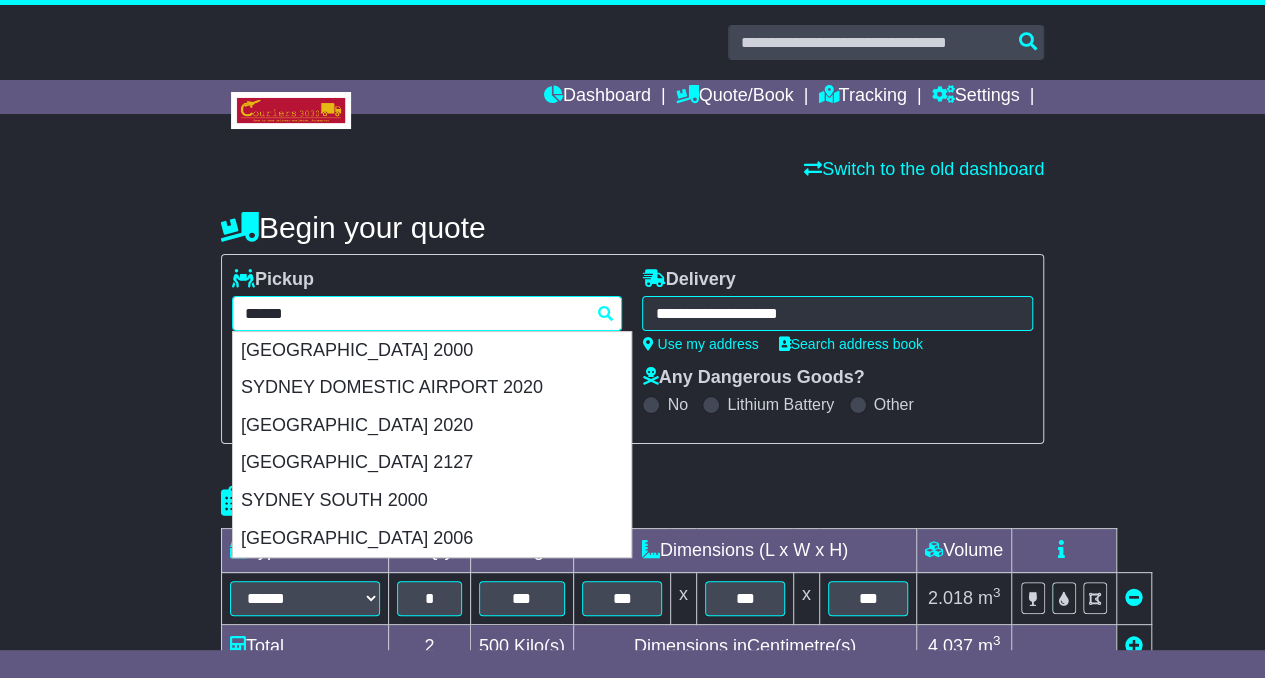 click on "**********" at bounding box center (427, 313) 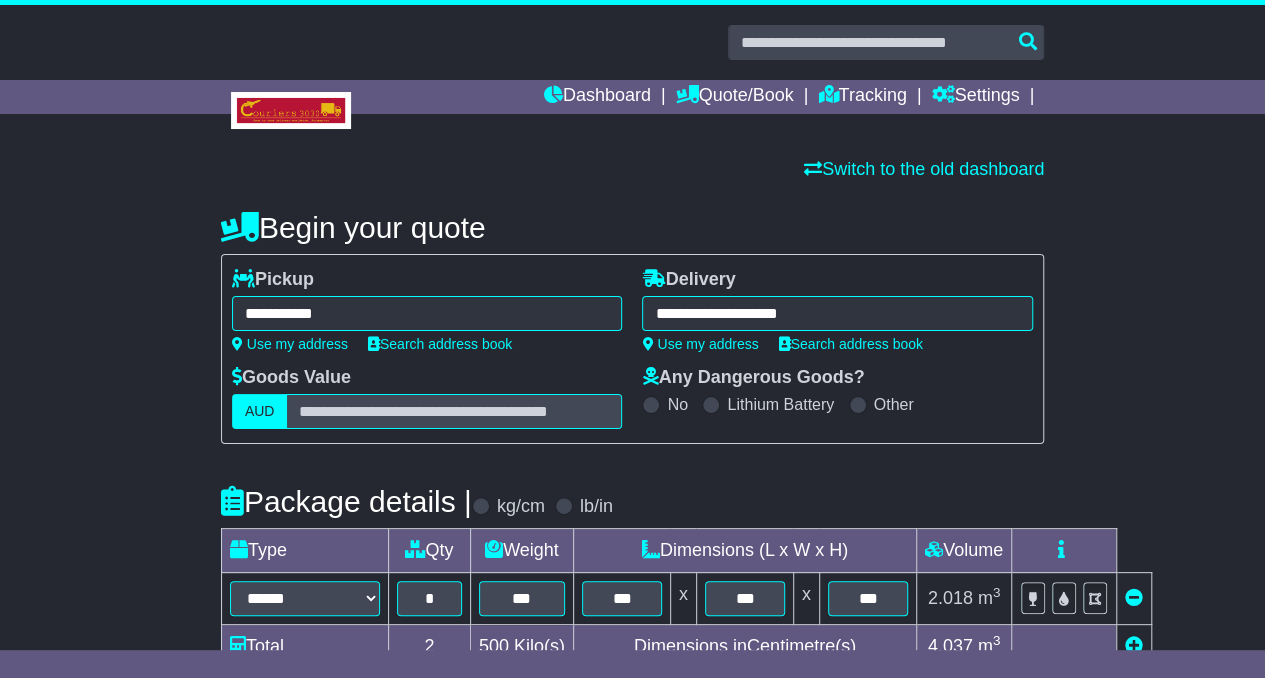 click on "**********" at bounding box center [427, 313] 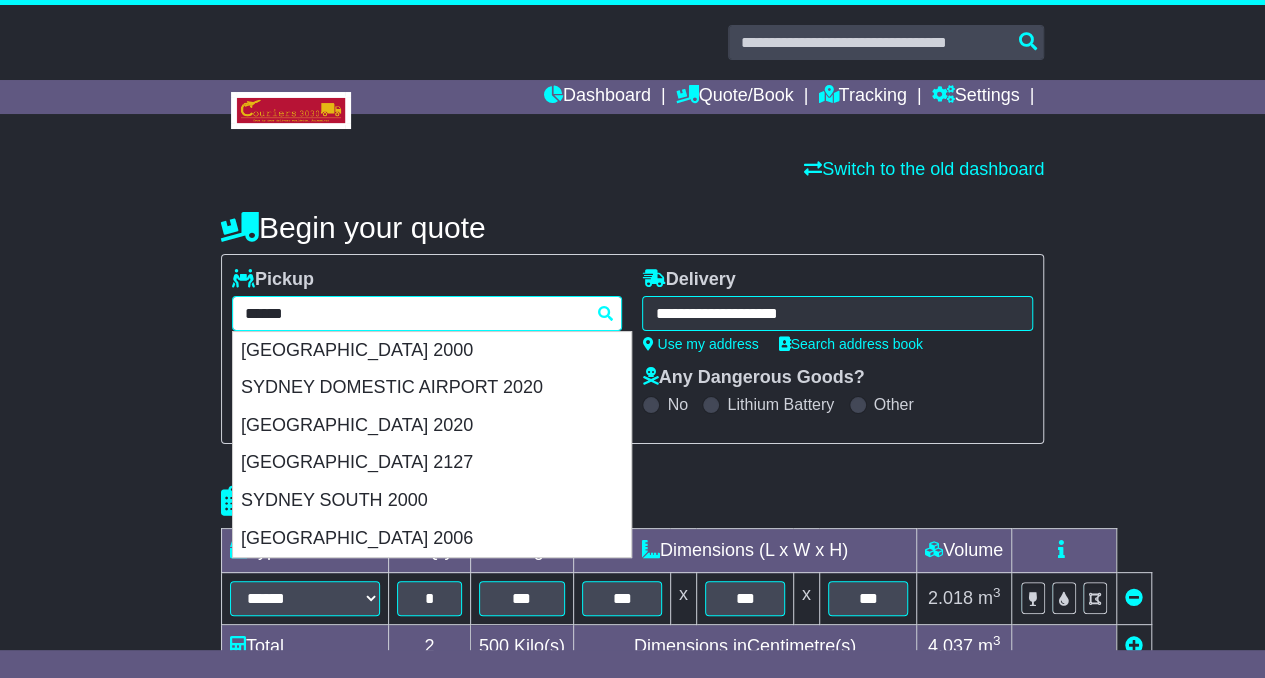 click on "******" at bounding box center [427, 313] 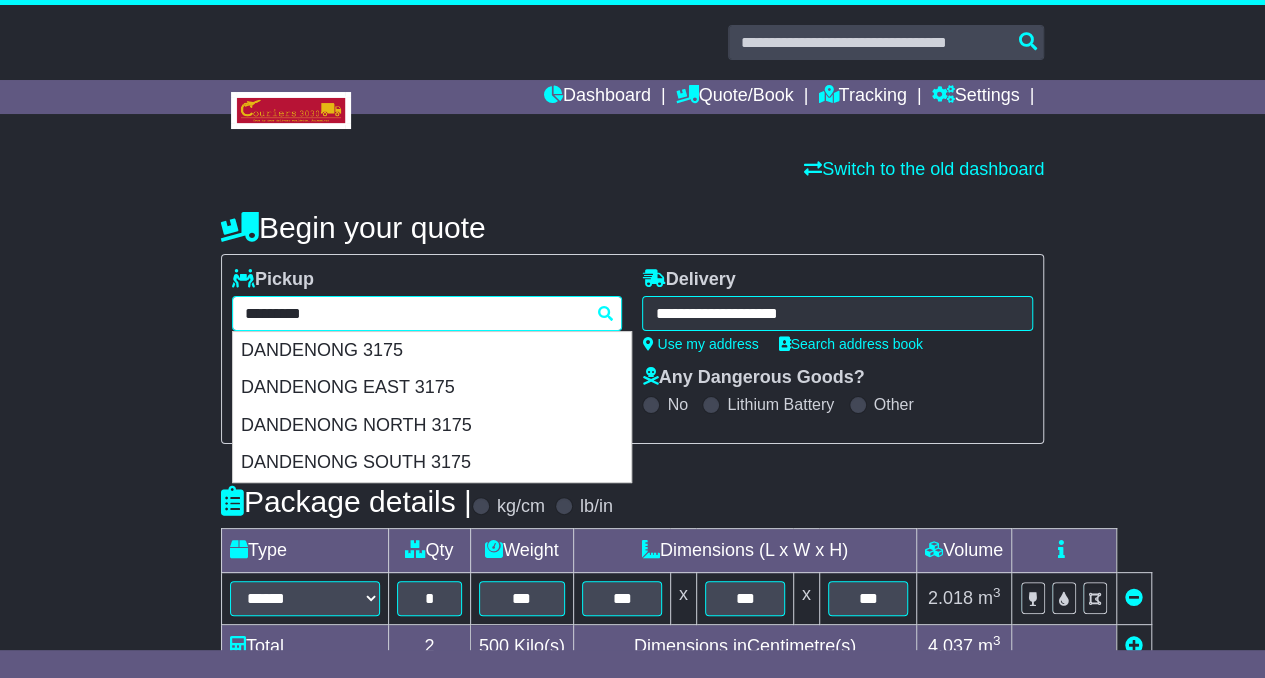 click on "DANDENONG 3175" at bounding box center (432, 351) 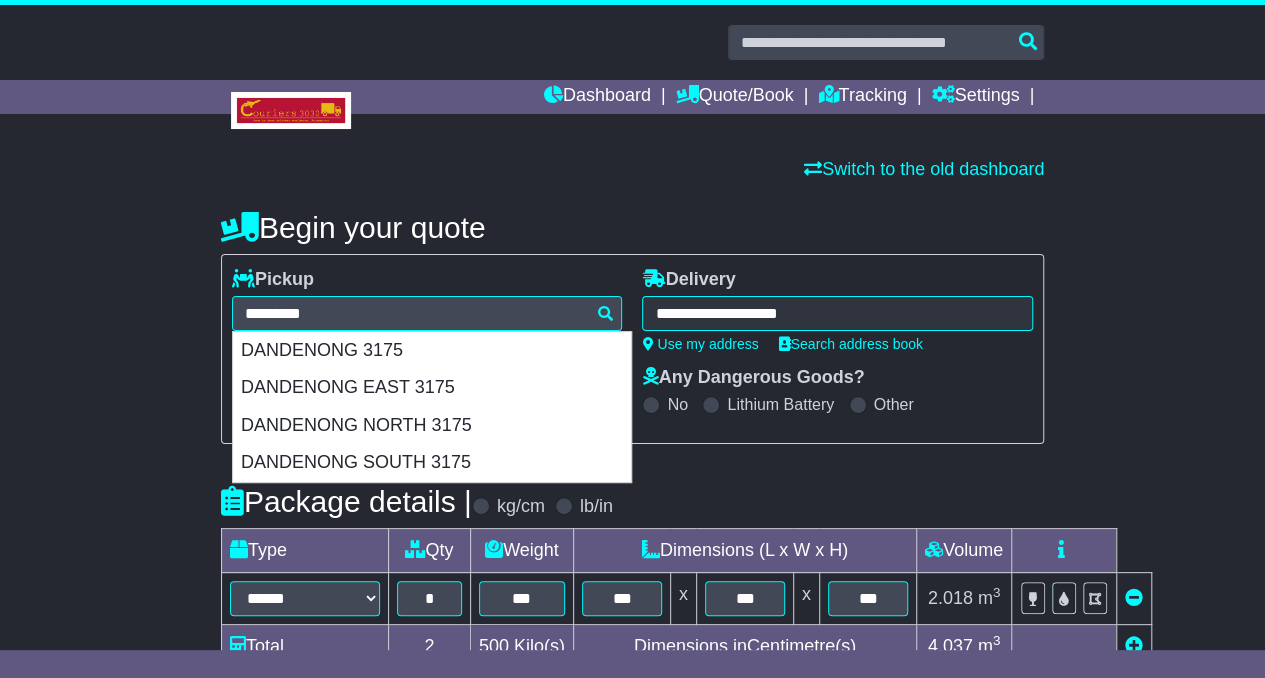type on "**********" 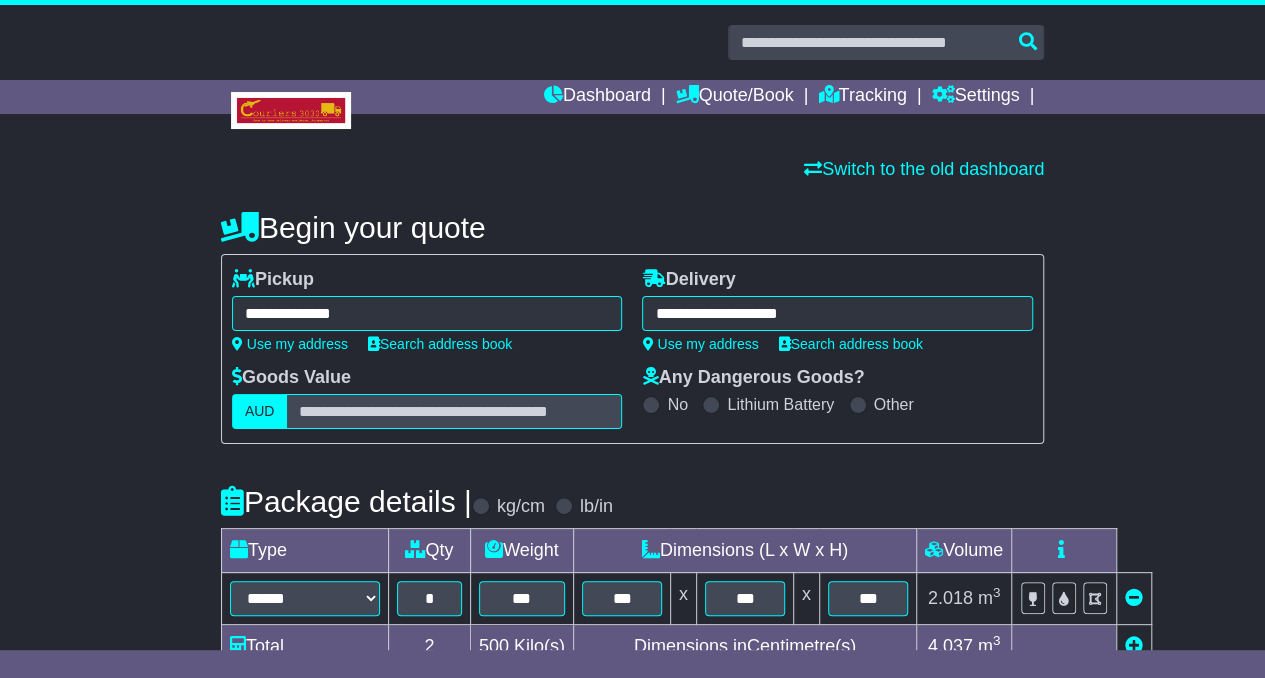 click on "**********" at bounding box center [837, 313] 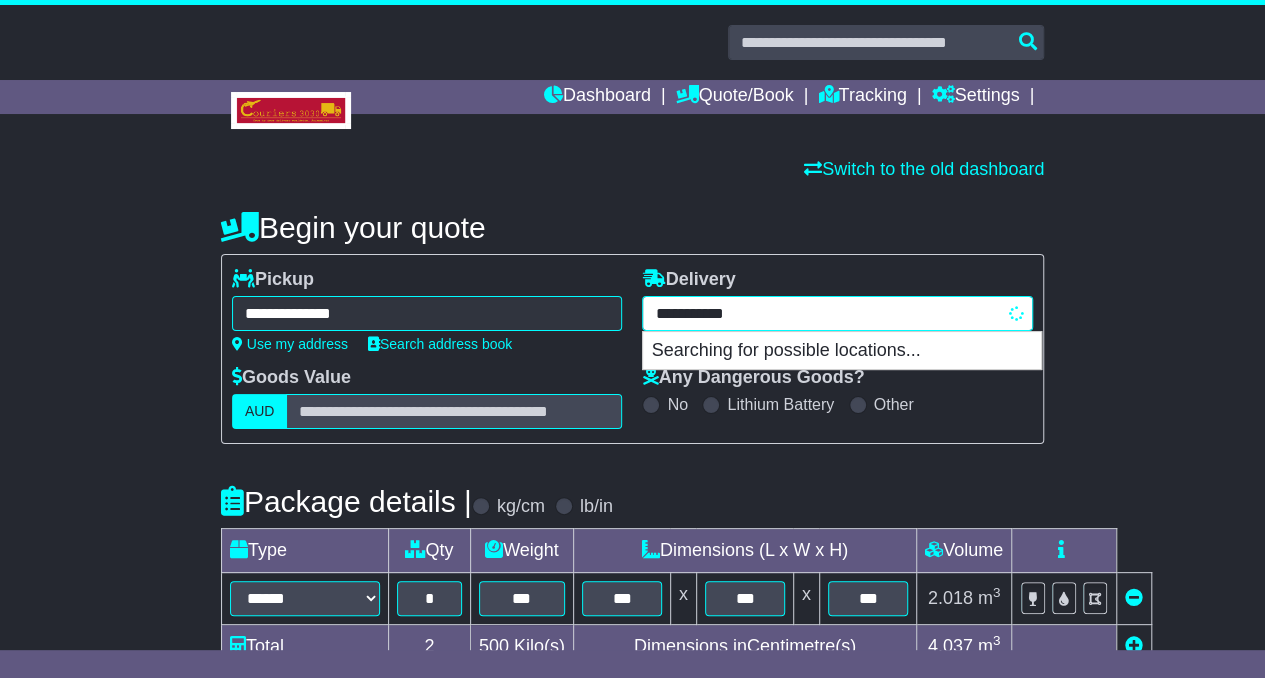 click on "**********" at bounding box center (837, 313) 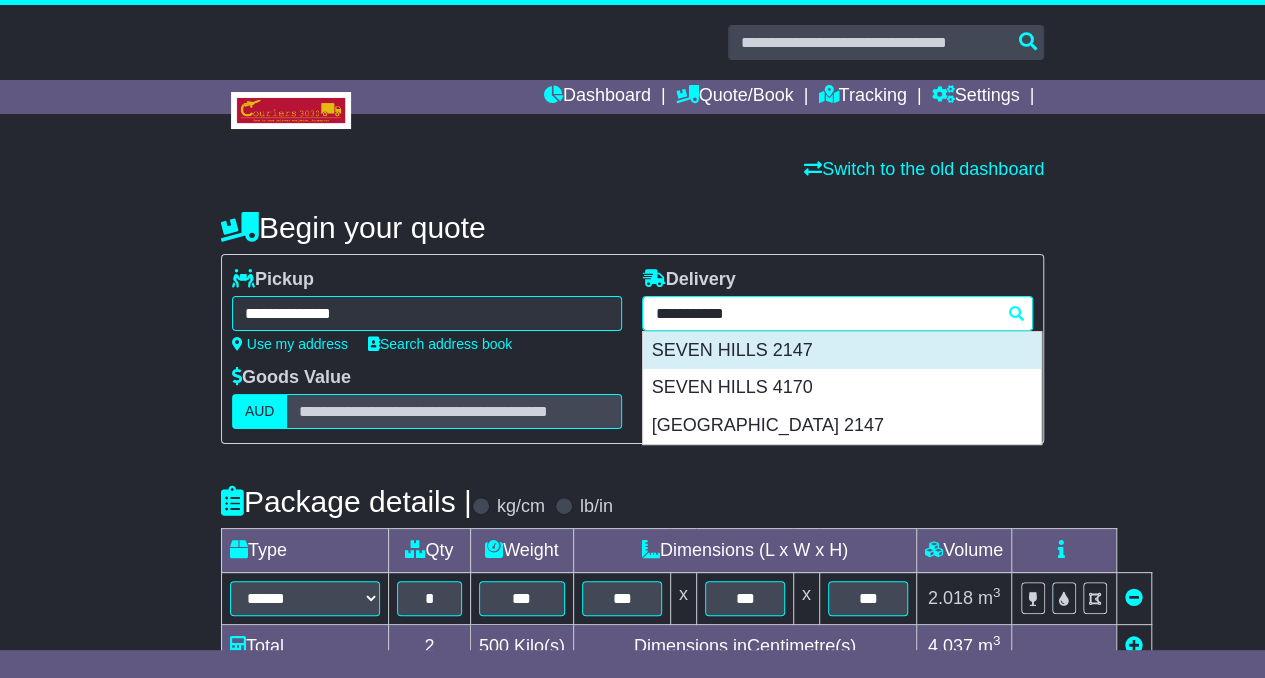 click on "SEVEN HILLS 2147" at bounding box center [842, 351] 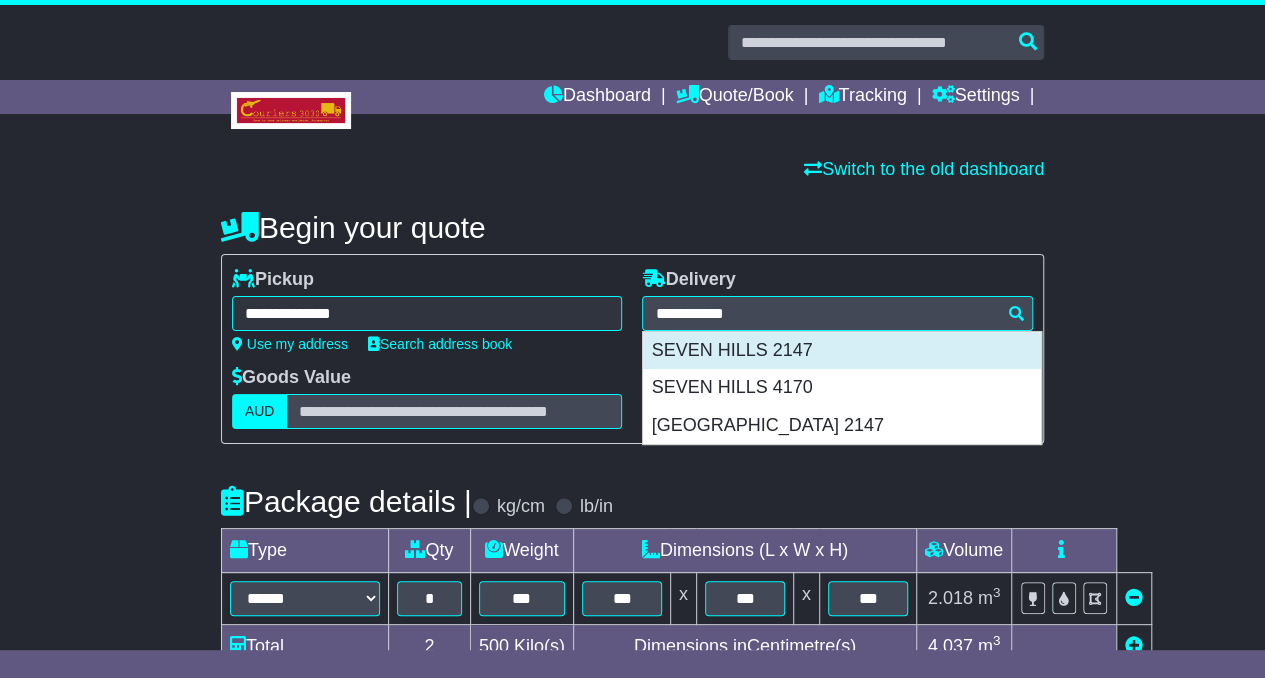 type on "**********" 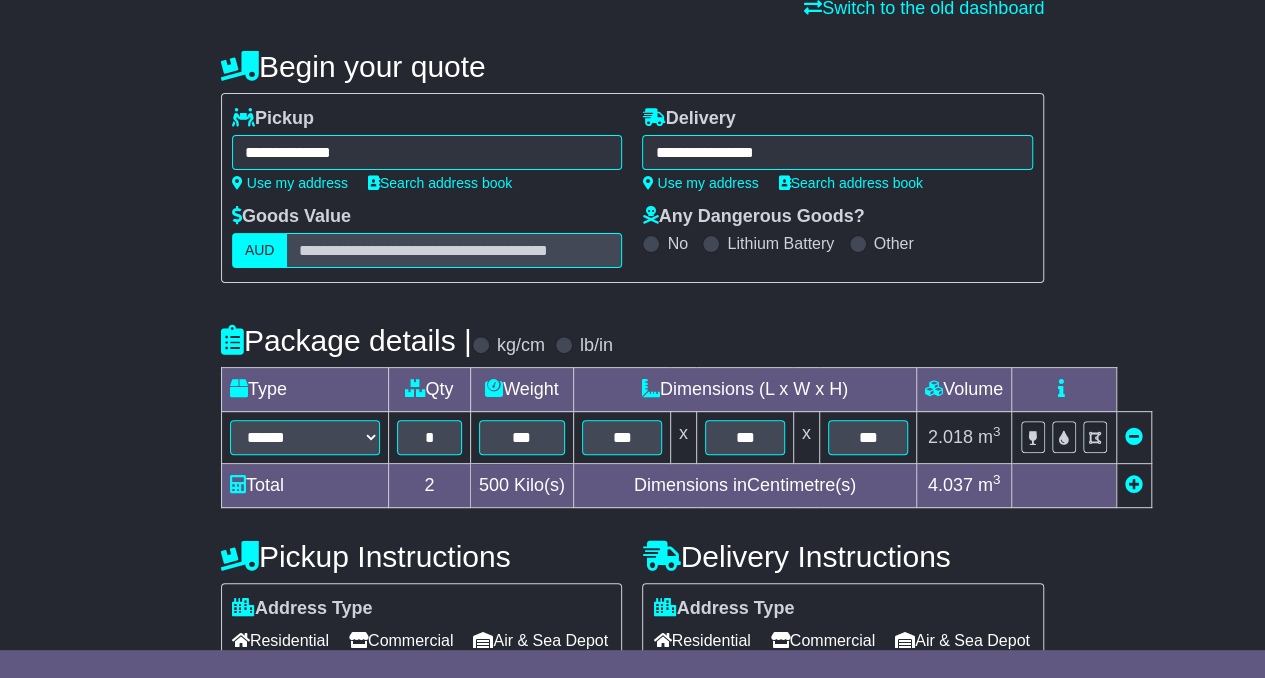 scroll, scrollTop: 175, scrollLeft: 0, axis: vertical 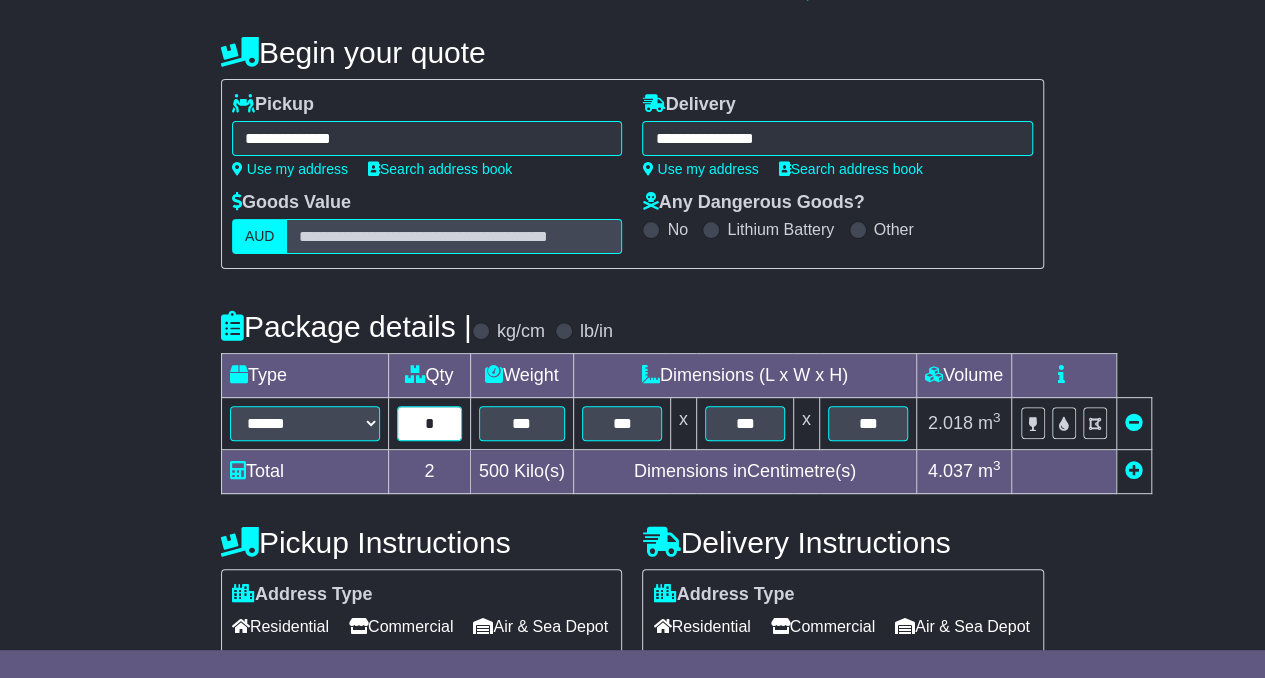 click on "*" at bounding box center (429, 423) 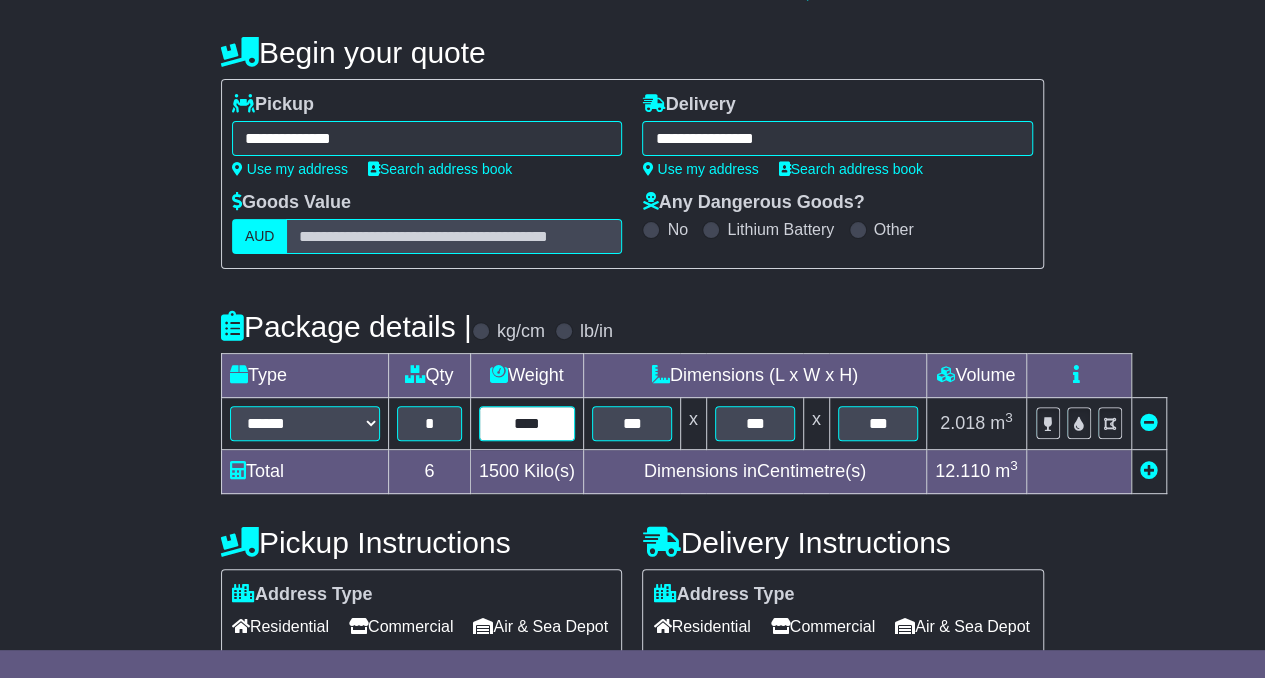 type on "****" 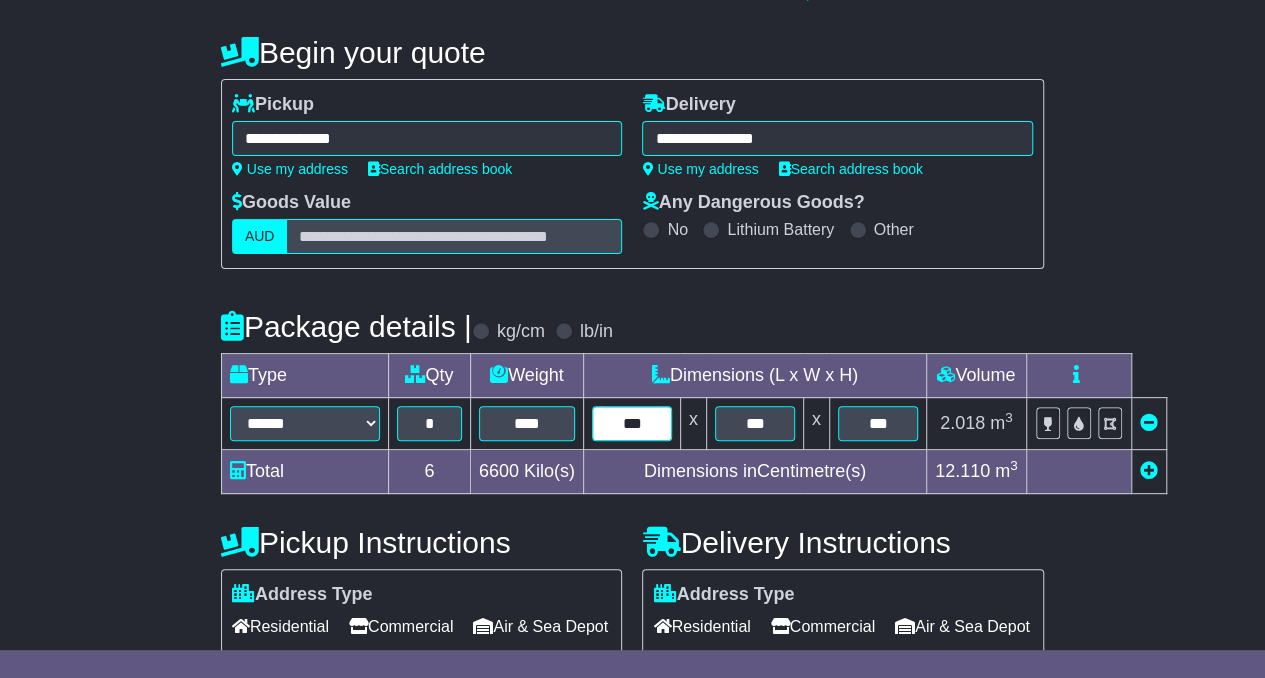 type on "***" 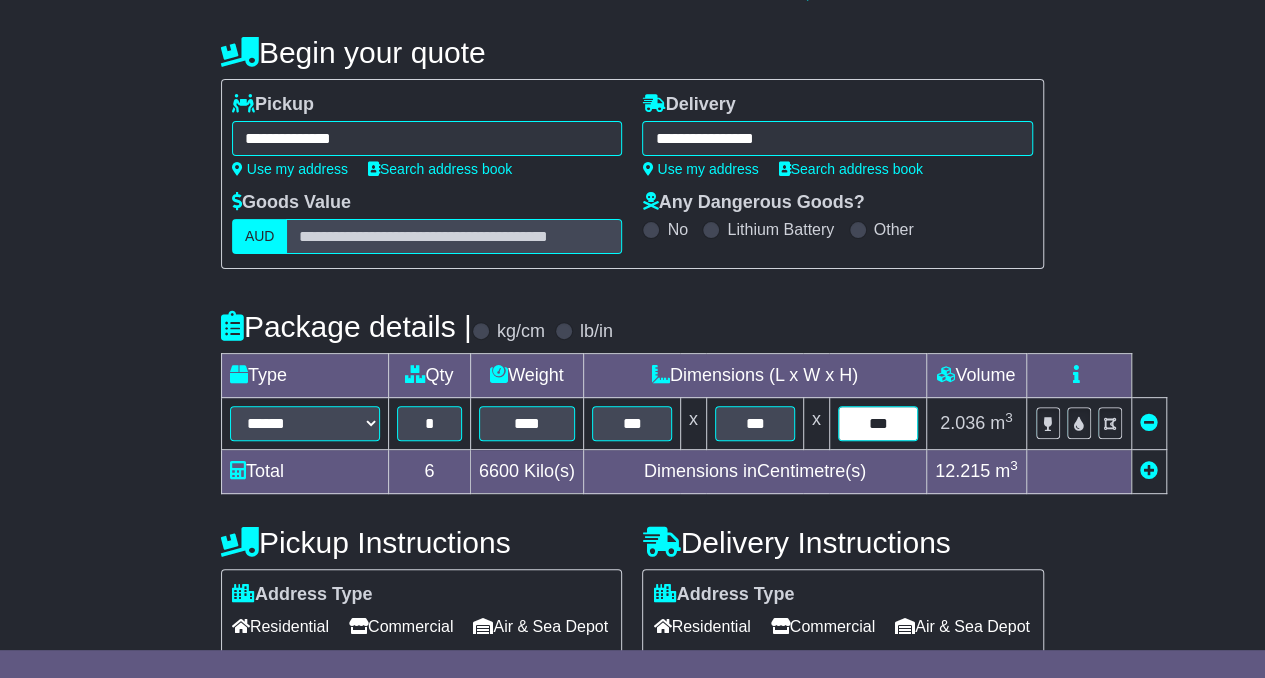 type on "***" 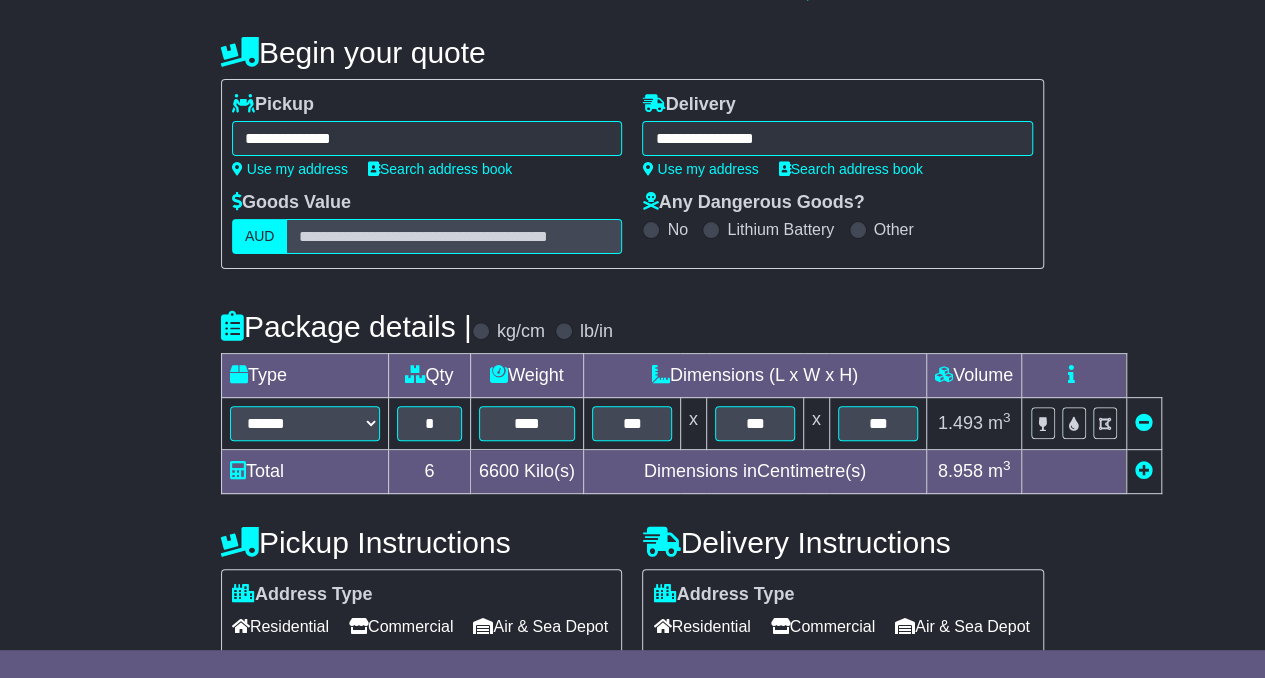 scroll, scrollTop: 585, scrollLeft: 0, axis: vertical 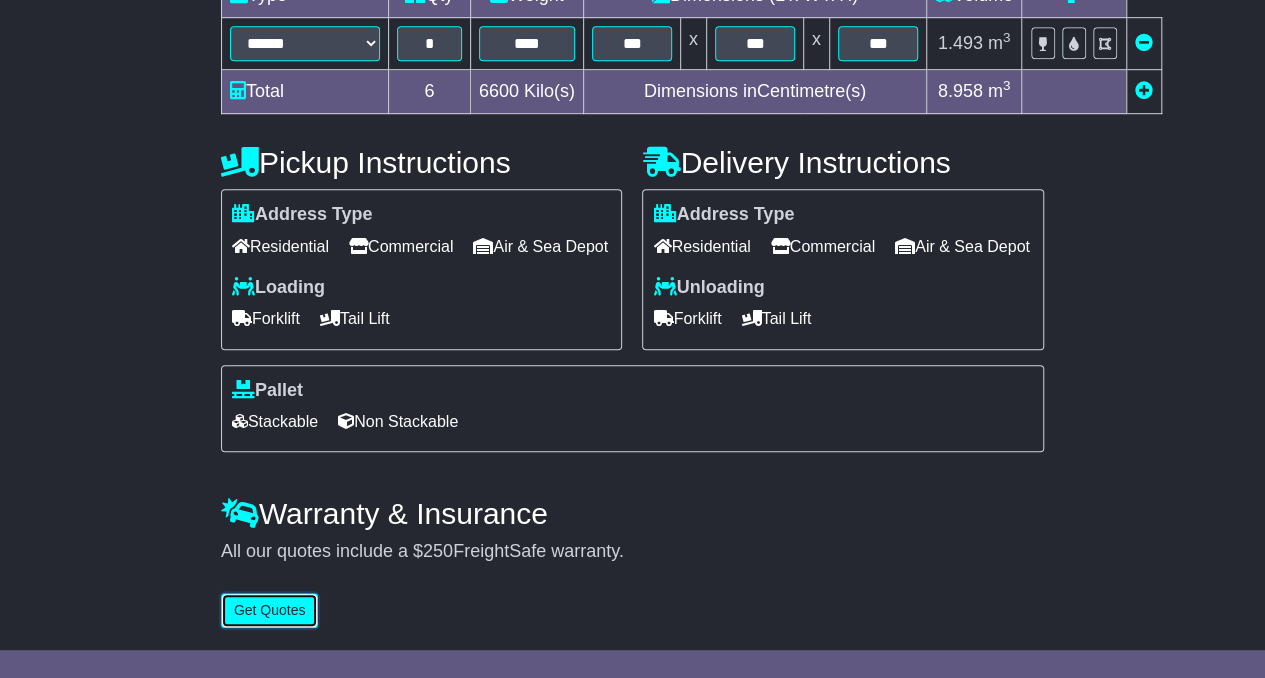 click on "Get Quotes" at bounding box center [270, 610] 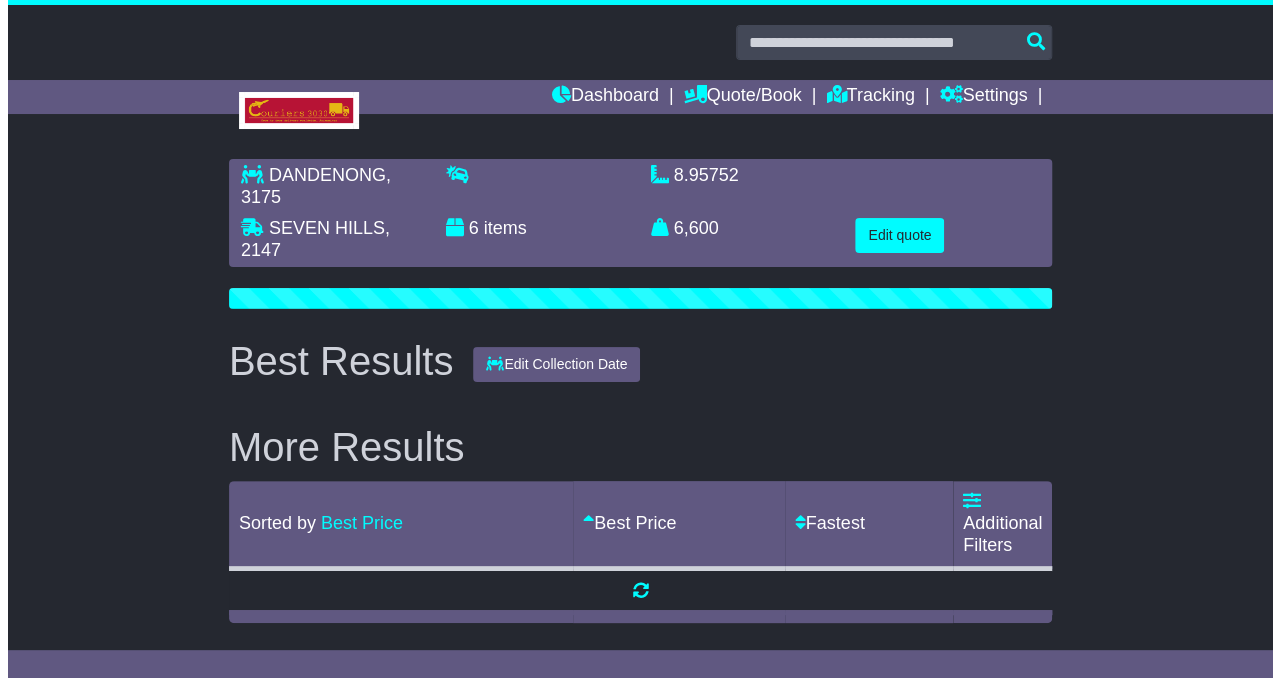 scroll, scrollTop: 0, scrollLeft: 0, axis: both 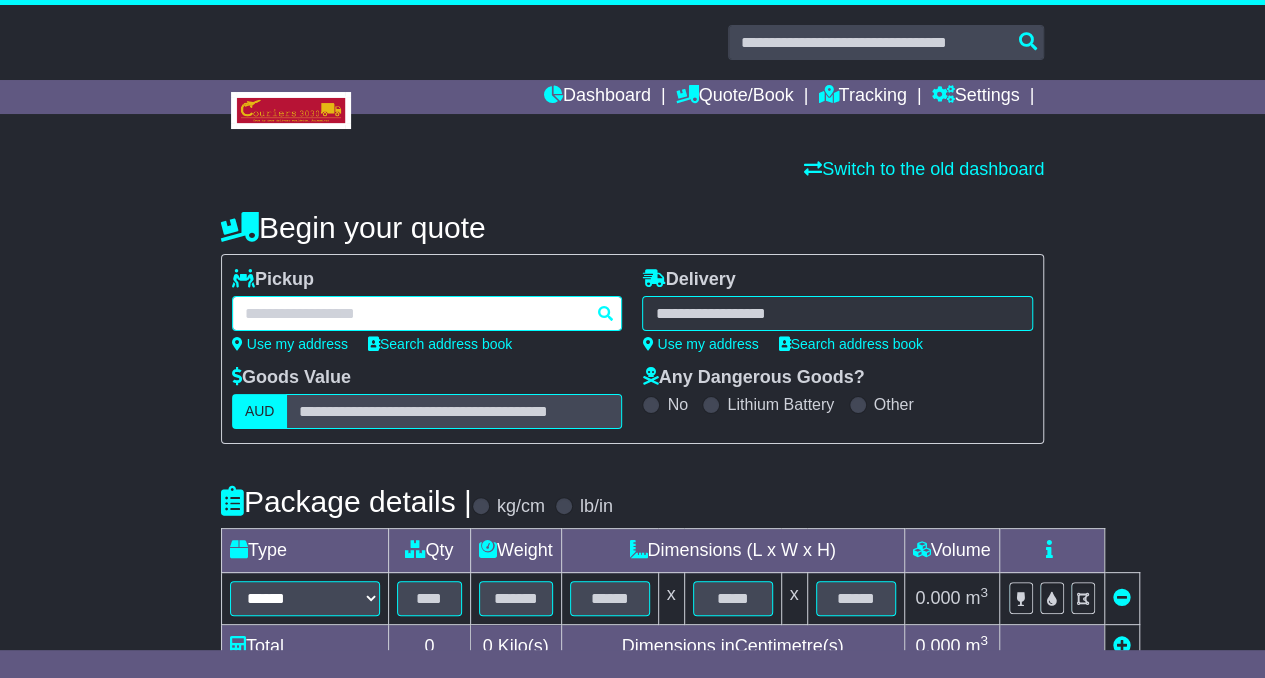 click at bounding box center (427, 313) 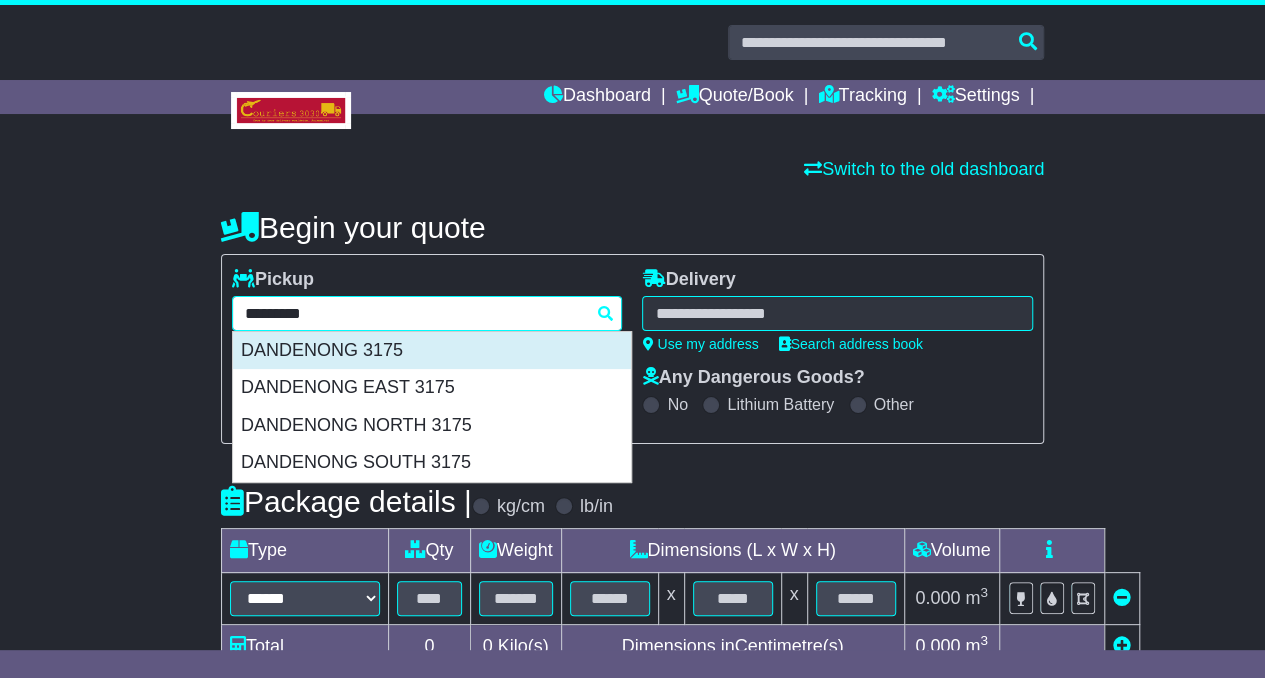 click on "DANDENONG 3175" at bounding box center [432, 351] 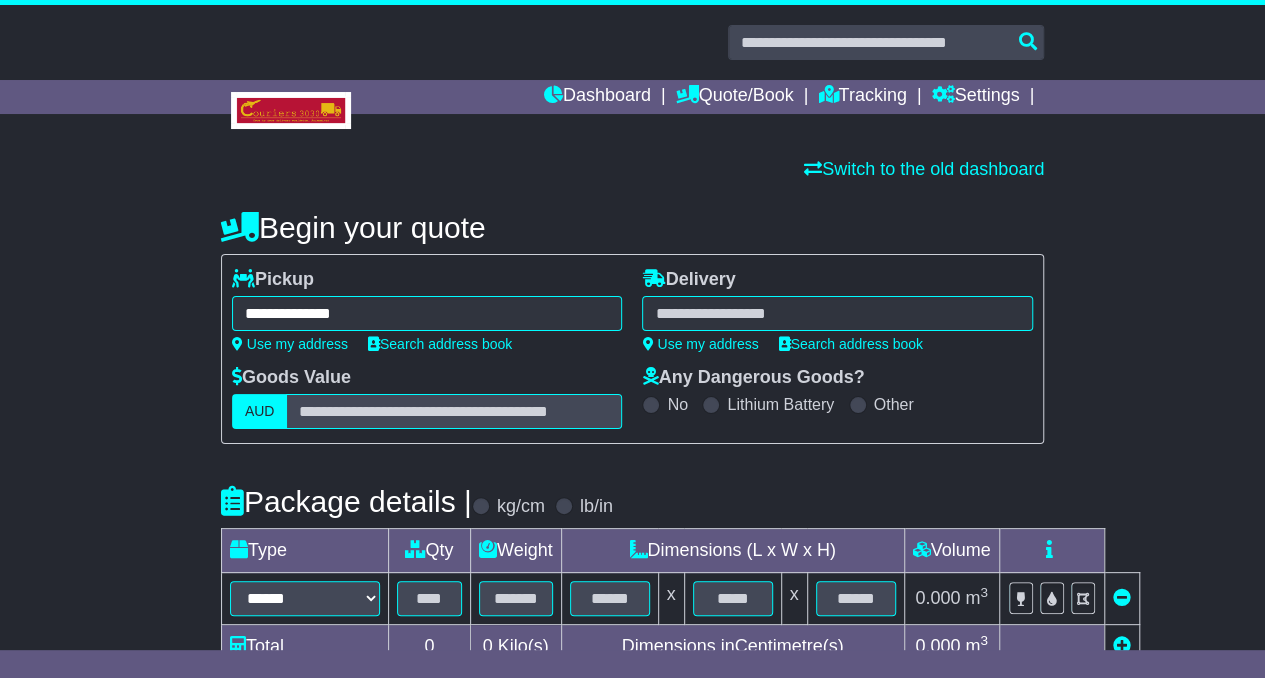 type on "**********" 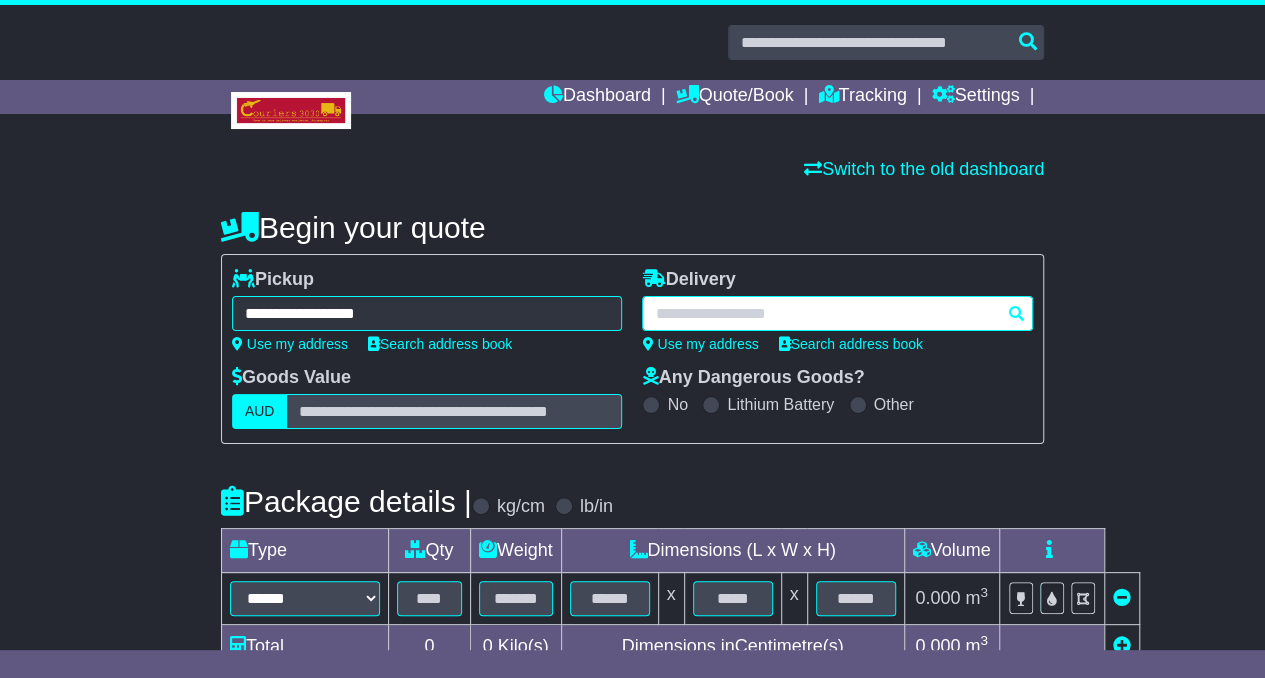 click at bounding box center [837, 313] 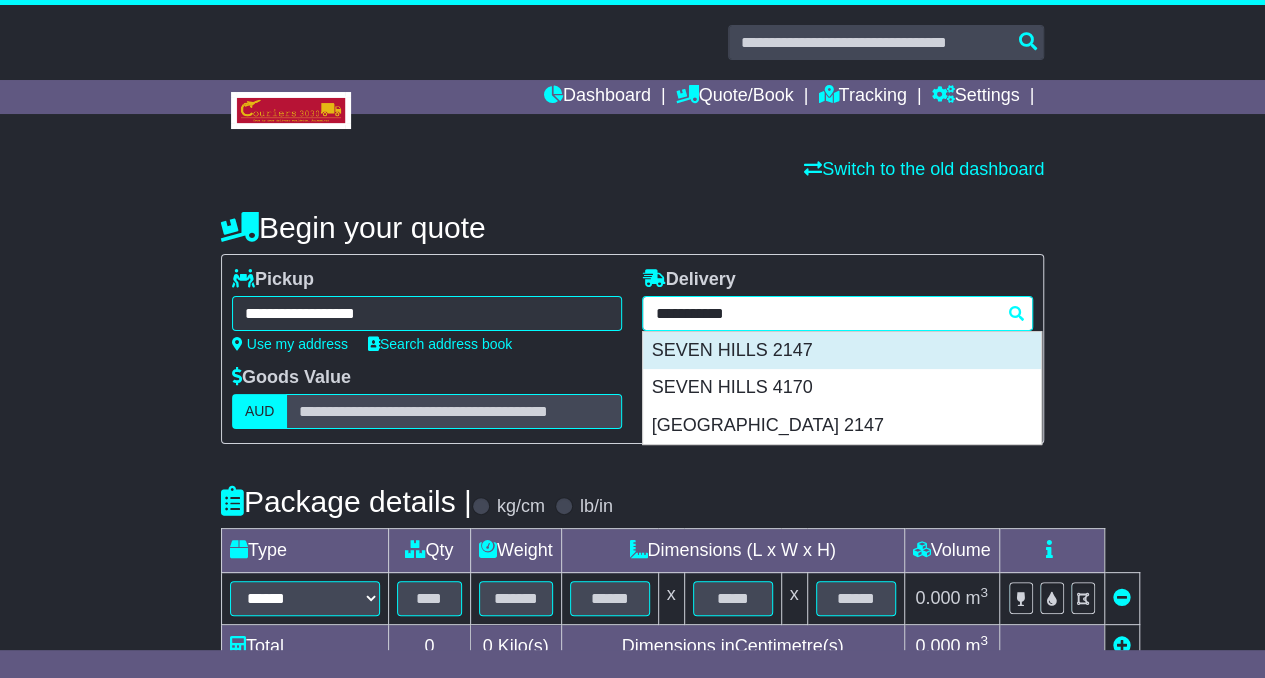 click on "SEVEN HILLS 2147" at bounding box center (842, 351) 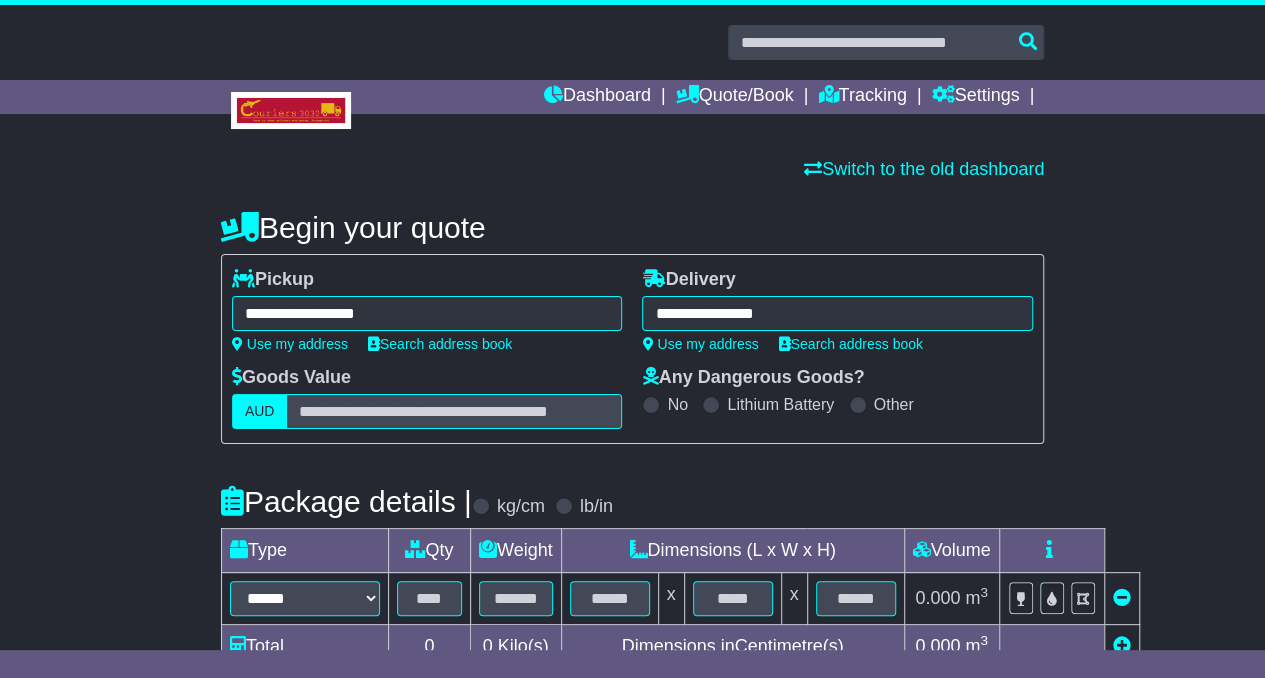type on "**********" 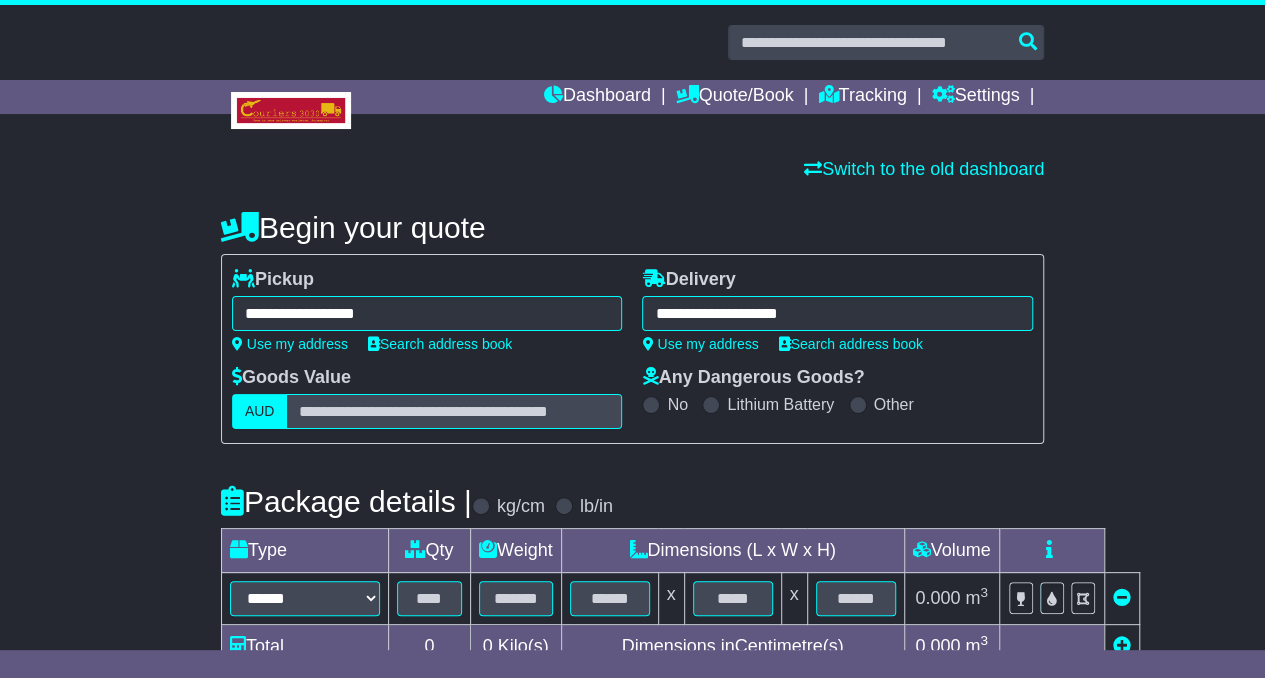 scroll, scrollTop: 228, scrollLeft: 0, axis: vertical 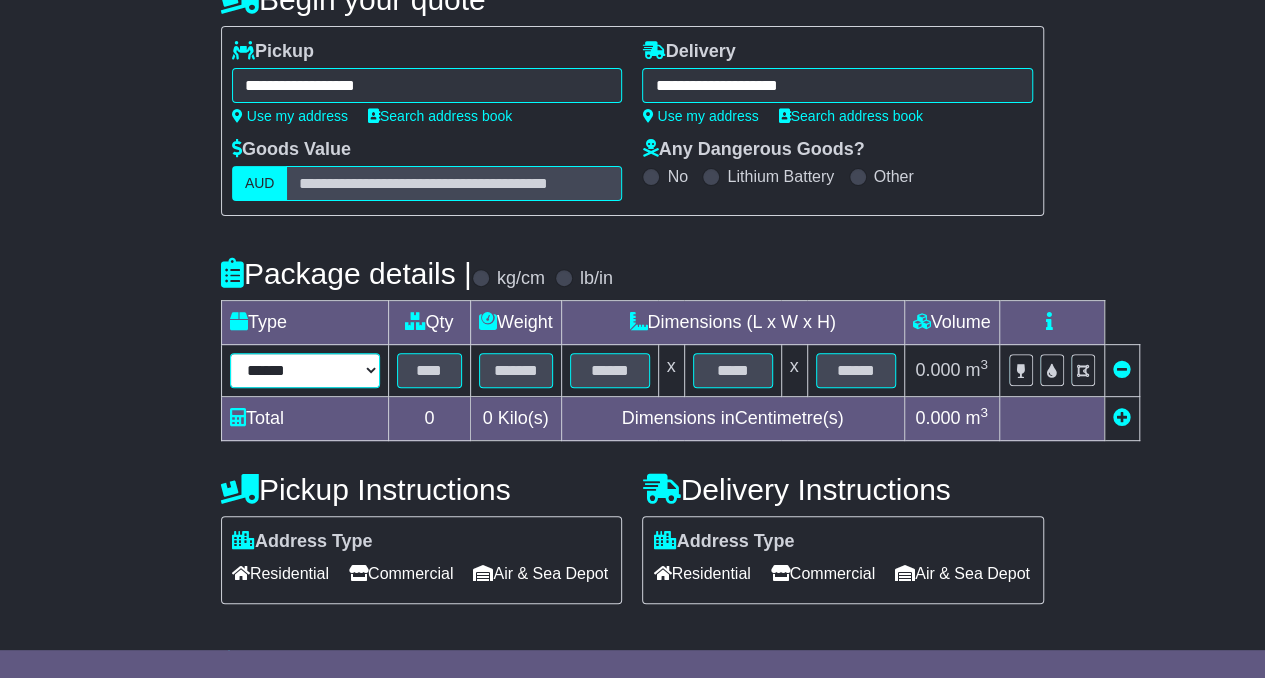 click on "****** ****** *** ******** ***** **** **** ****** *** *******" at bounding box center [305, 370] 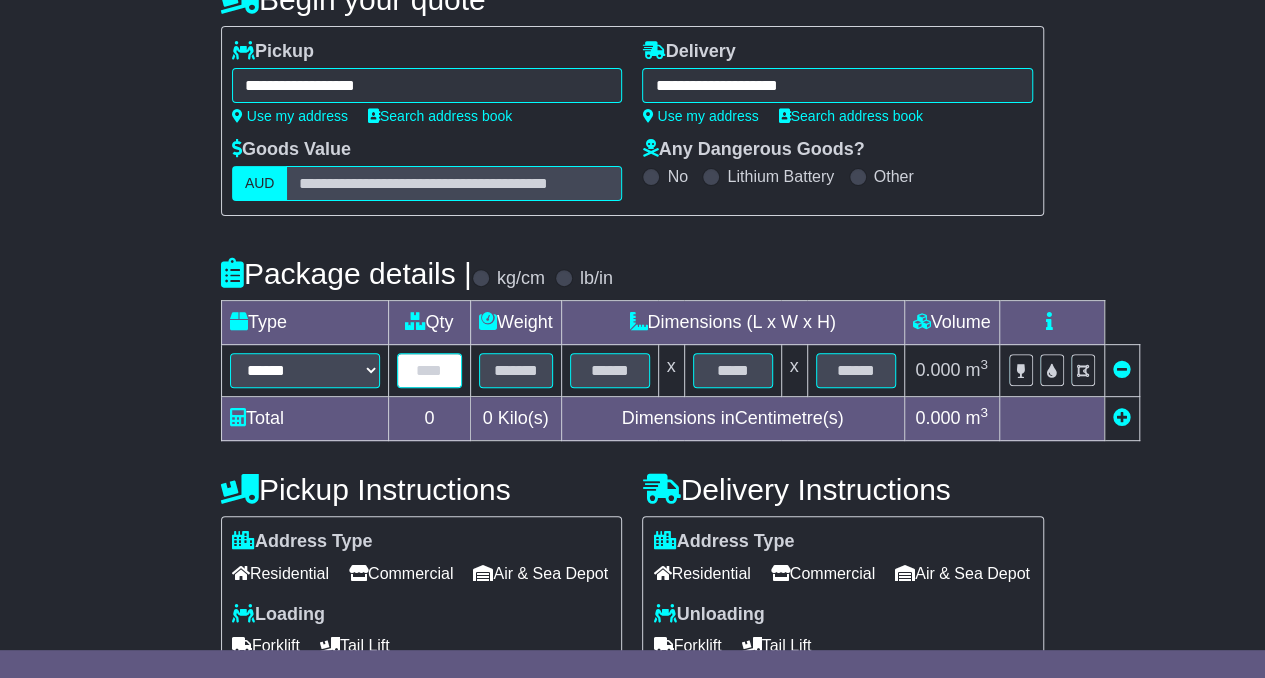 click at bounding box center [429, 370] 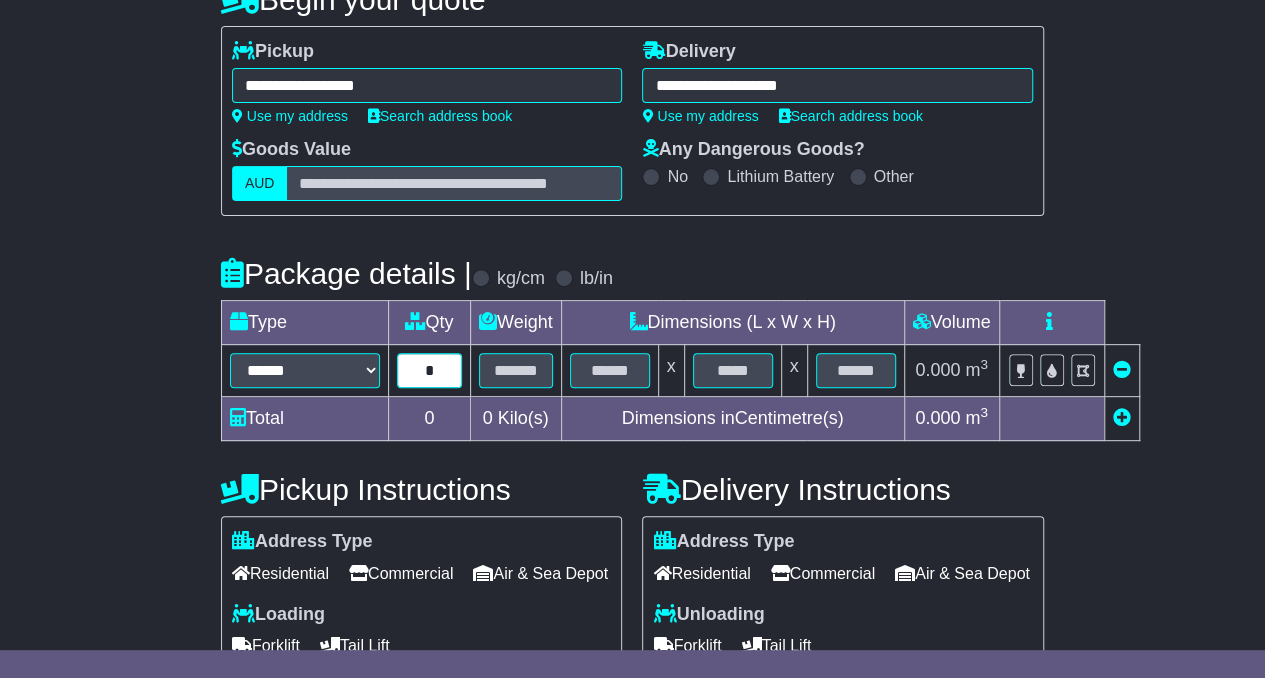type on "*" 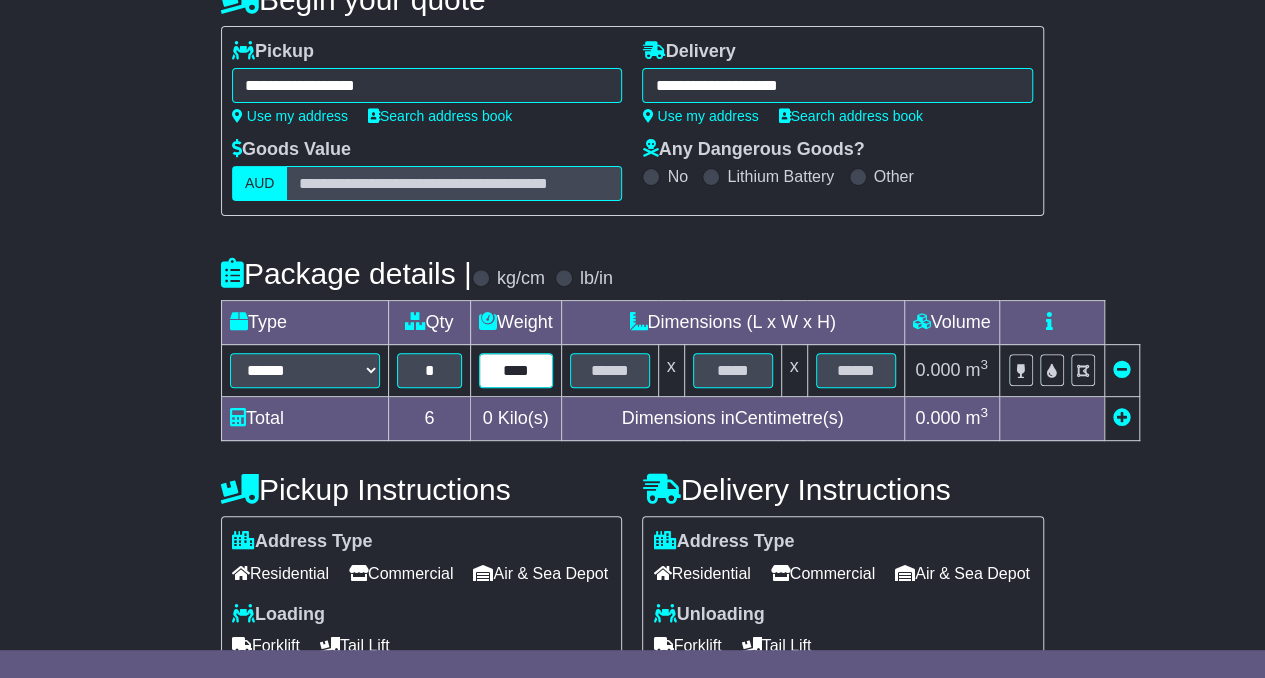 type on "****" 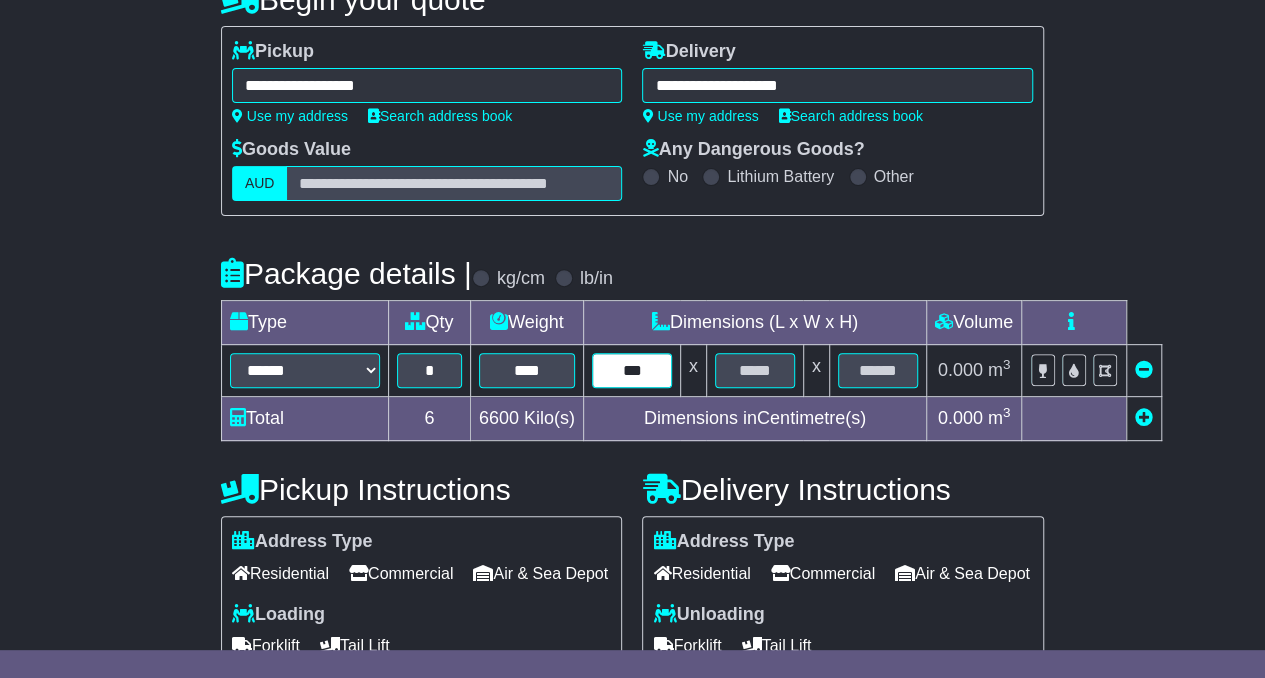 type on "***" 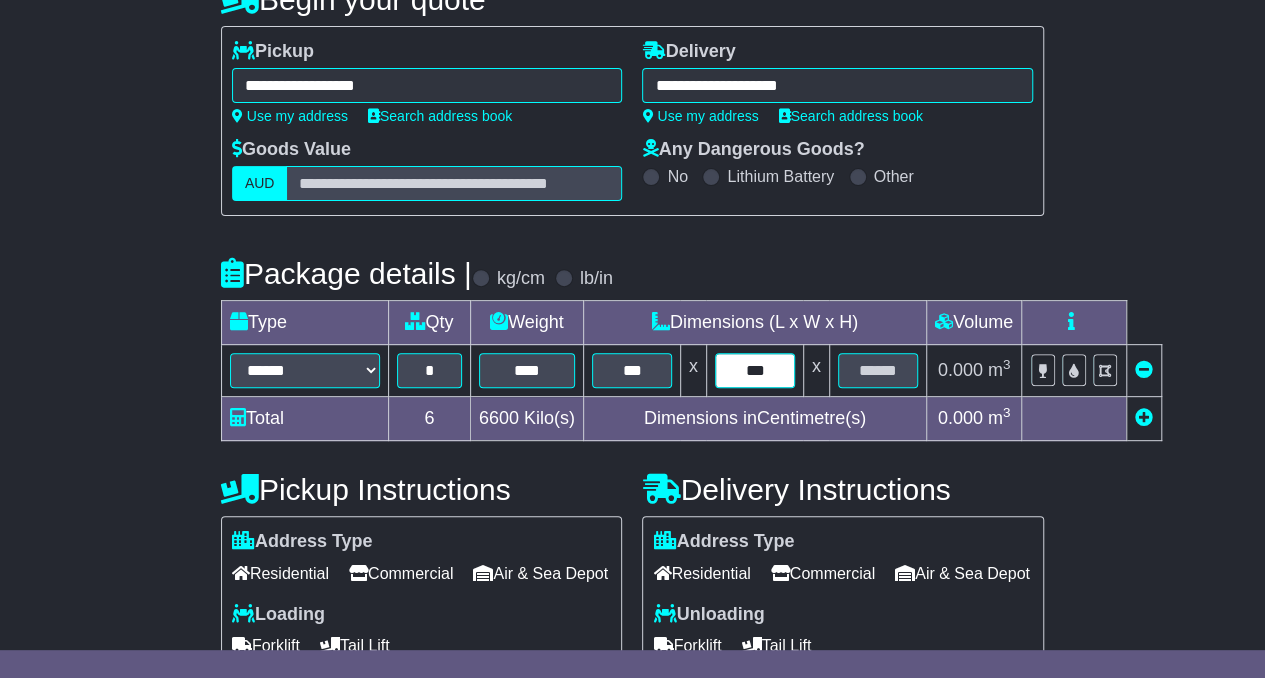 type on "***" 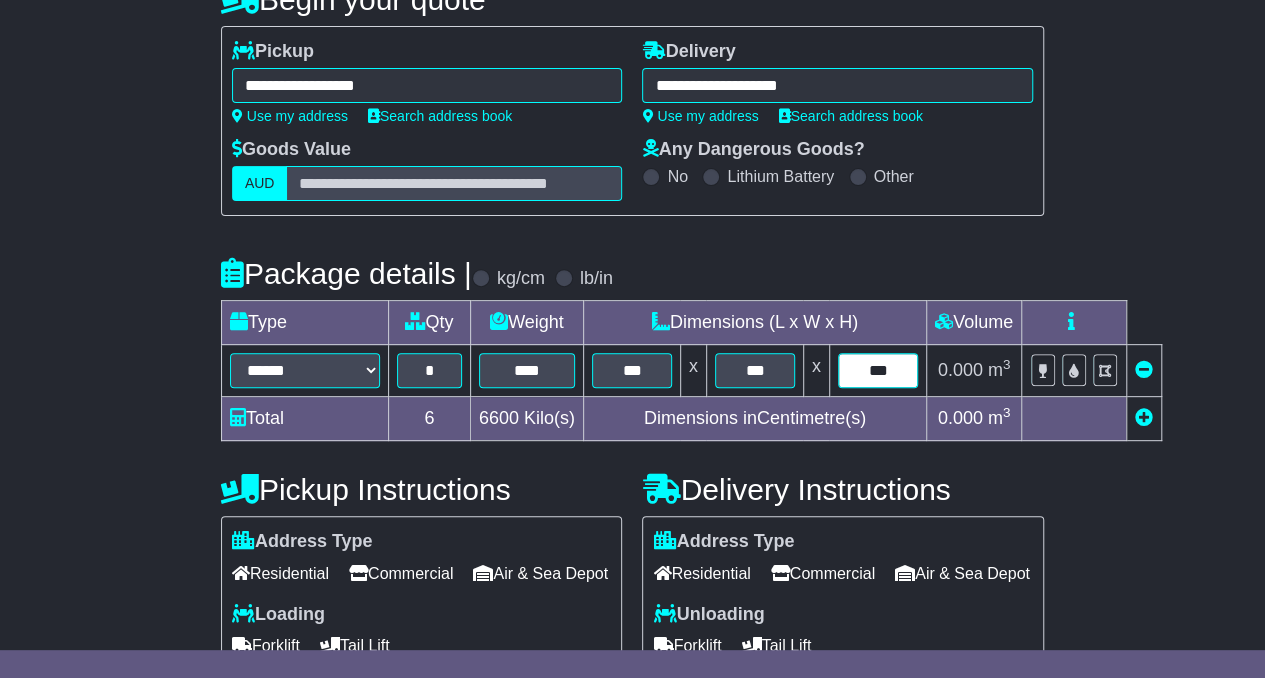 type on "***" 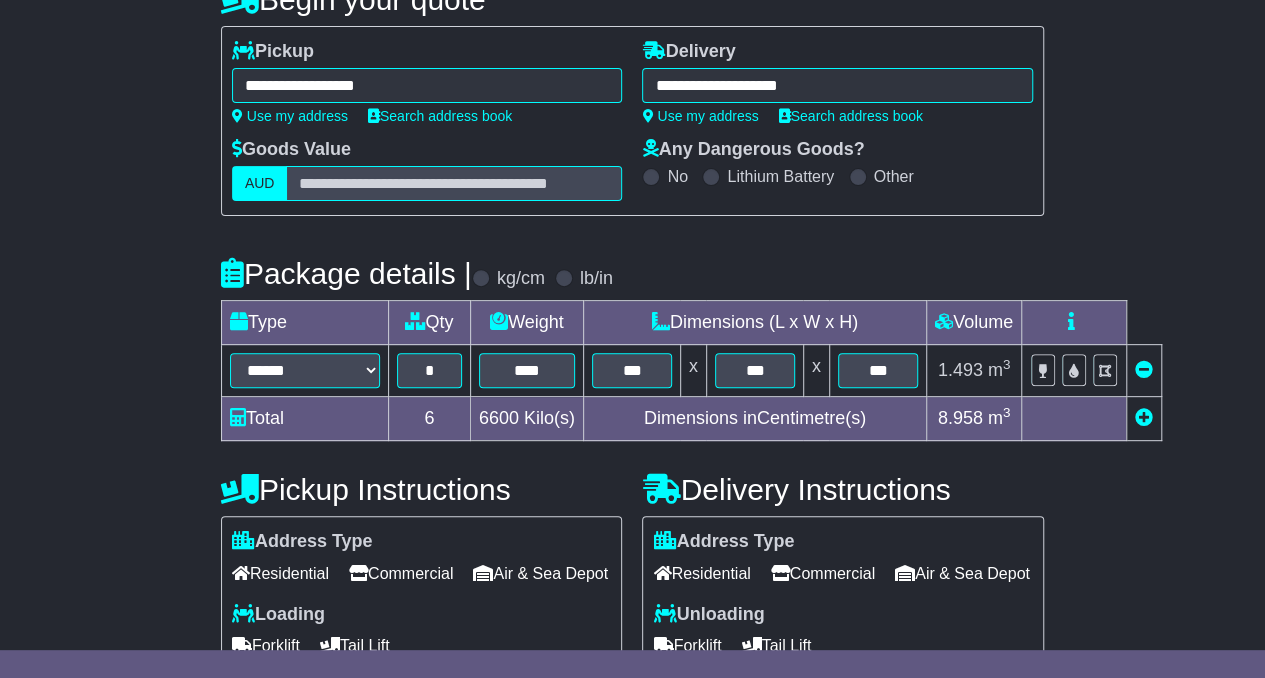 scroll, scrollTop: 581, scrollLeft: 0, axis: vertical 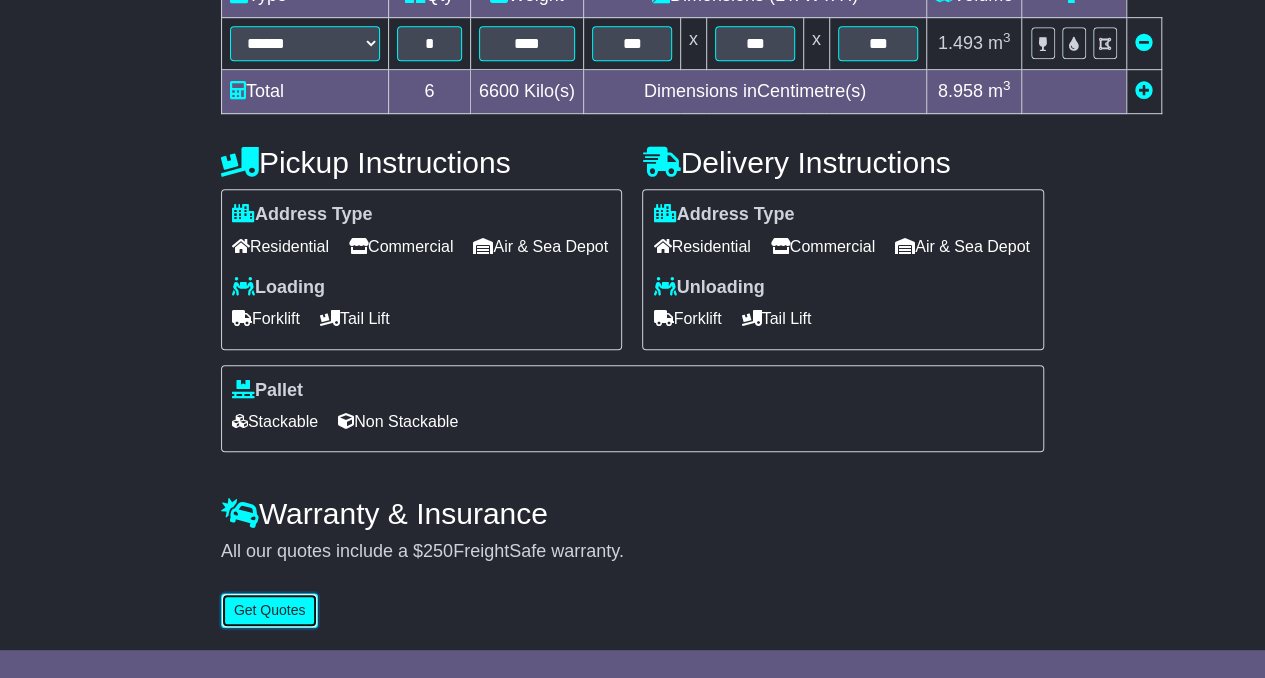 type 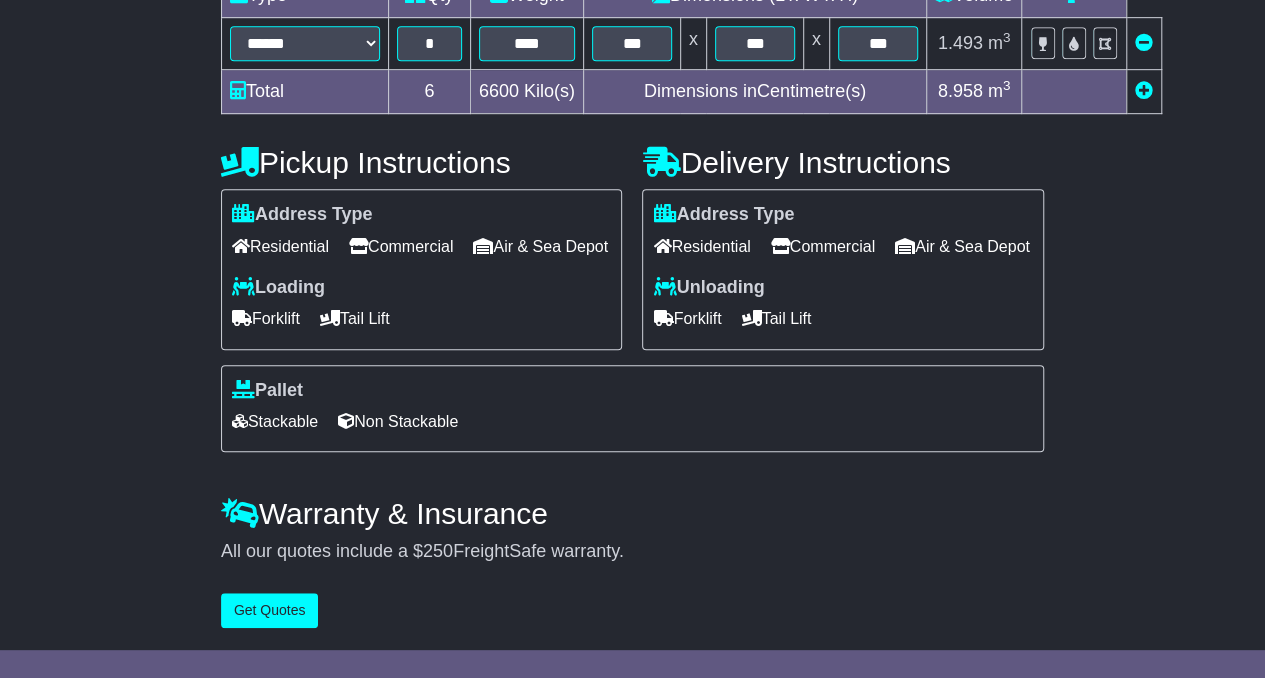 click on "Commercial" at bounding box center [401, 246] 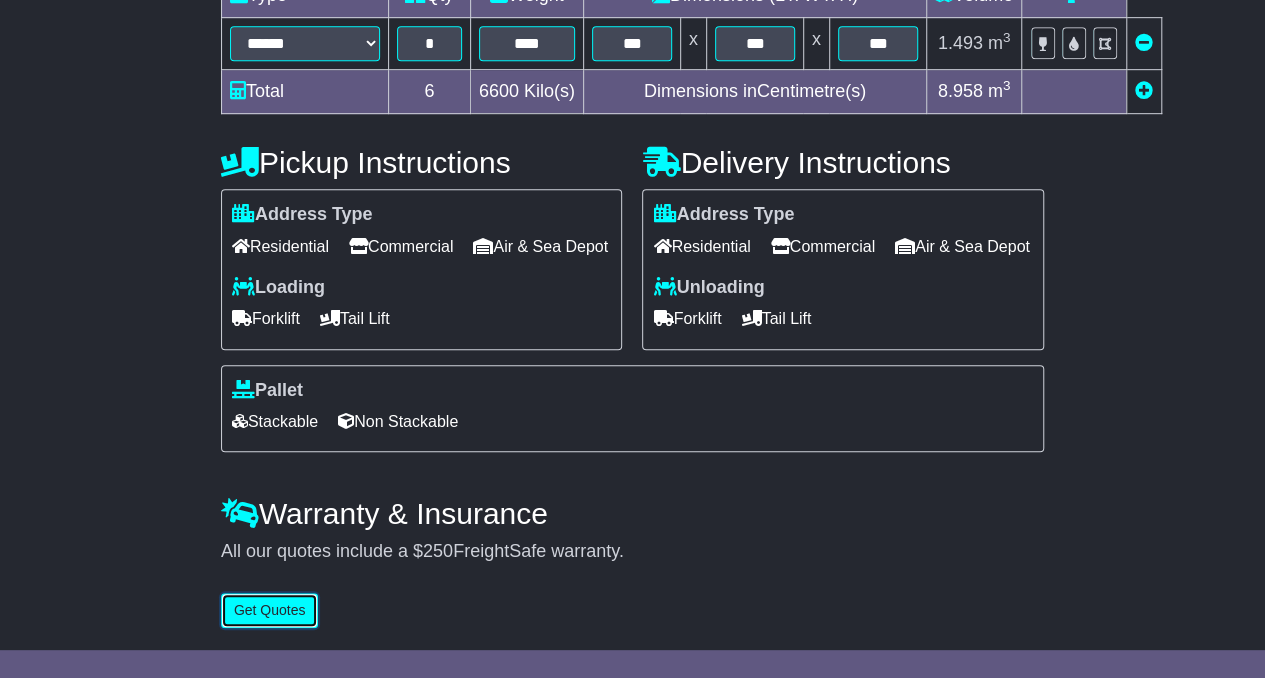 click on "Get Quotes" at bounding box center [270, 610] 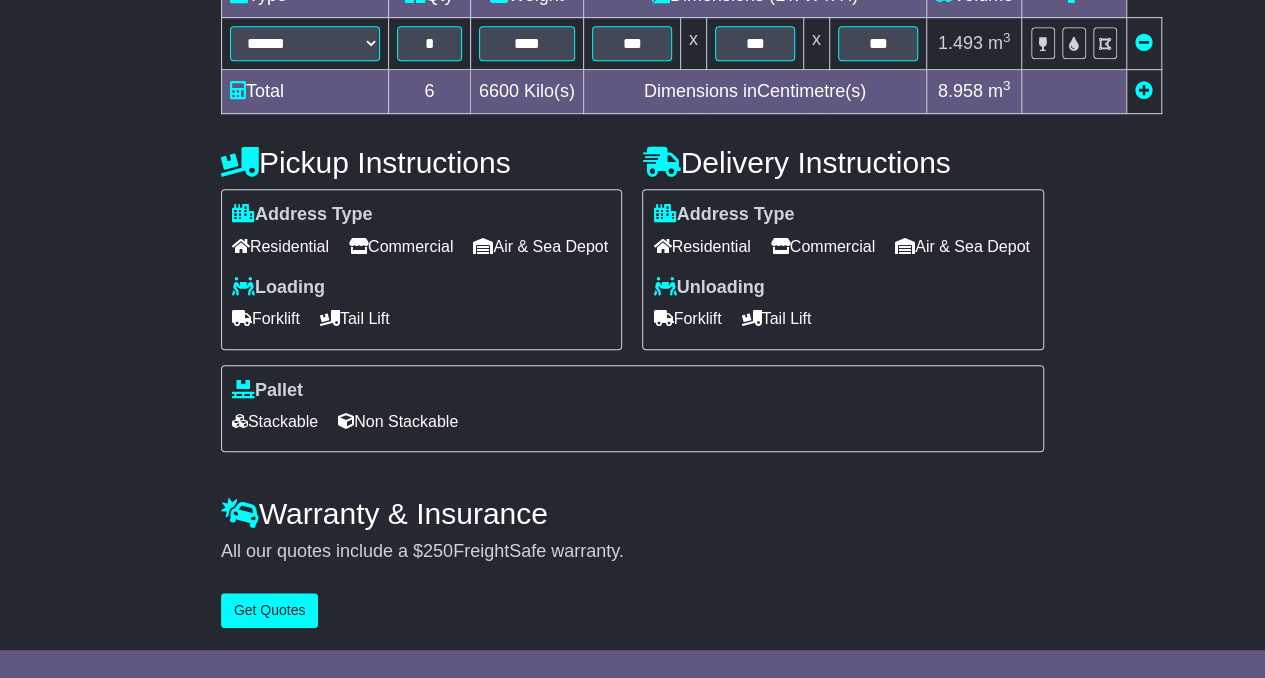 scroll, scrollTop: 0, scrollLeft: 0, axis: both 